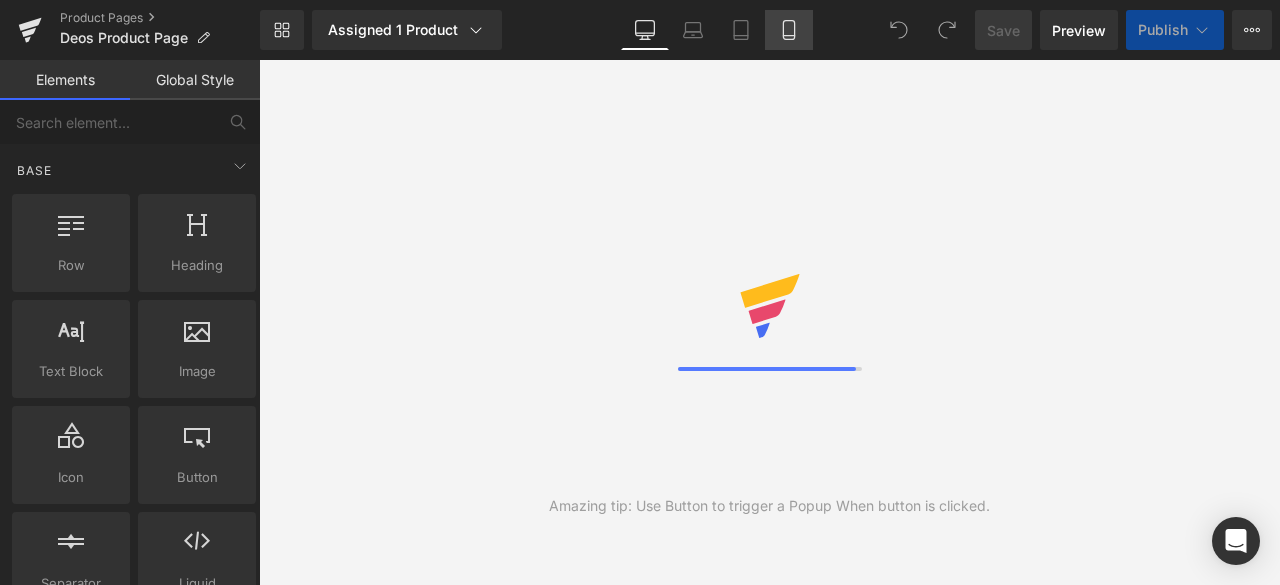 scroll, scrollTop: 0, scrollLeft: 0, axis: both 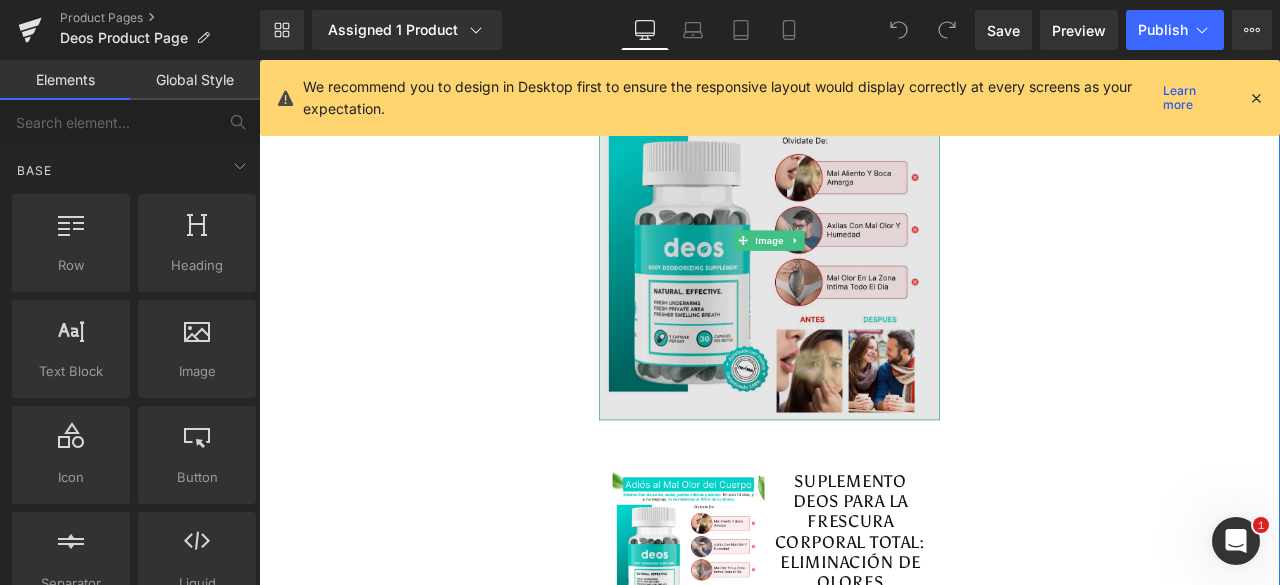 click at bounding box center [863, 273] 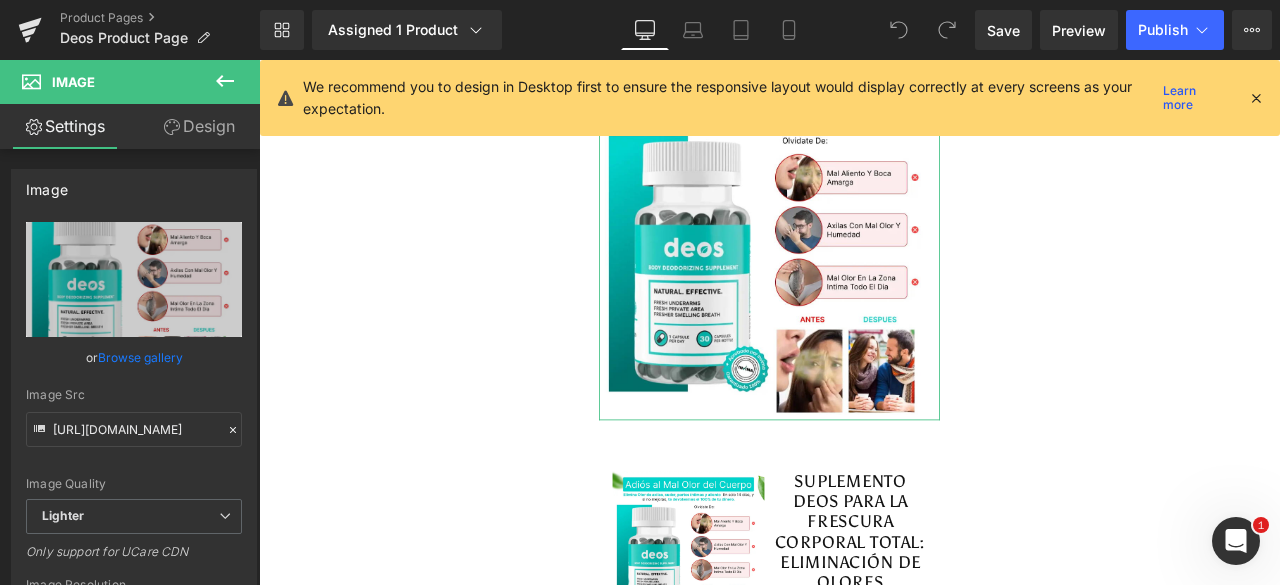 click on "Design" at bounding box center [199, 126] 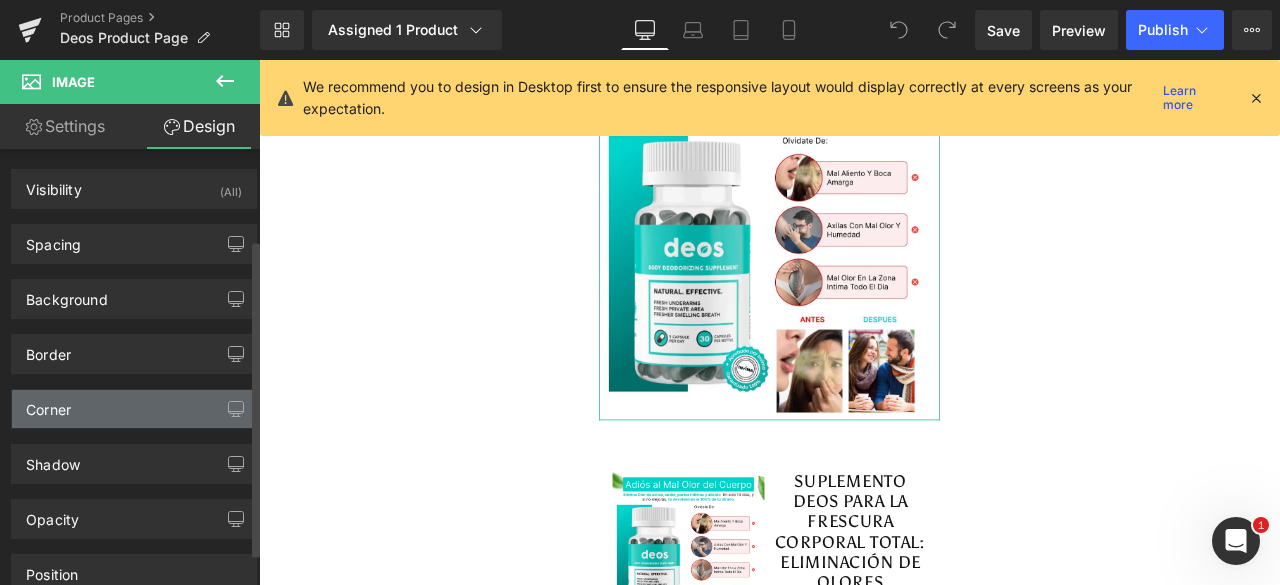scroll, scrollTop: 168, scrollLeft: 0, axis: vertical 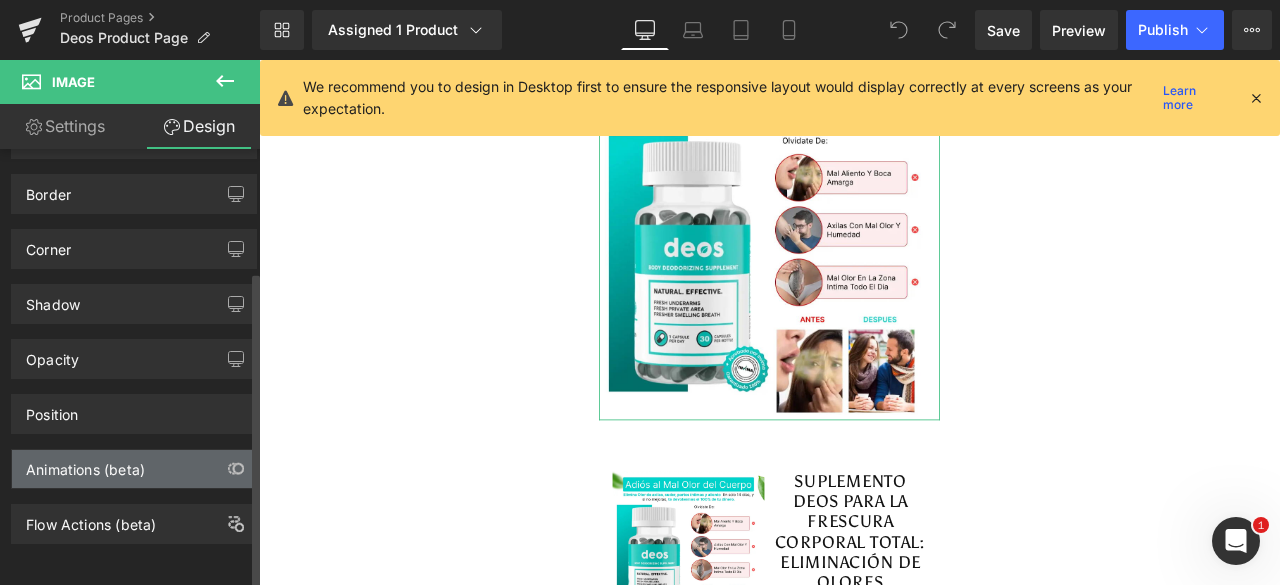click on "Animations (beta)" at bounding box center (134, 469) 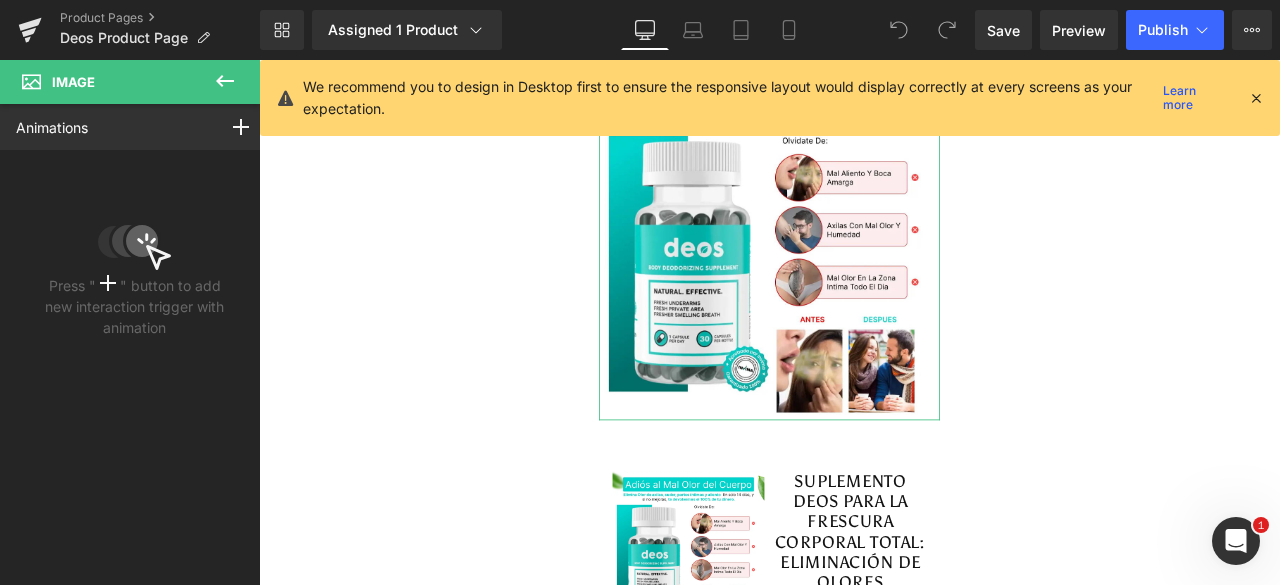 click on "Animations
Mouse Click Mouse Hover Mouse Leave Scroll Into view While scrolling in view After page finish loading
This is the place for explaining how interaction trigger animation" at bounding box center (134, 127) 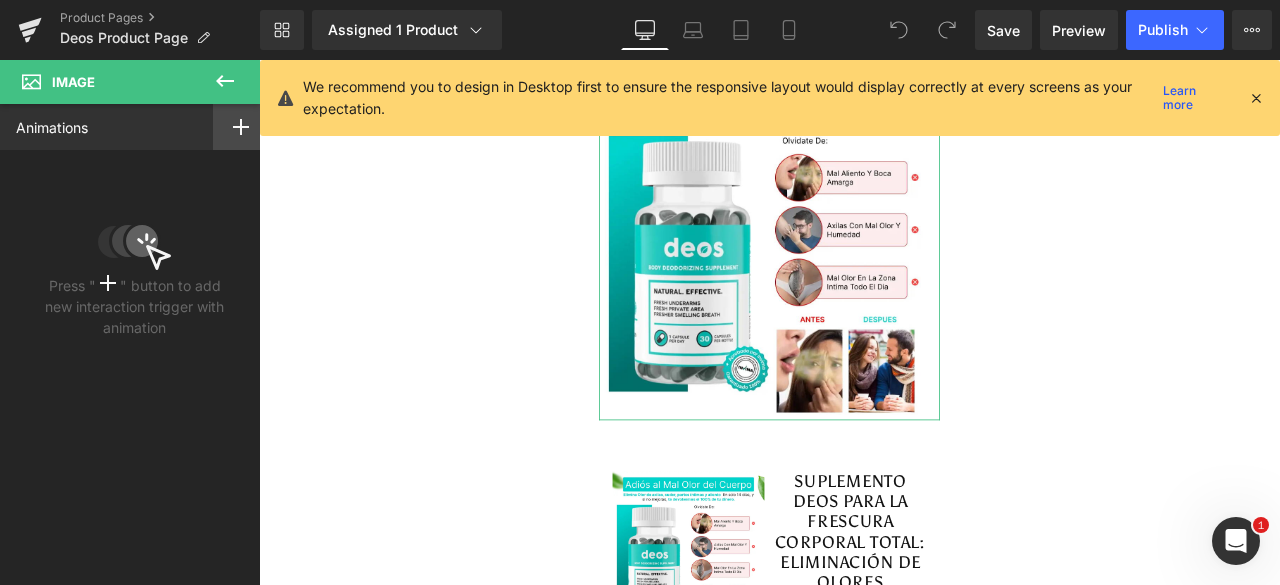 click 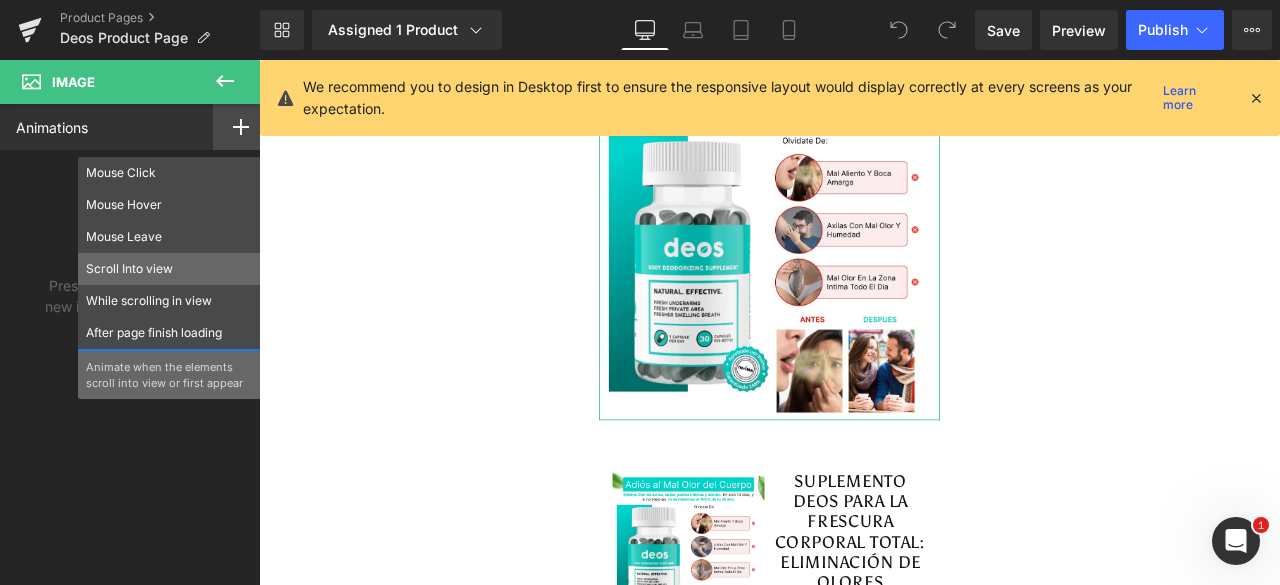 click on "Scroll Into view" at bounding box center (169, 269) 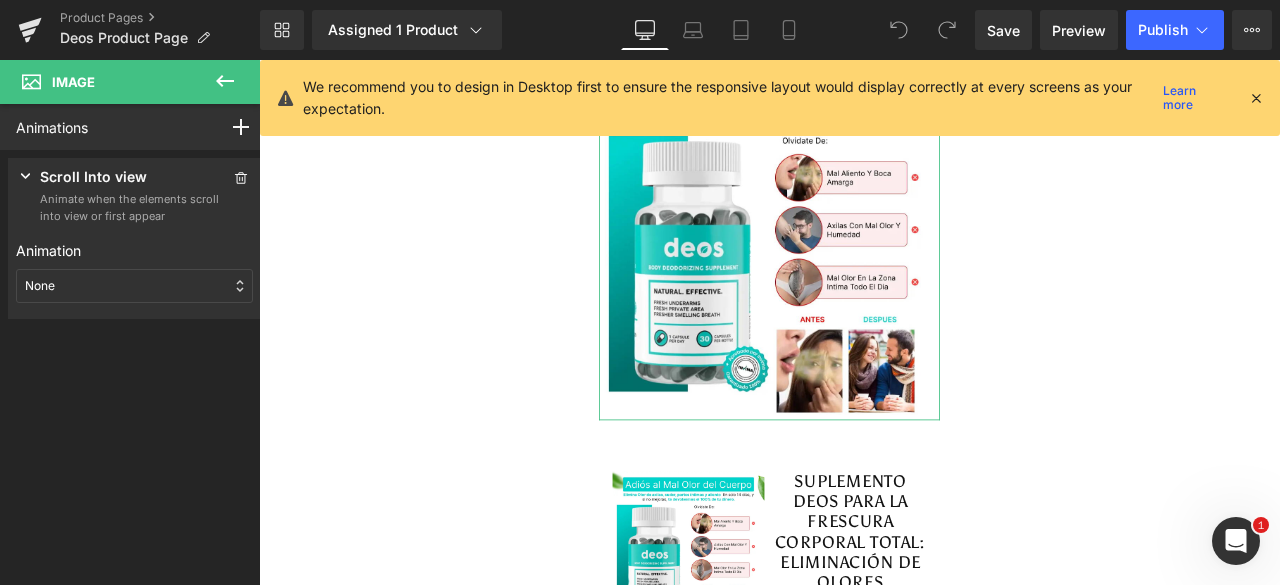click on "None" at bounding box center [134, 286] 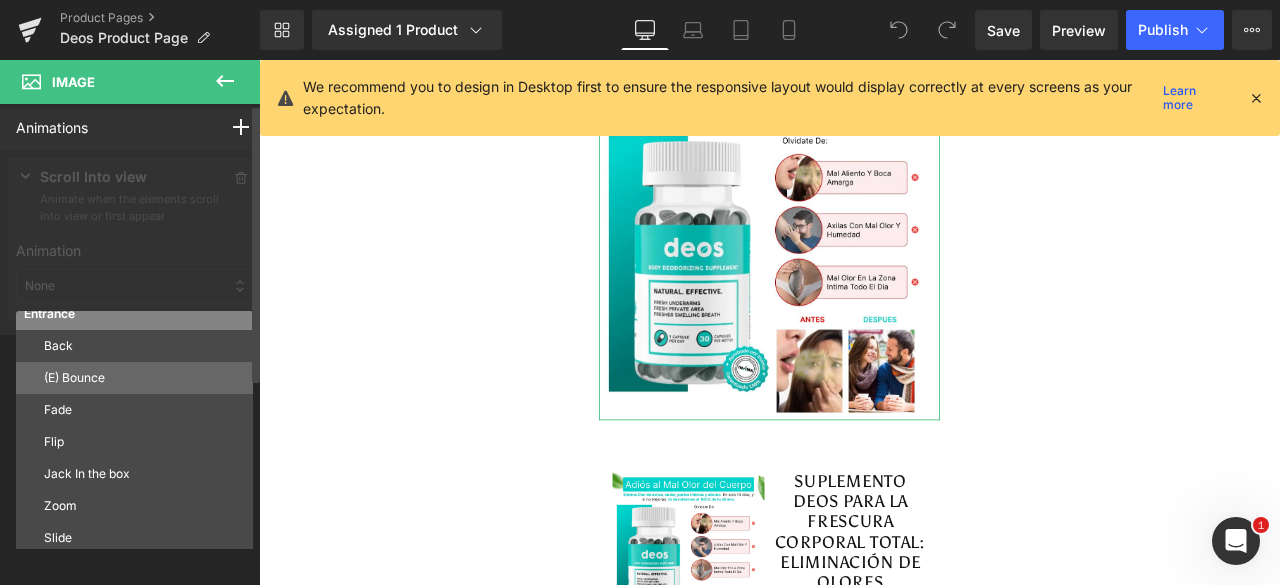 scroll, scrollTop: 0, scrollLeft: 0, axis: both 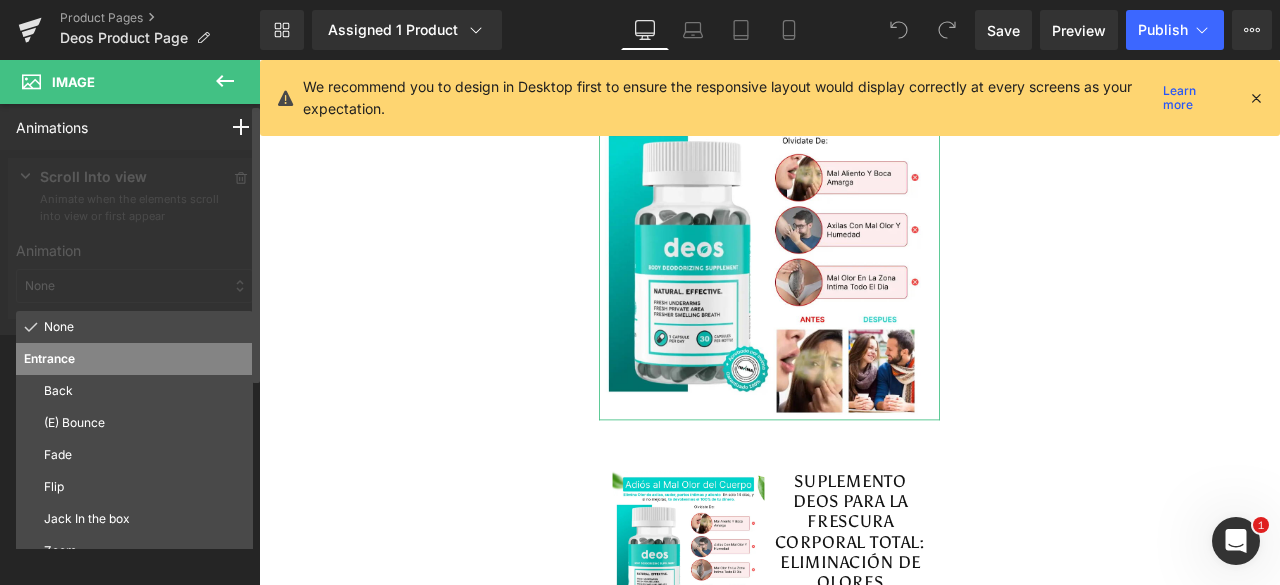 click on "Fade" at bounding box center (134, 455) 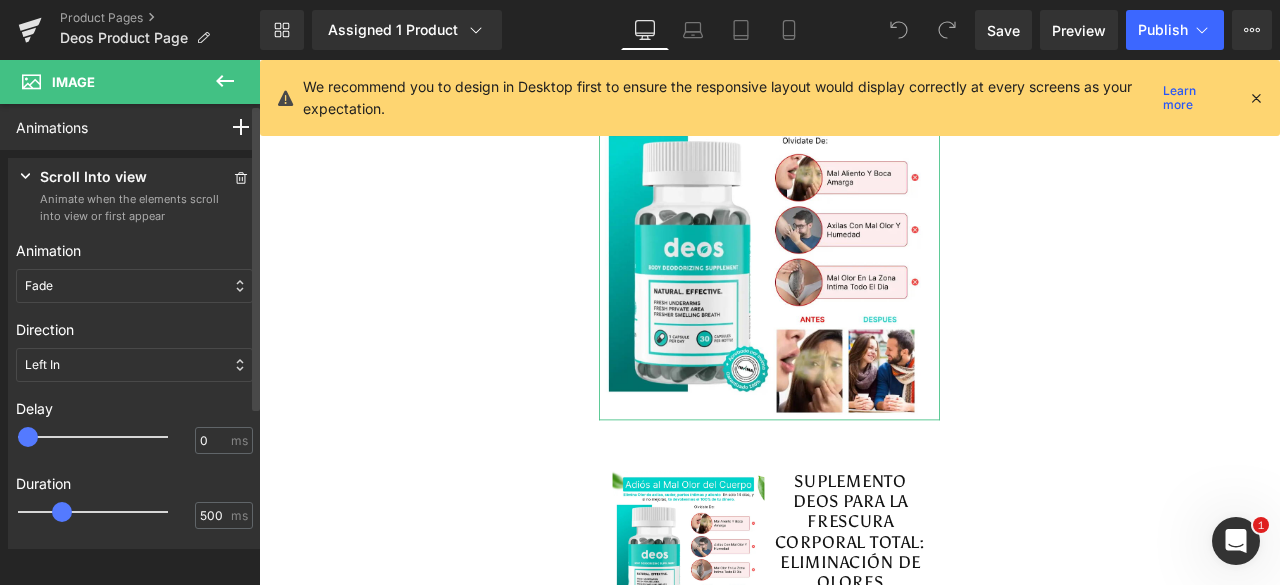 type on "500" 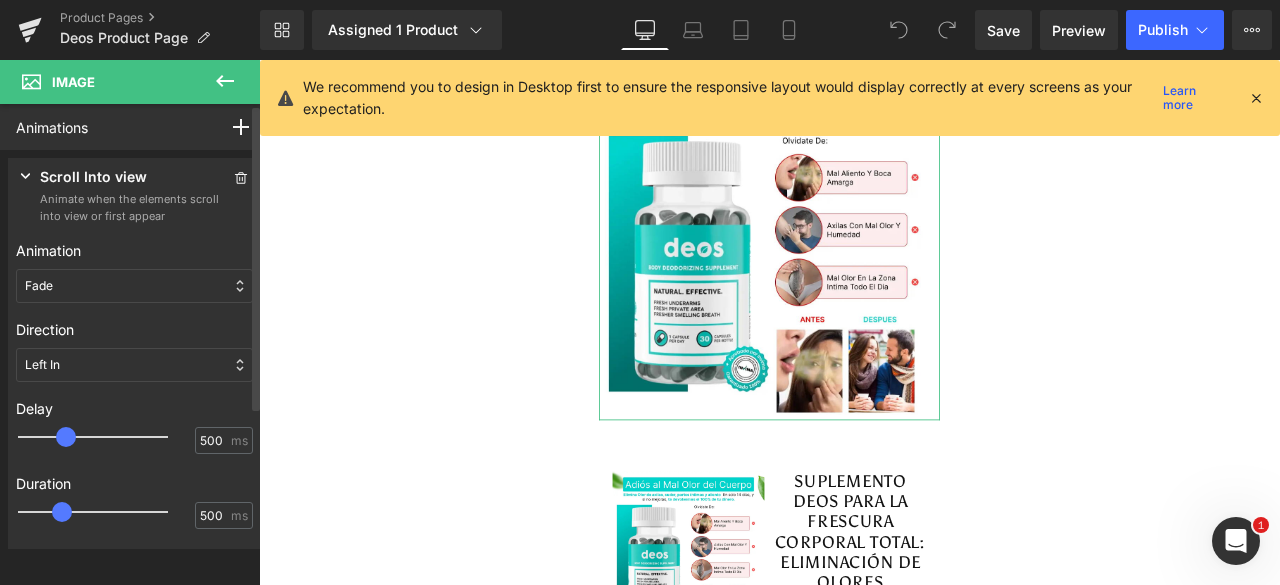 click at bounding box center [107, 437] 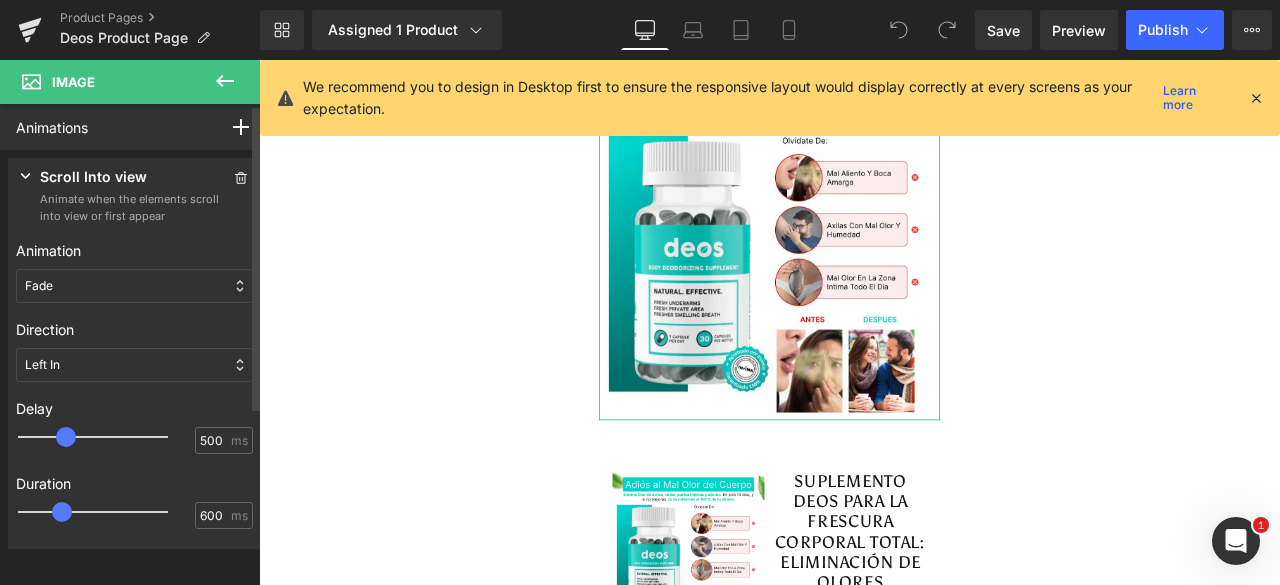 click at bounding box center (107, 512) 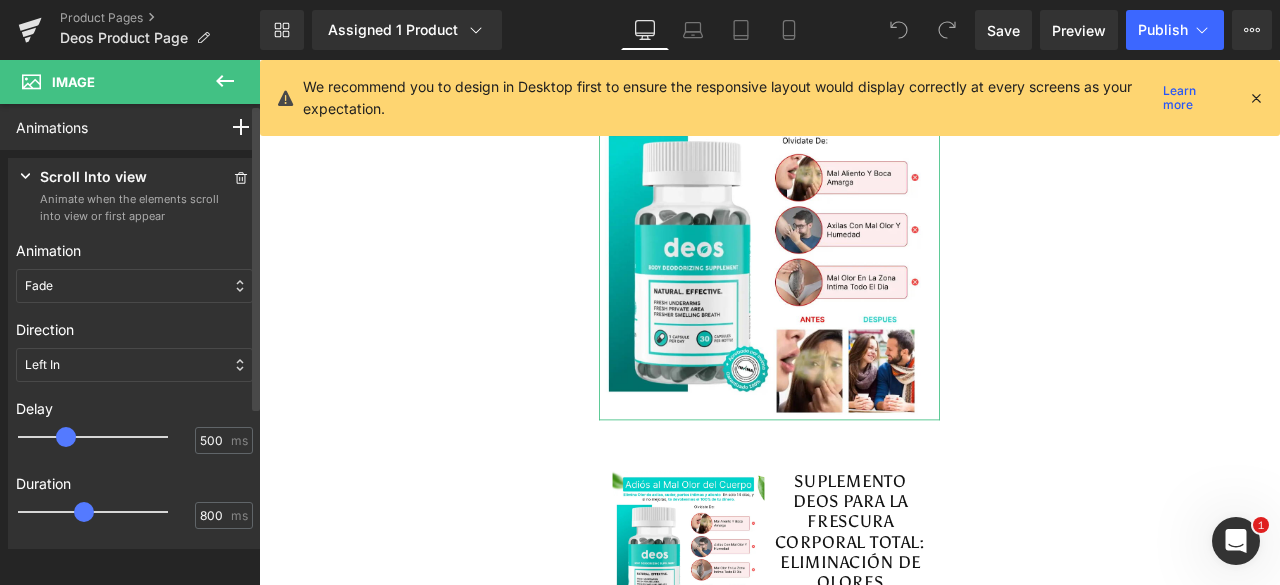 click at bounding box center [107, 512] 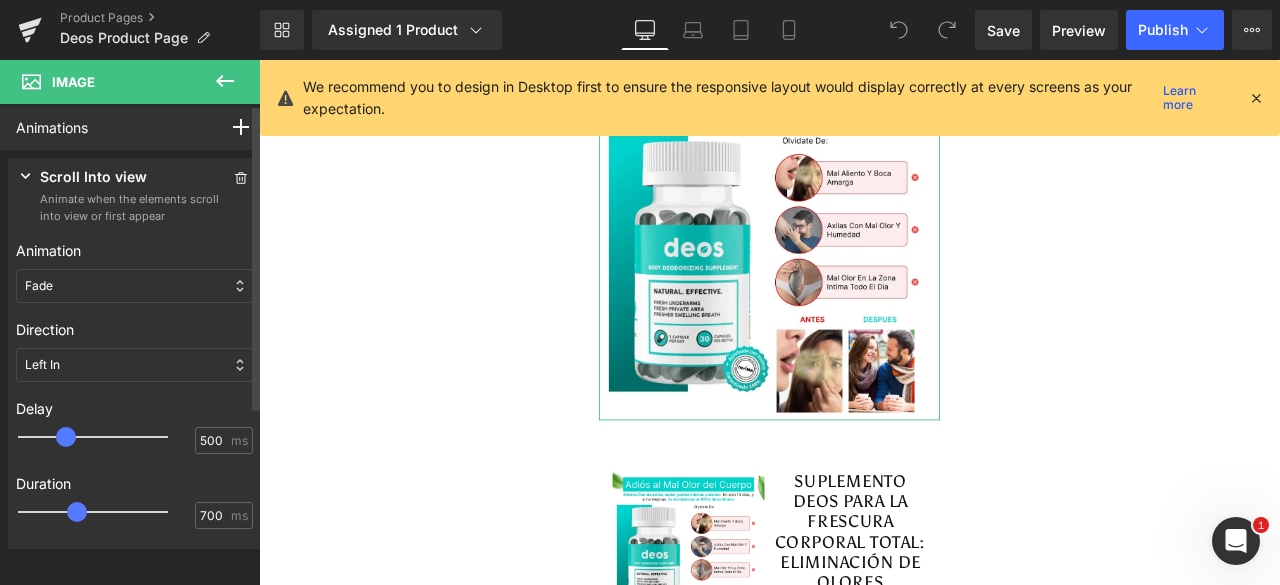 type on "750" 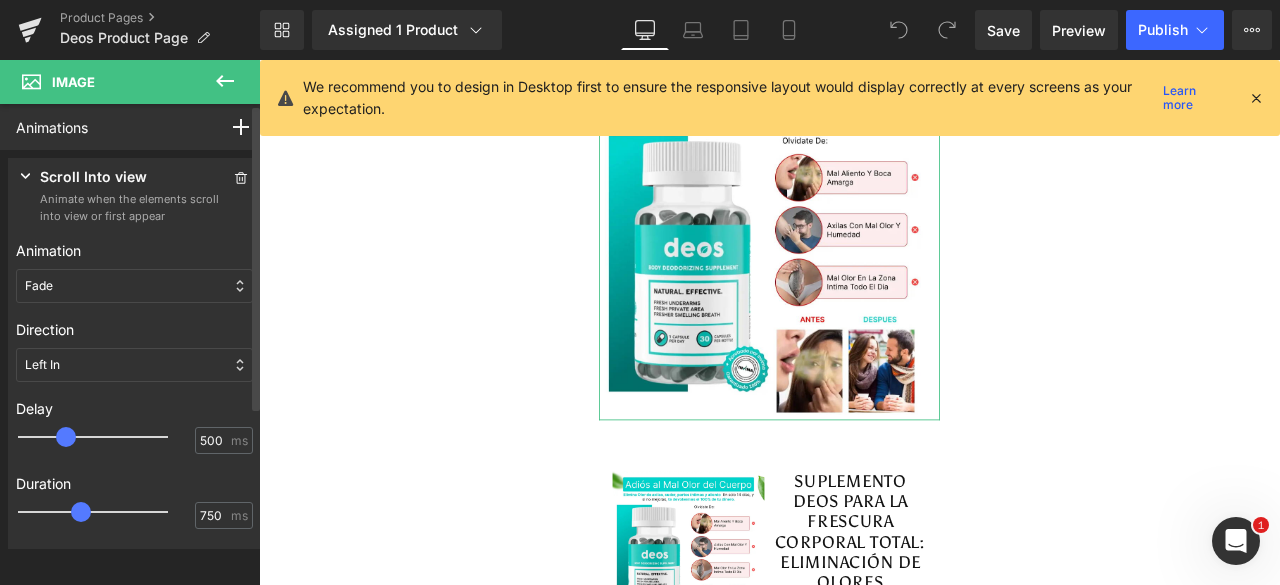 click at bounding box center [81, 512] 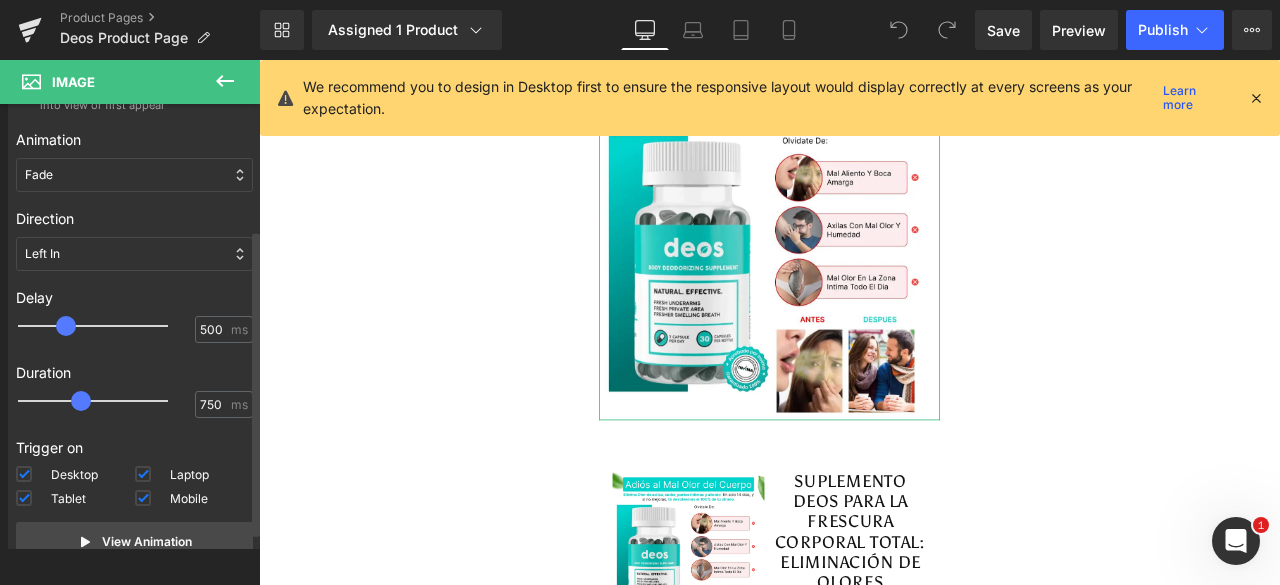 scroll, scrollTop: 197, scrollLeft: 0, axis: vertical 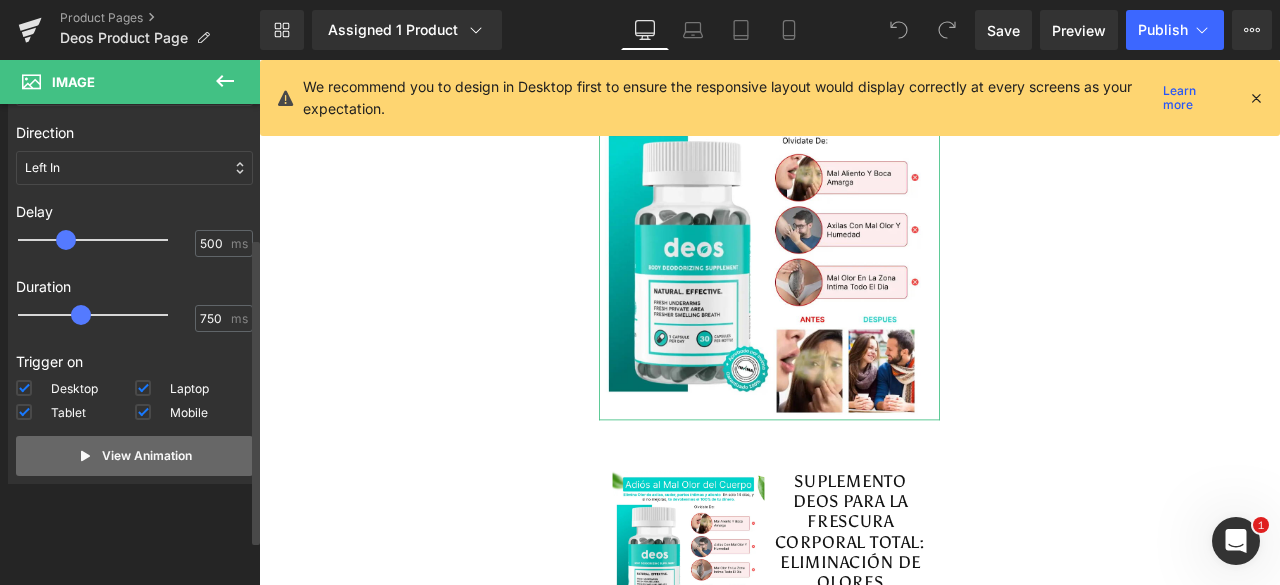 click on "View Animation" at bounding box center [134, 456] 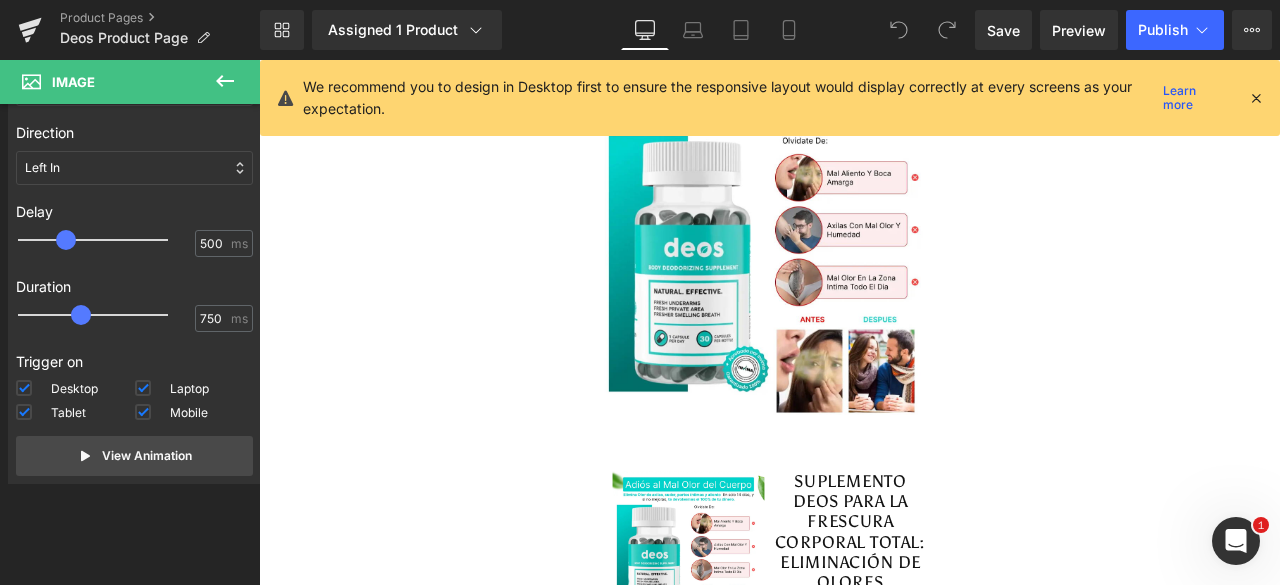 click at bounding box center [1256, 98] 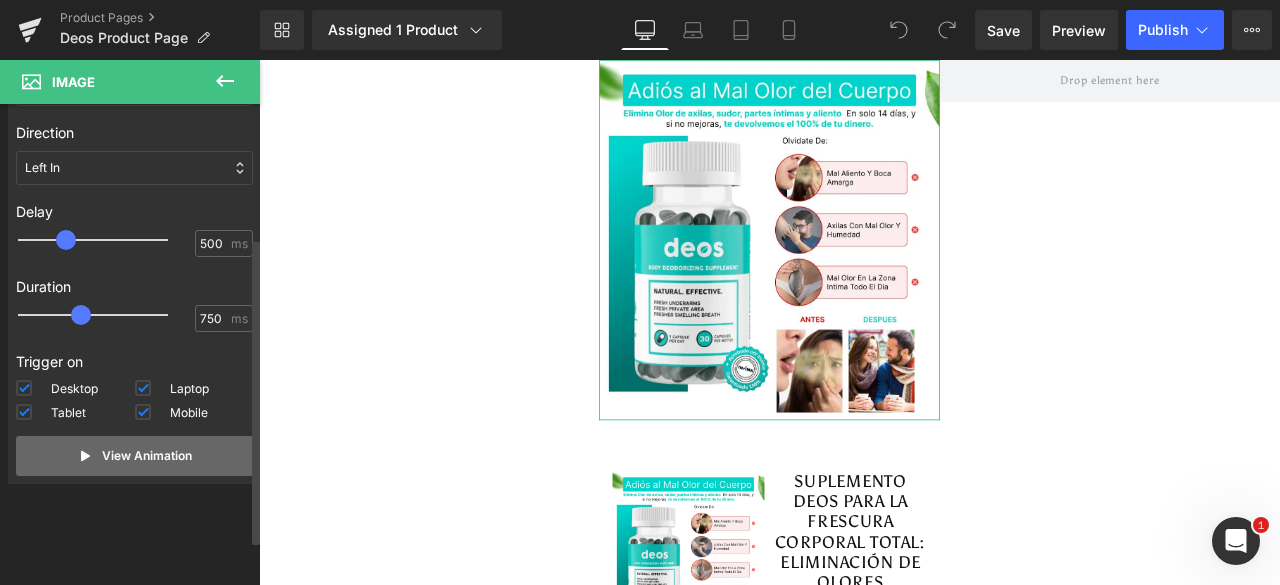 click on "View Animation" at bounding box center [147, 456] 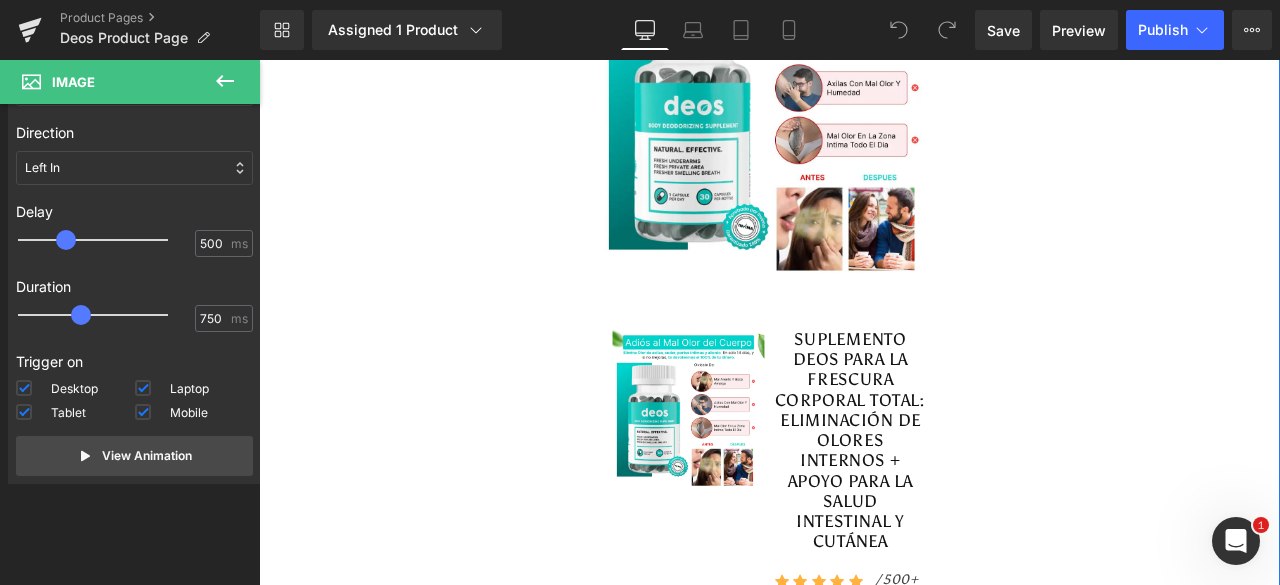 scroll, scrollTop: 200, scrollLeft: 0, axis: vertical 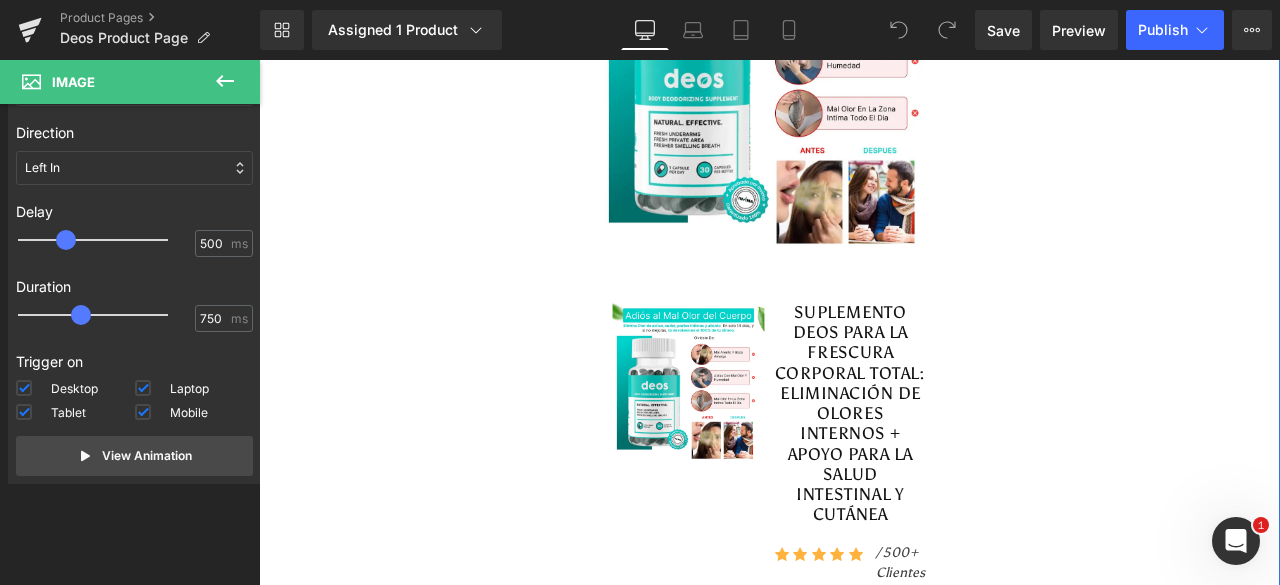 click on "Sale Off
(P) Image
SUPLEMENTO DEOS PARA LA FRESCURA CORPORAL TOTAL: ELIMINACIÓN DE OLORES INTERNOS + APOYO PARA LA SALUD INTESTINAL Y CUTÁNEA
(P) Title
Icon
Icon
Icon
Icon
Icon
Icon List Hoz
/ 500+ Clientes Satisfechos
Text Block
Icon List         $79,900.00" at bounding box center (863, 826) 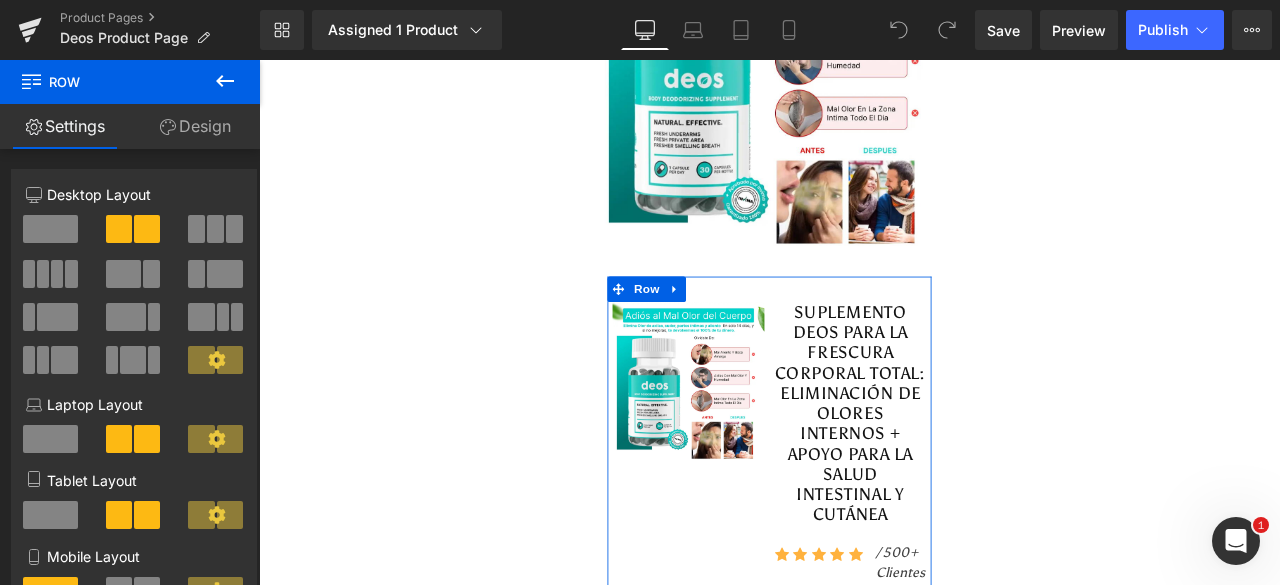 click on "Design" at bounding box center (195, 126) 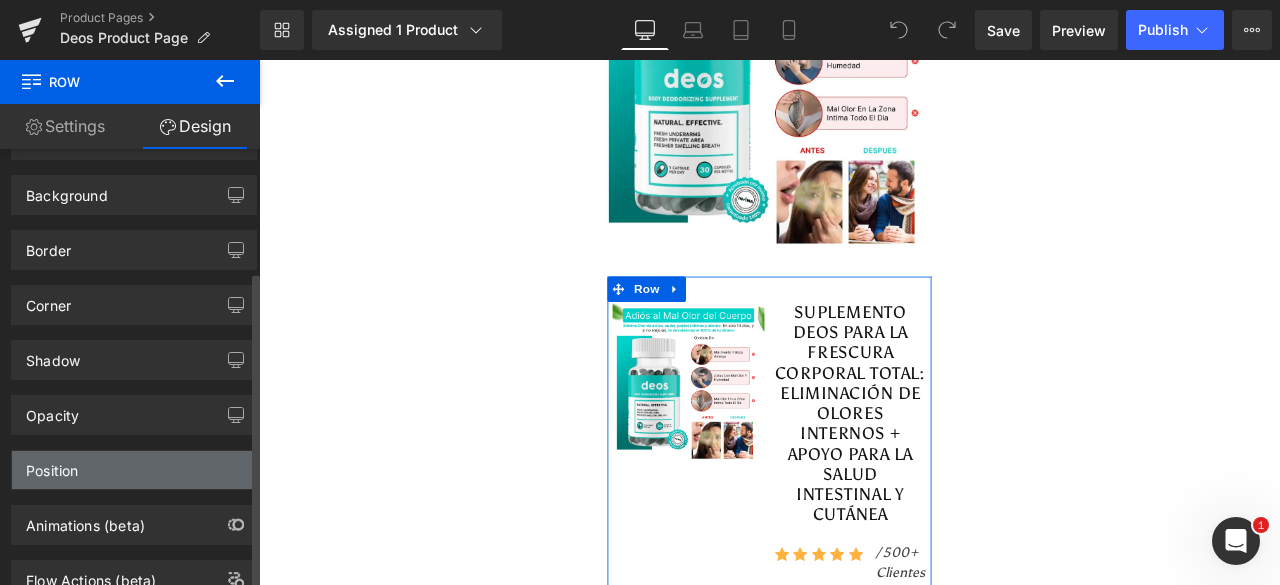 scroll, scrollTop: 168, scrollLeft: 0, axis: vertical 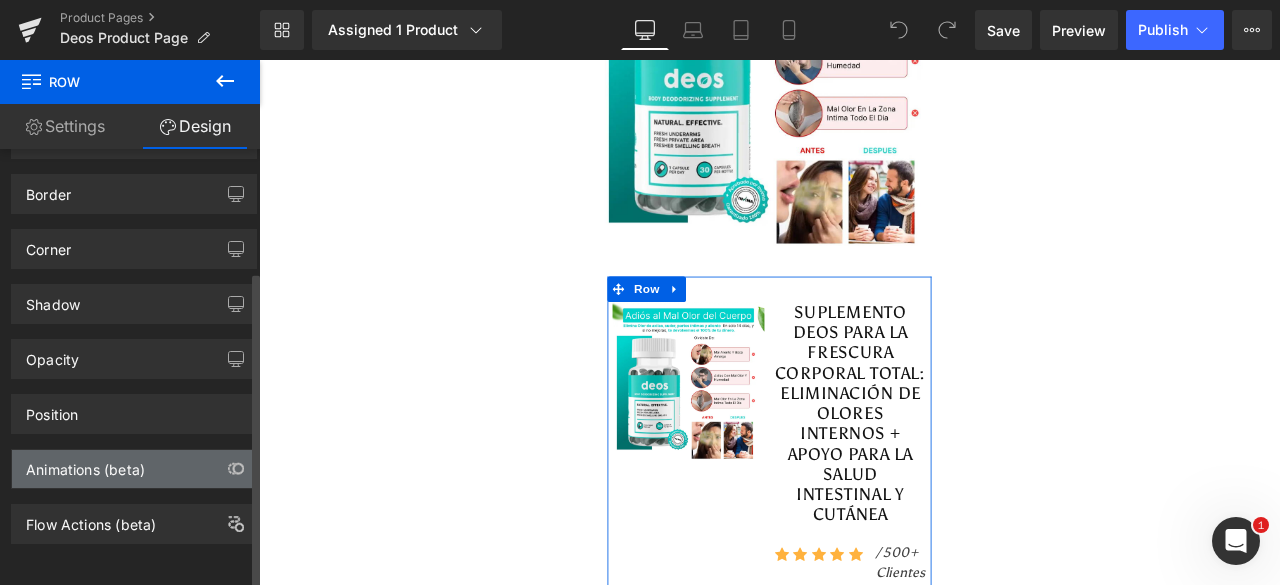 click on "Animations (beta)" at bounding box center [134, 469] 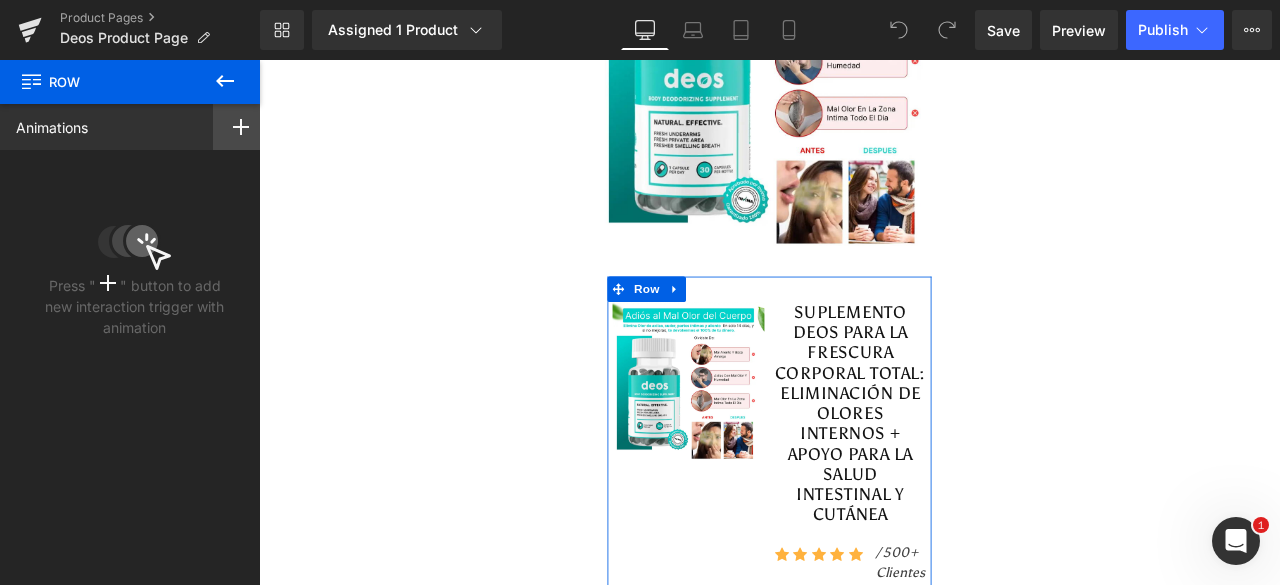 click 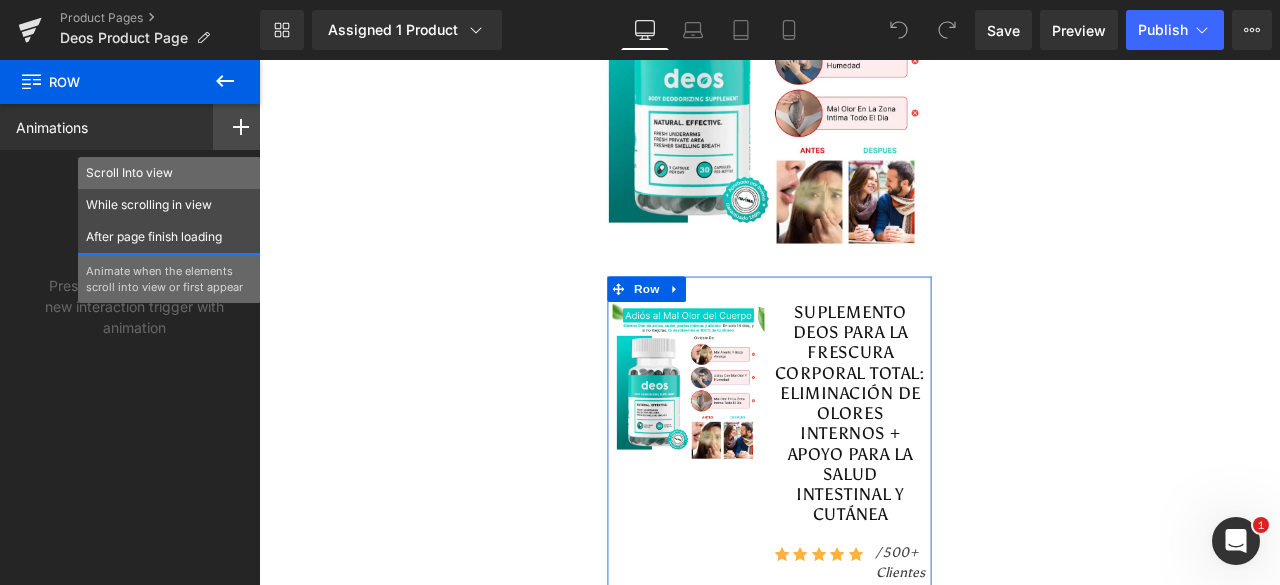 click on "Scroll Into view" at bounding box center [169, 173] 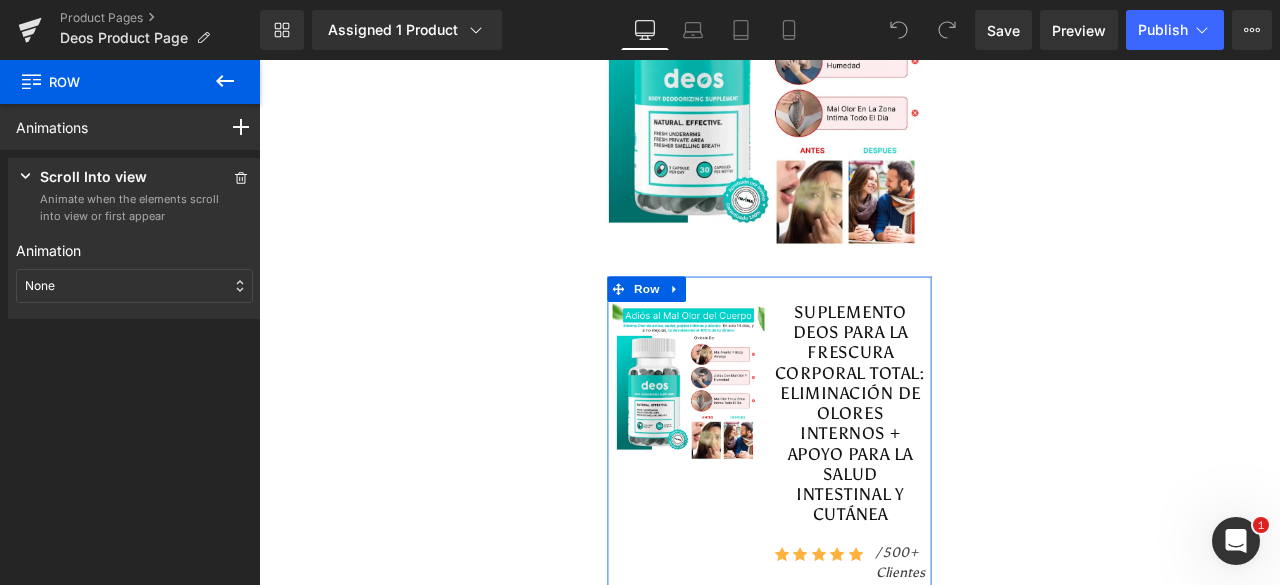 click on "None" at bounding box center [134, 286] 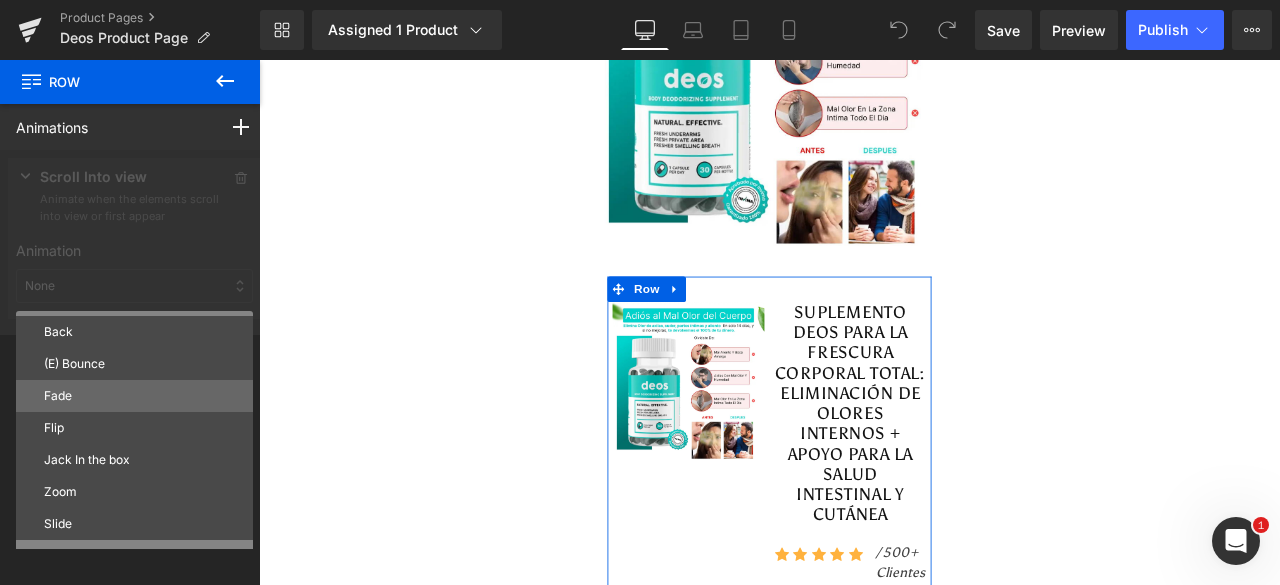 scroll, scrollTop: 100, scrollLeft: 0, axis: vertical 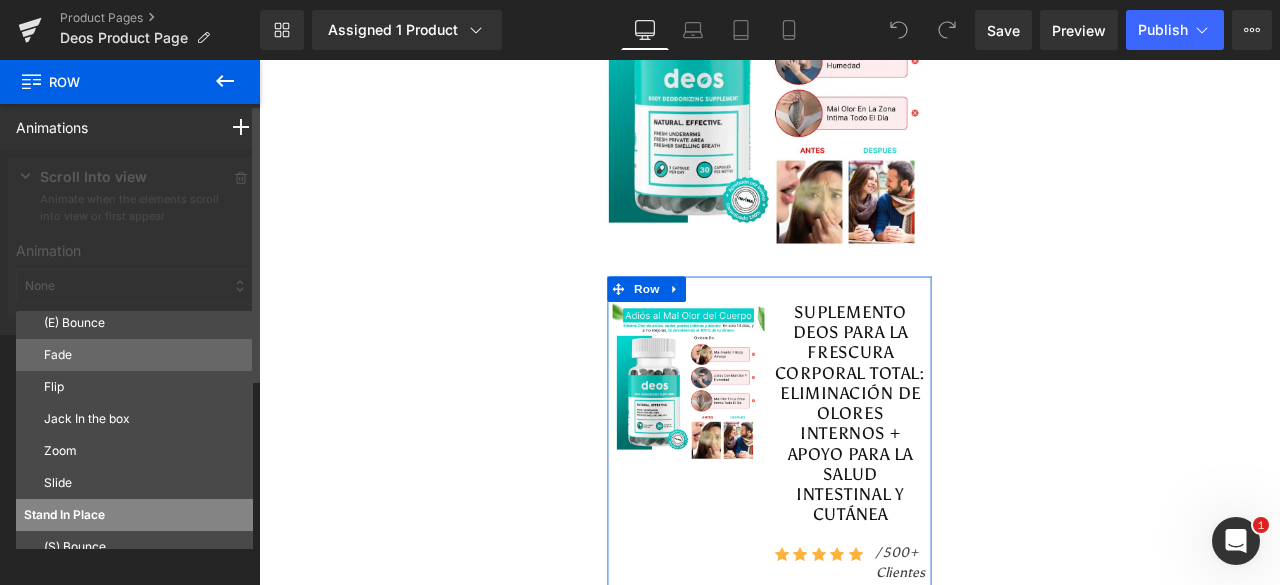 click on "Fade" at bounding box center (144, 355) 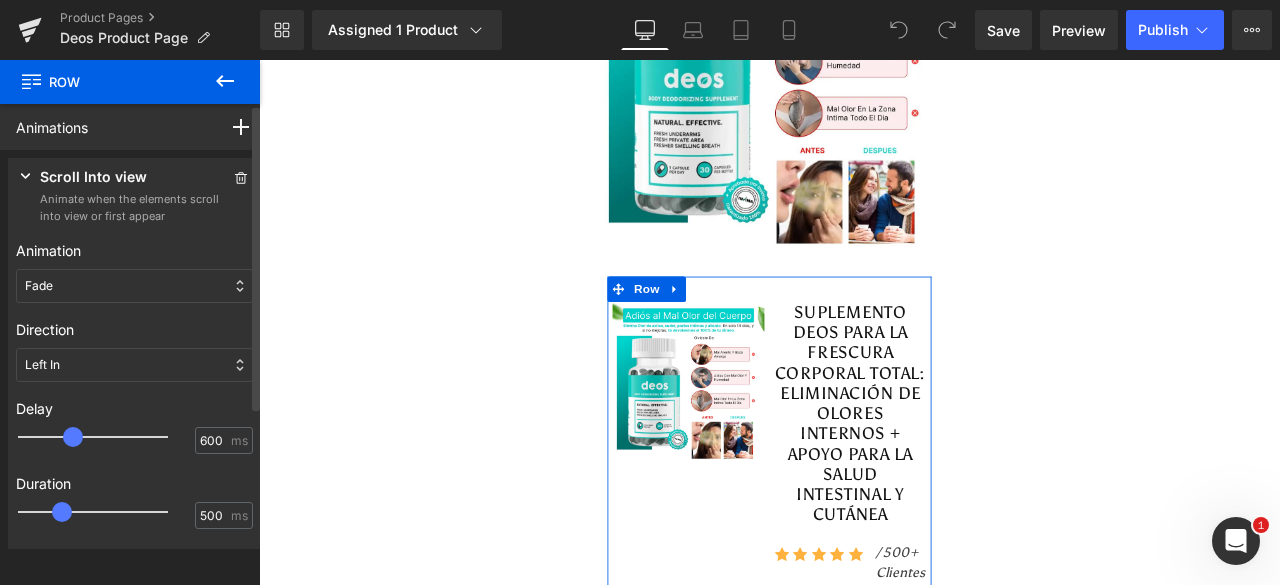 click at bounding box center (107, 437) 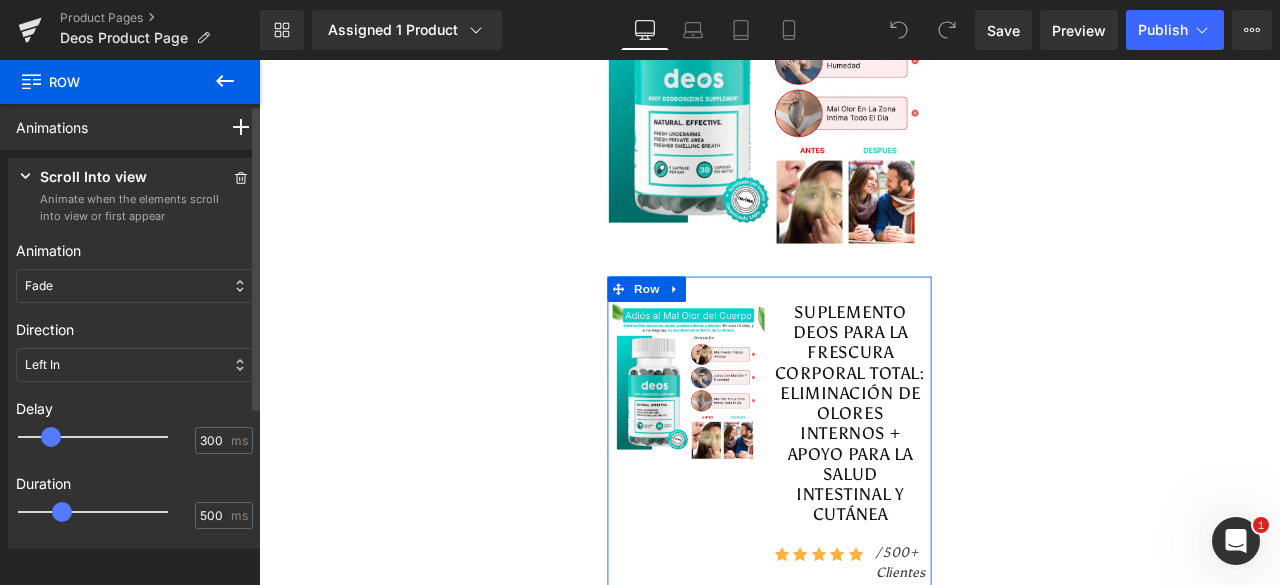 click at bounding box center (107, 437) 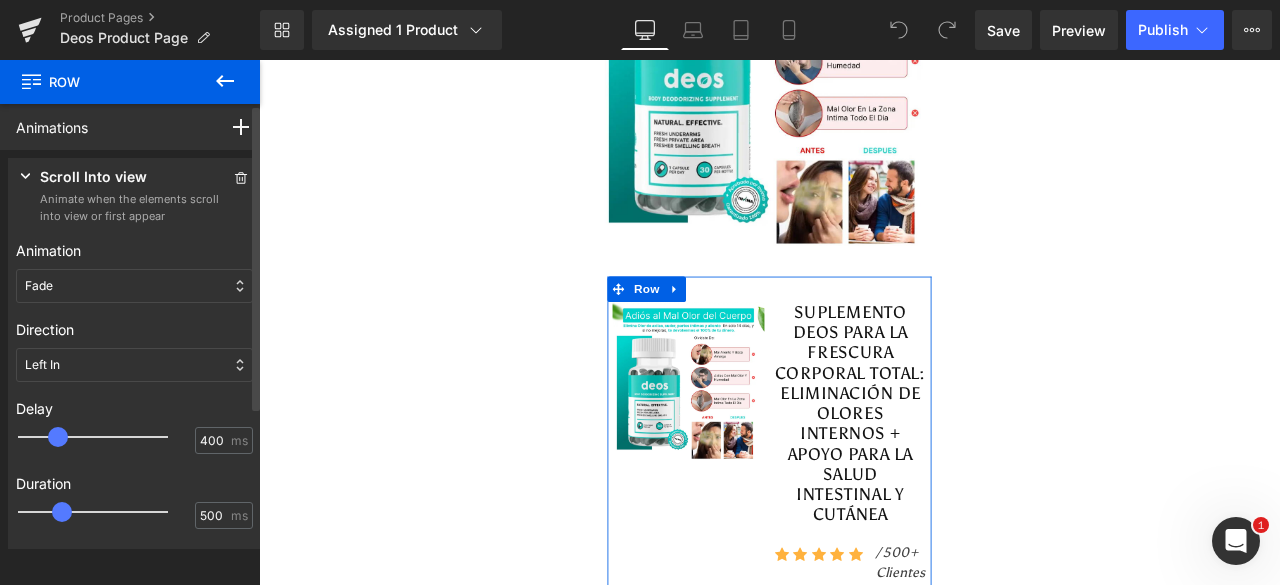 type on "500" 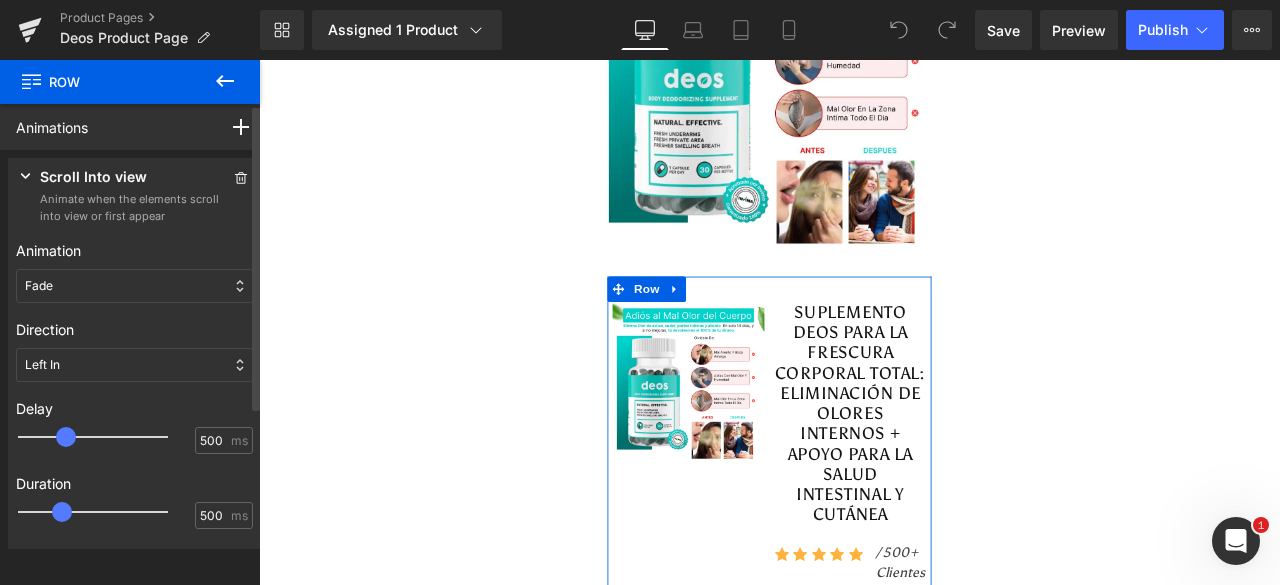 drag, startPoint x: 57, startPoint y: 435, endPoint x: 77, endPoint y: 441, distance: 20.880613 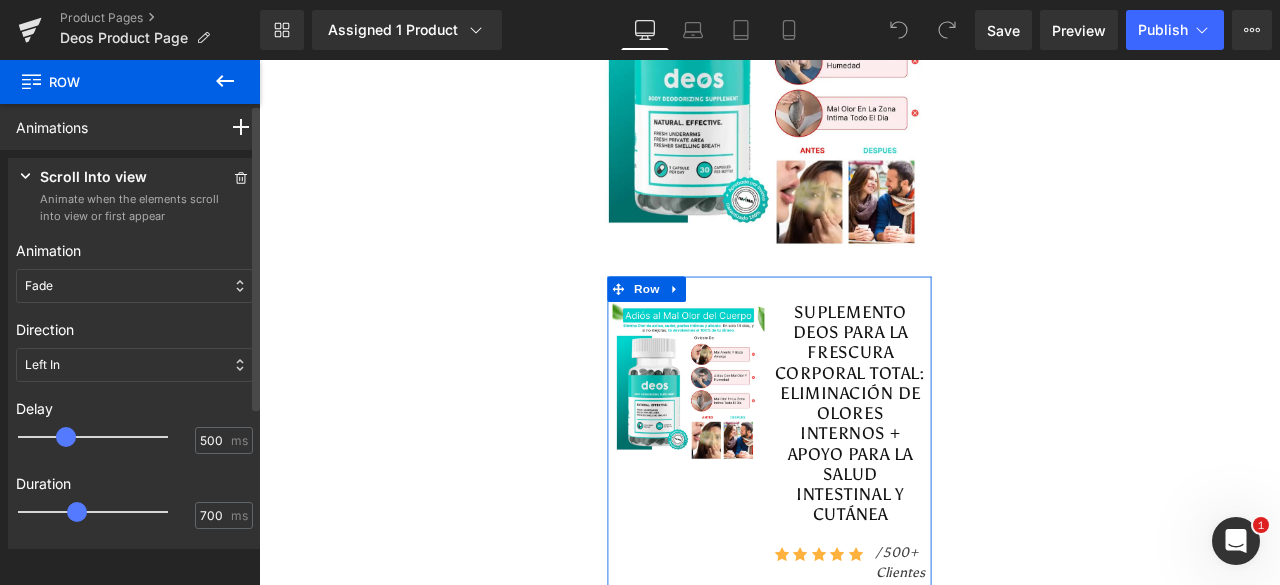 click at bounding box center [107, 512] 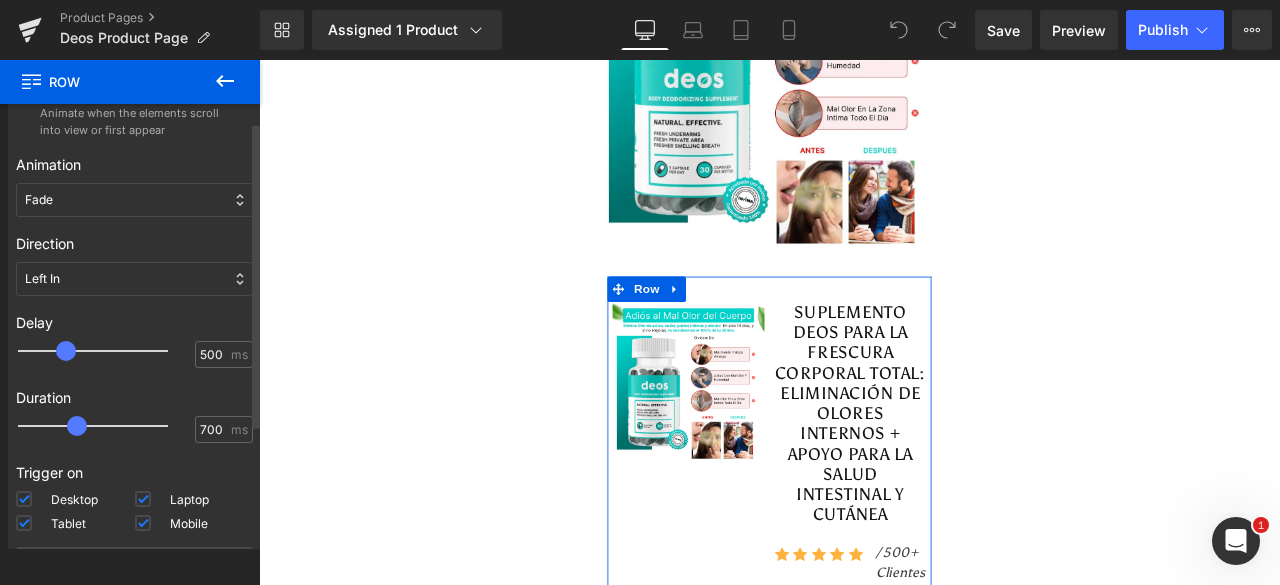 scroll, scrollTop: 197, scrollLeft: 0, axis: vertical 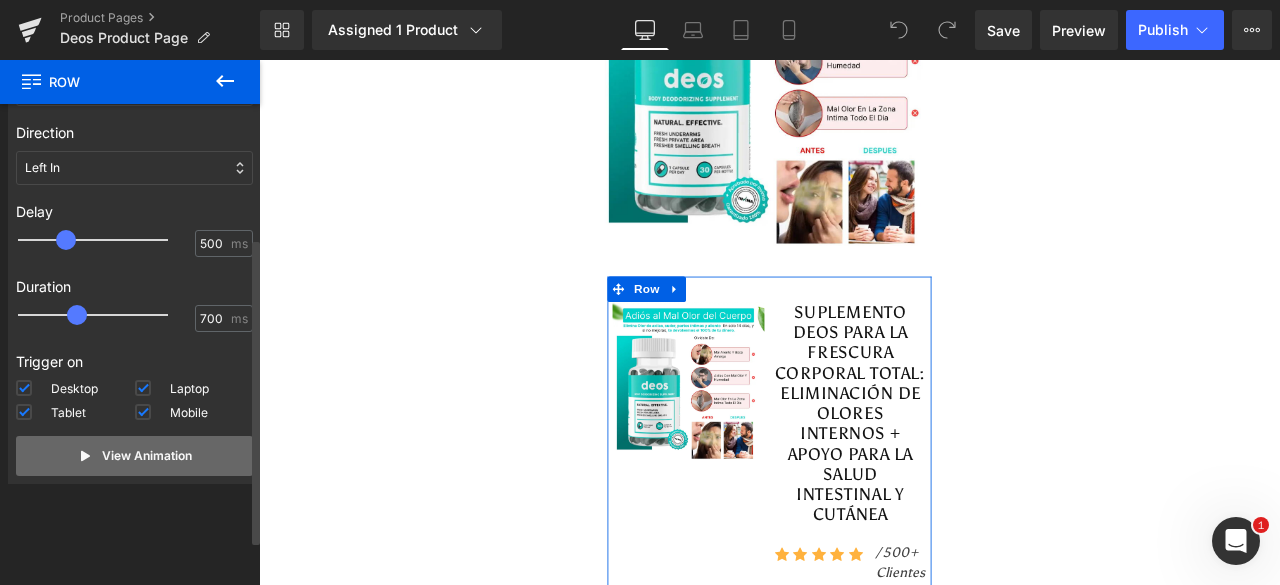 drag, startPoint x: 127, startPoint y: 459, endPoint x: 141, endPoint y: 453, distance: 15.231546 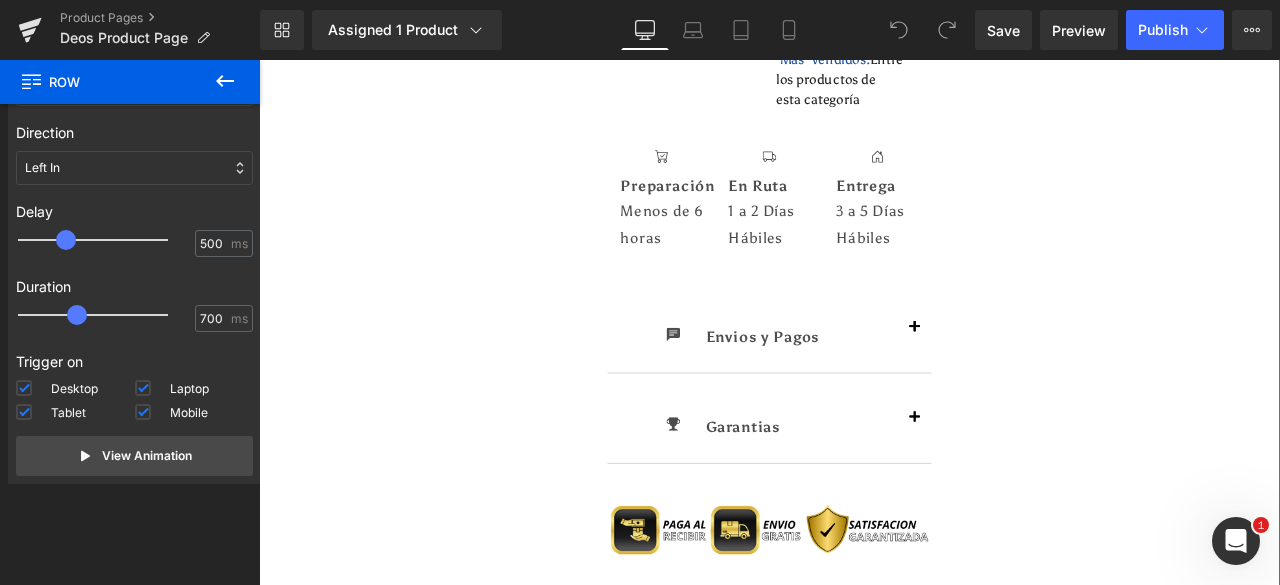 scroll, scrollTop: 1500, scrollLeft: 0, axis: vertical 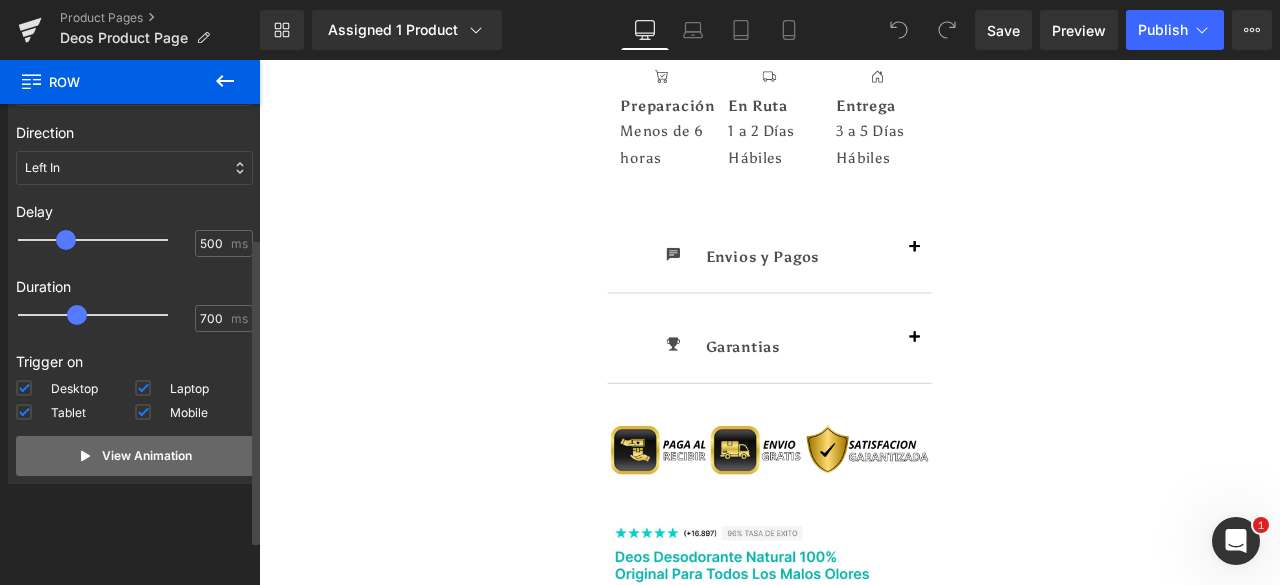 click on "View Animation" at bounding box center [147, 456] 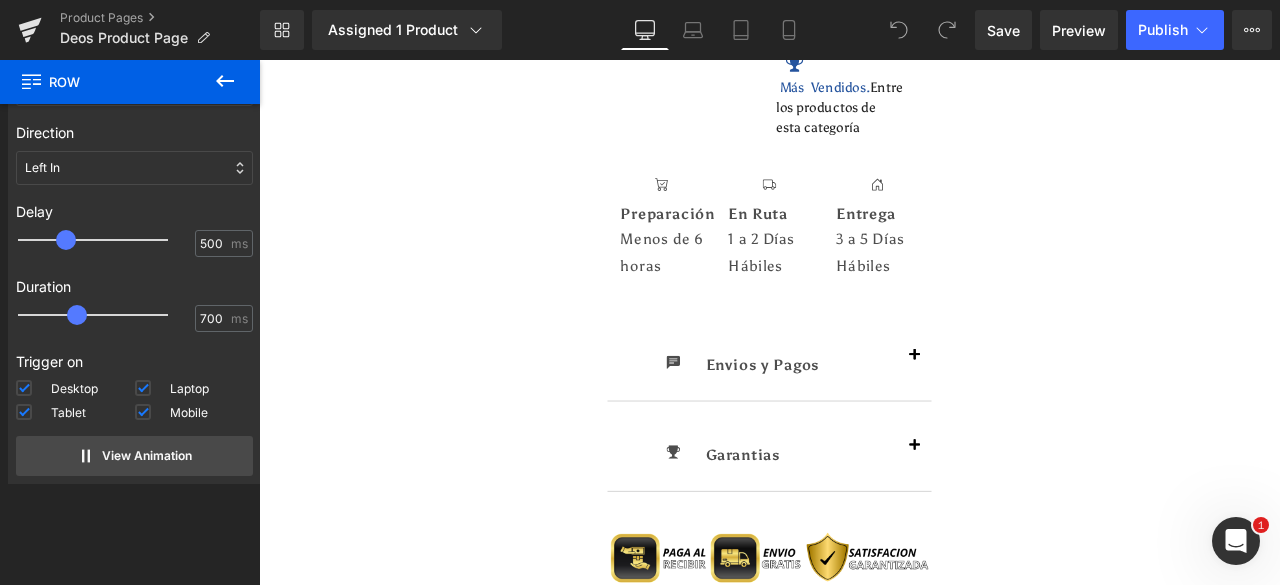 scroll, scrollTop: 1200, scrollLeft: 0, axis: vertical 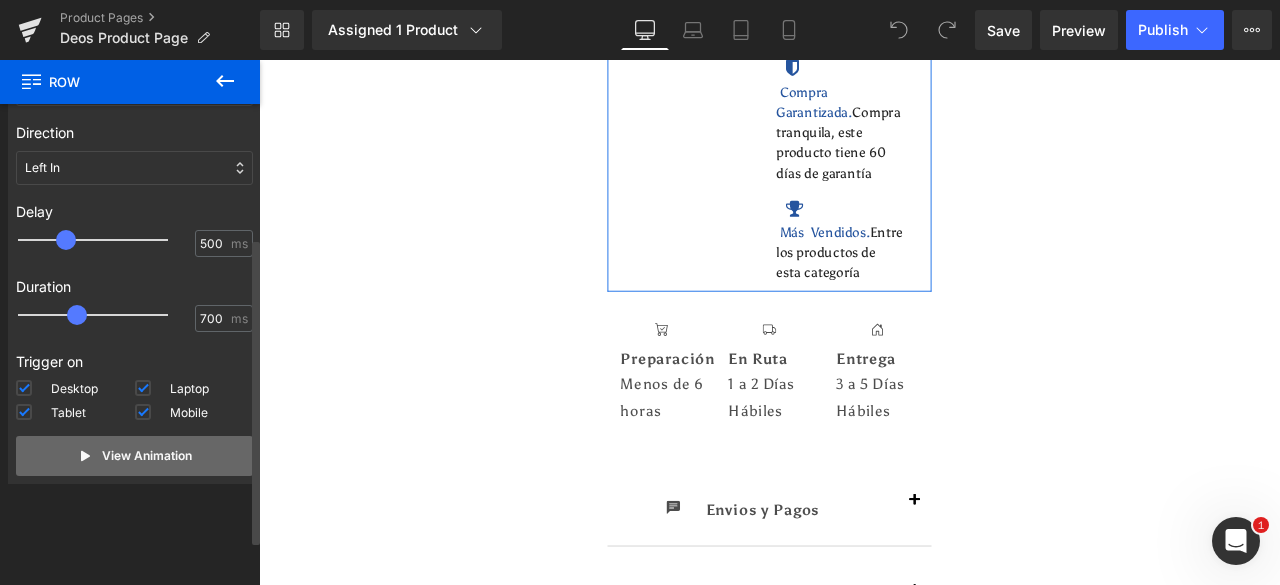 click on "View Animation" at bounding box center (134, 456) 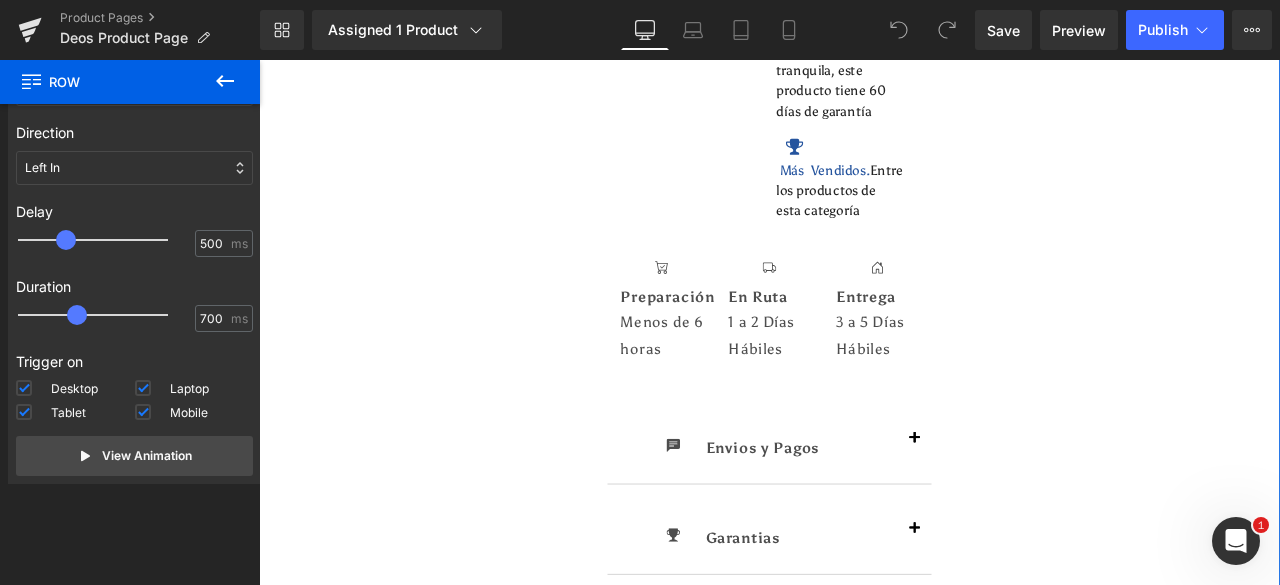 scroll, scrollTop: 1200, scrollLeft: 0, axis: vertical 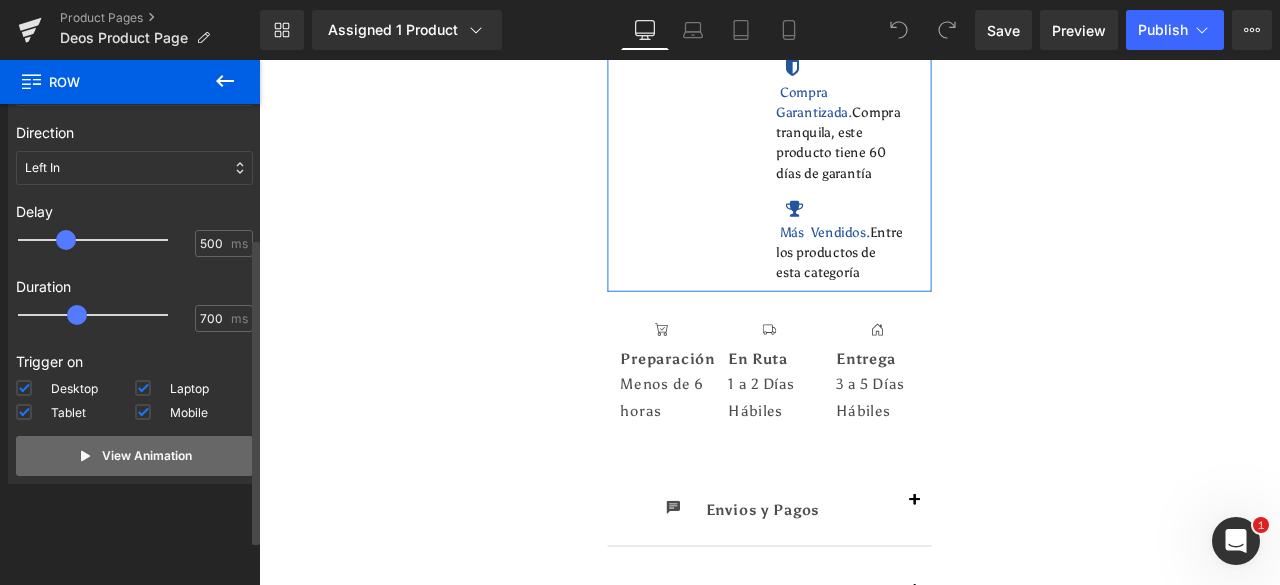 click on "View Animation" at bounding box center [147, 456] 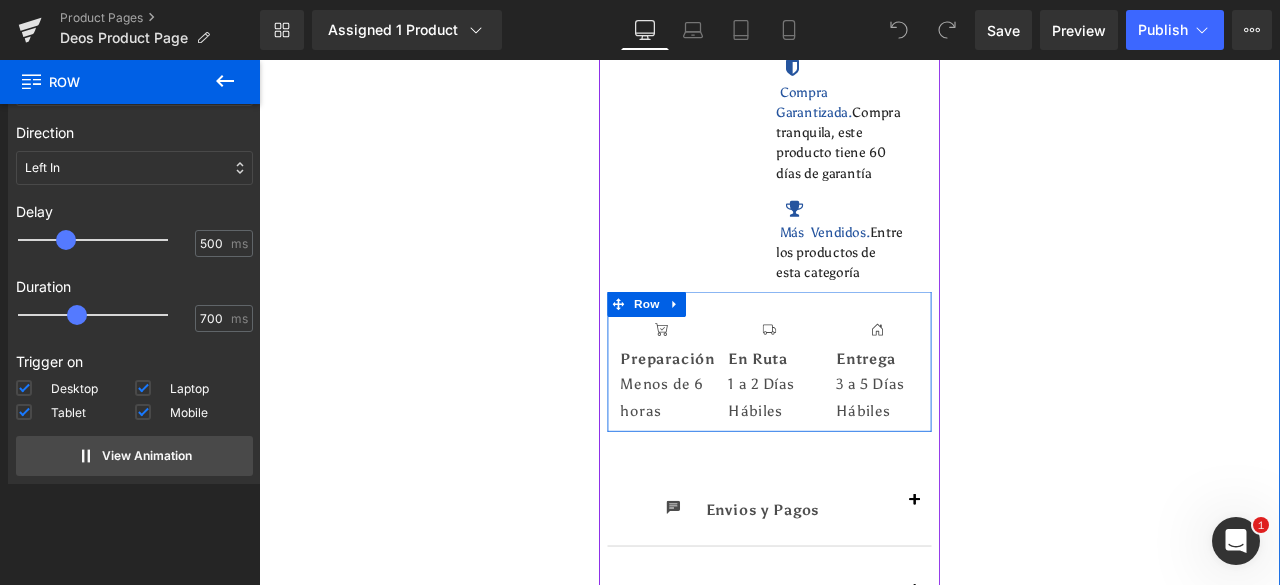 click on "Icon         En Ruta Text Block         1 a 2 Días Hábiles Text Block" at bounding box center (864, 428) 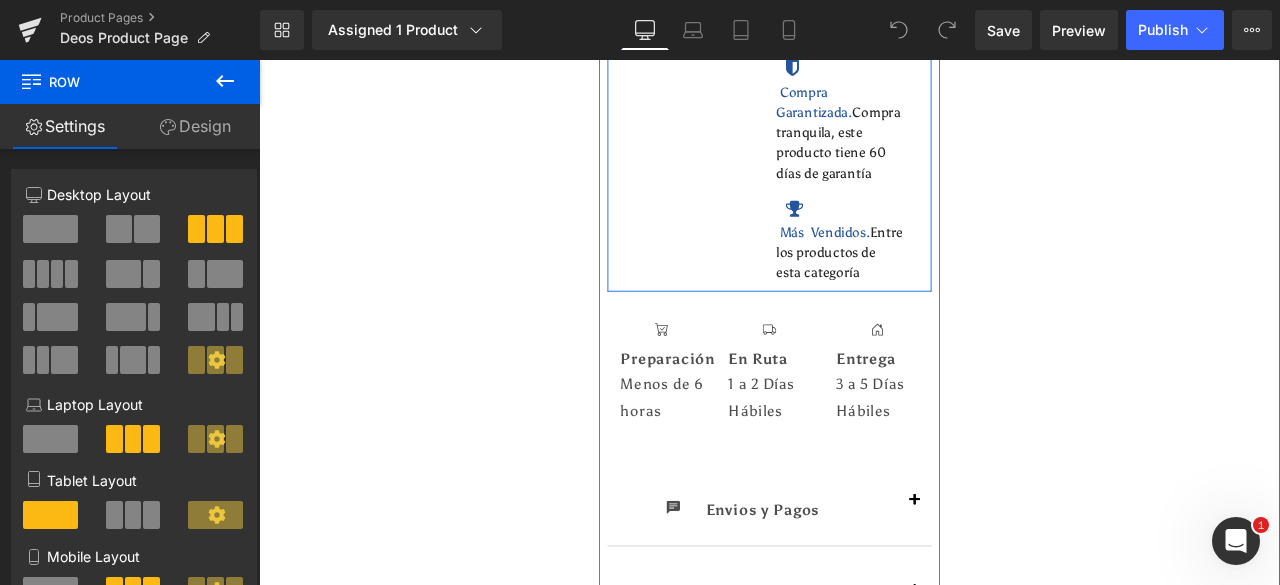 click at bounding box center (863, 332) 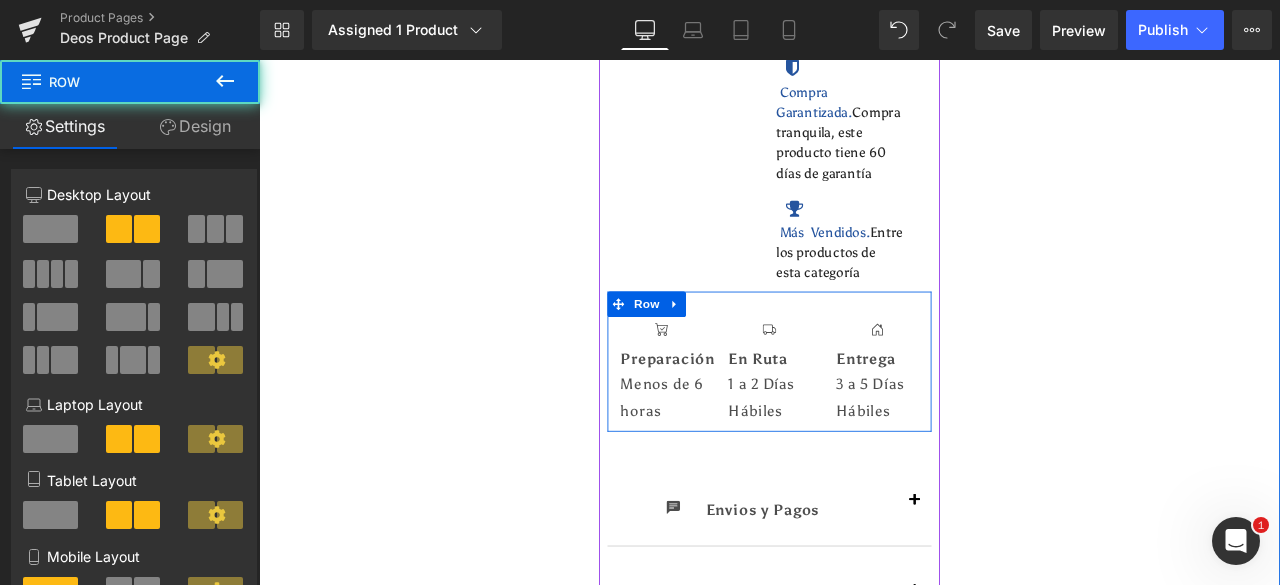 click on "Icon
Preparación
Text Block         Menos de 6 horas Text Block
Icon         En Ruta Text Block         1 a 2 Días Hábiles Text Block
Icon         Entrega Text Block         3 a 5 Días Hábiles Text Block
Row" at bounding box center [863, 418] 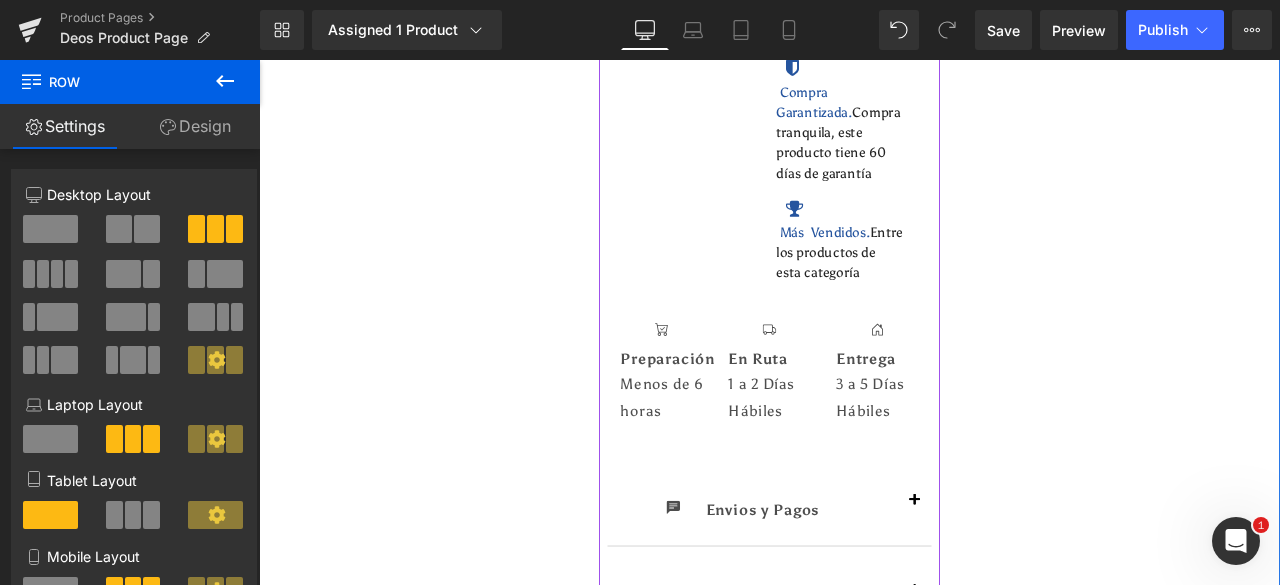 click on "Sale Off
(P) Image
SUPLEMENTO DEOS PARA LA FRESCURA CORPORAL TOTAL: ELIMINACIÓN DE OLORES INTERNOS + APOYO PARA LA SALUD INTESTINAL Y CUTÁNEA
(P) Title
Icon
Icon" at bounding box center [863, 93] 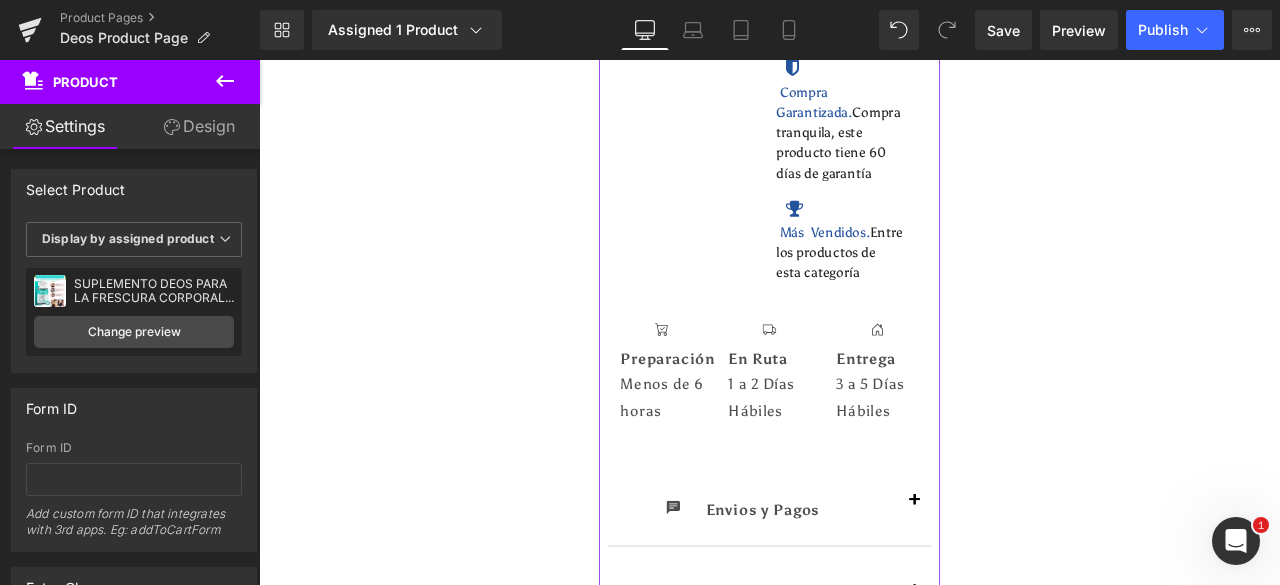 click on "Design" at bounding box center (199, 126) 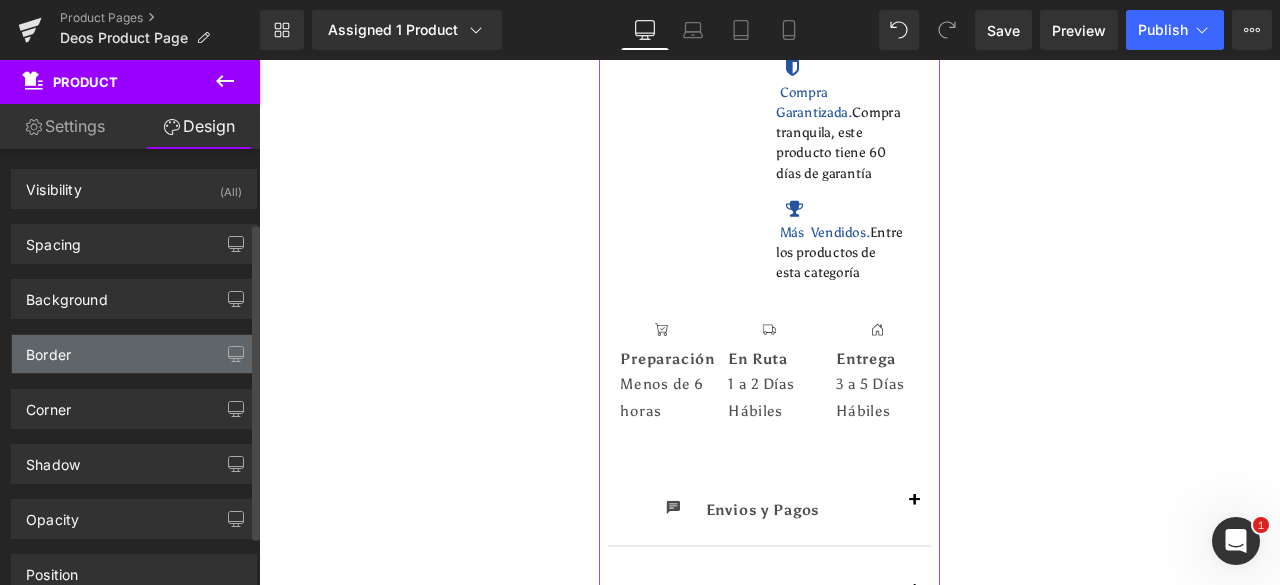 scroll, scrollTop: 168, scrollLeft: 0, axis: vertical 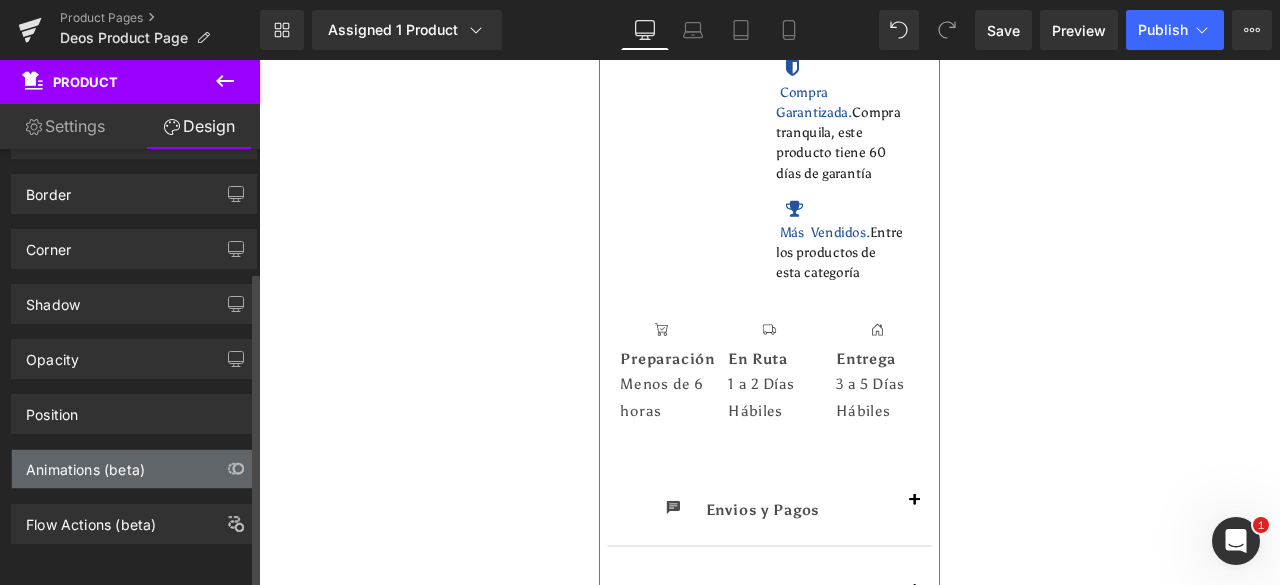 click on "Animations (beta)" at bounding box center (134, 469) 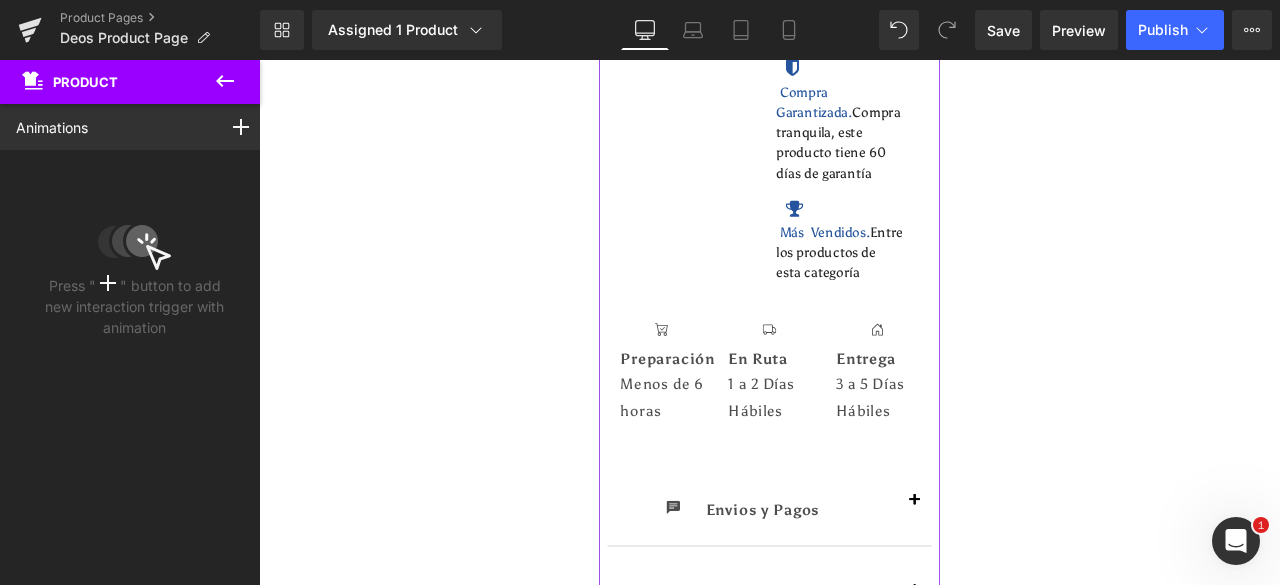 click on "Animations
Scroll Into view While scrolling in view After page finish loading
This is the place for explaining how interaction trigger animation" at bounding box center (134, 127) 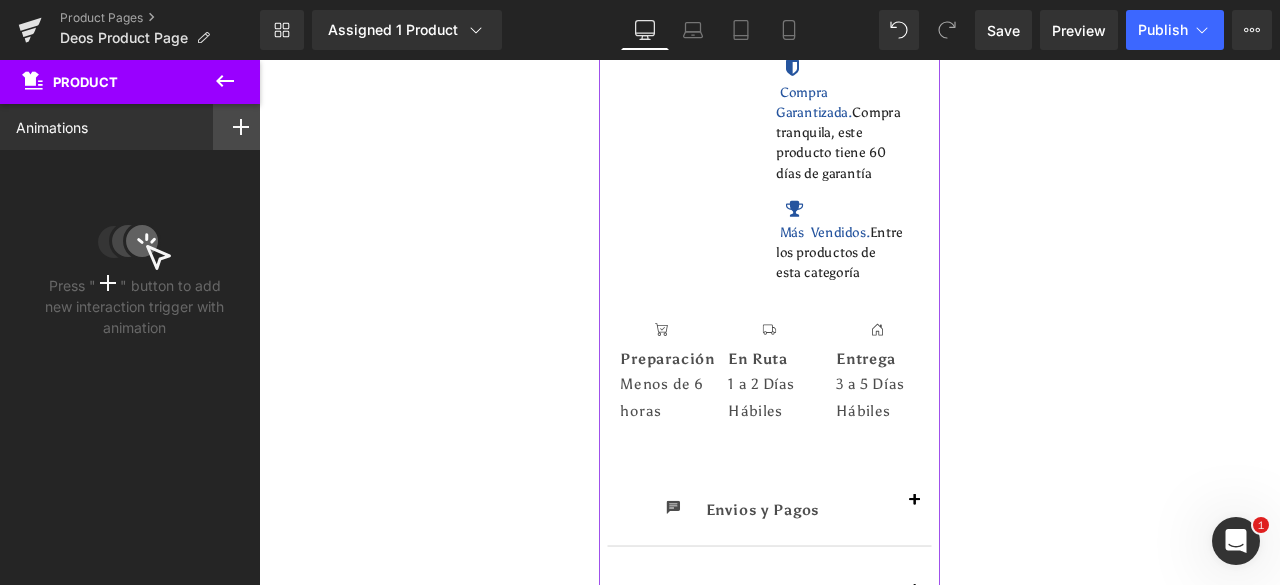click 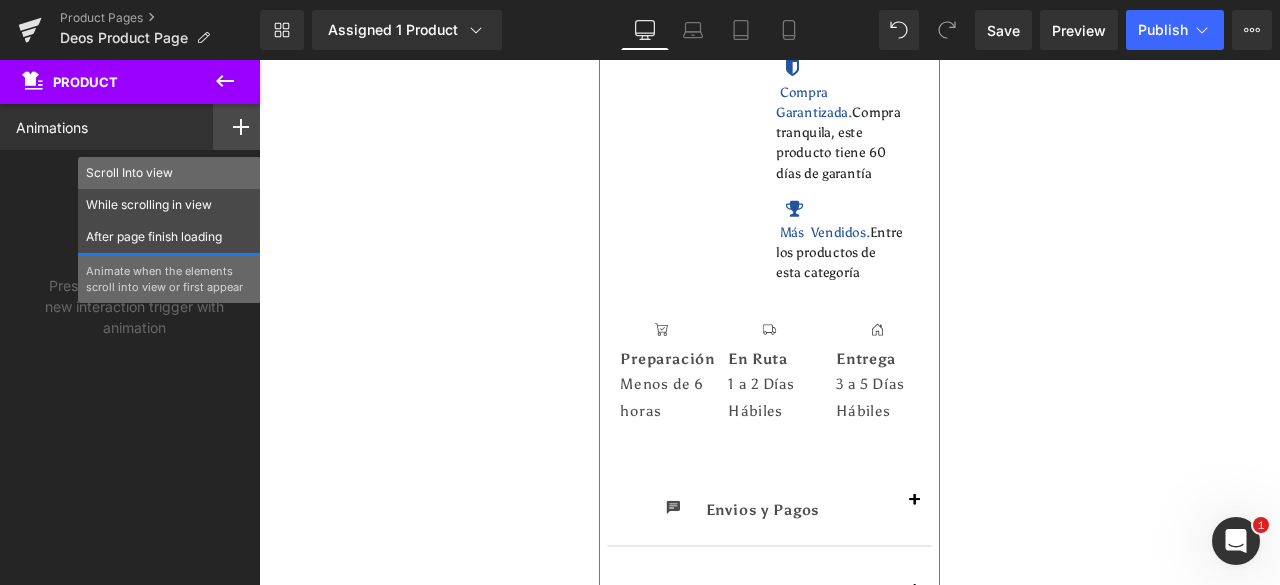 click on "Scroll Into view" at bounding box center [169, 173] 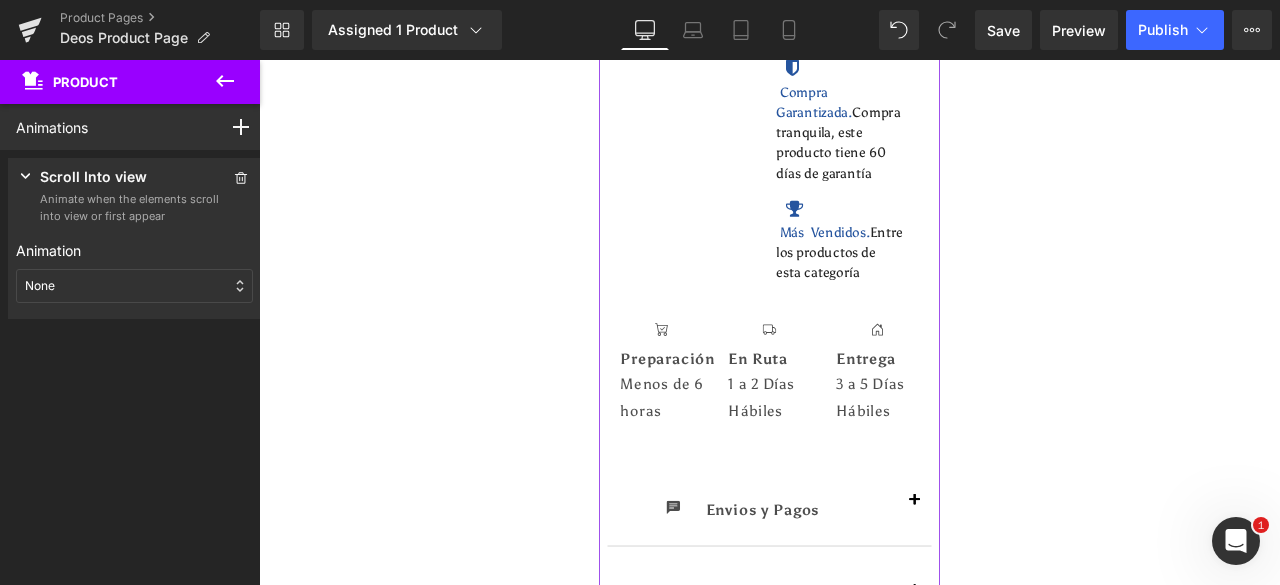 click on "None" at bounding box center (134, 286) 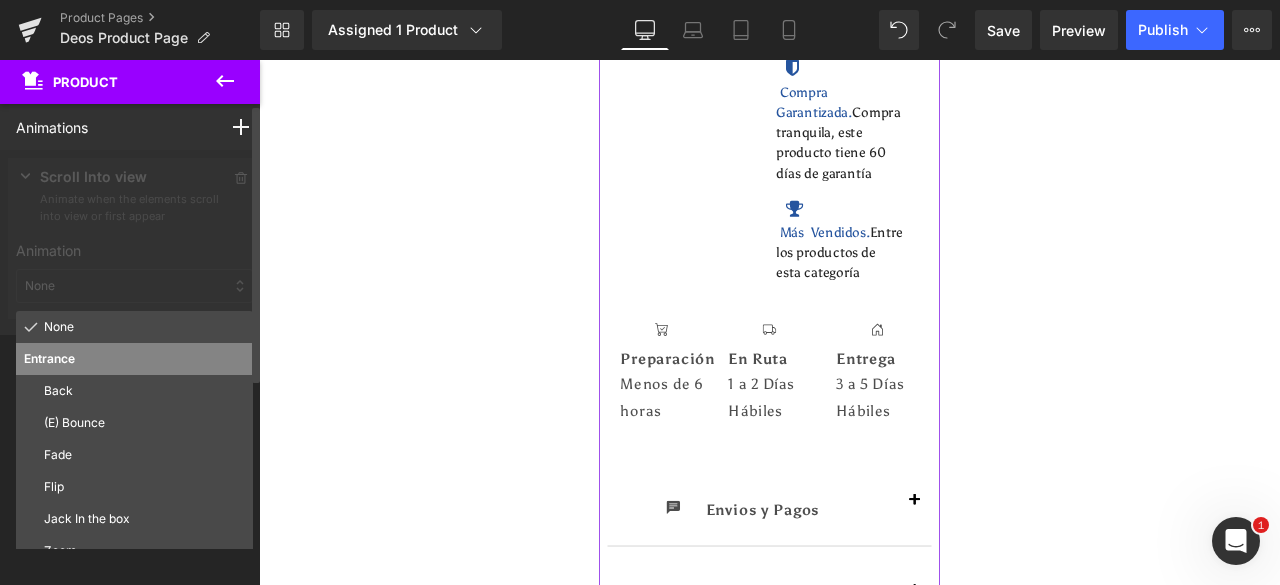 click on "Fade" at bounding box center (144, 455) 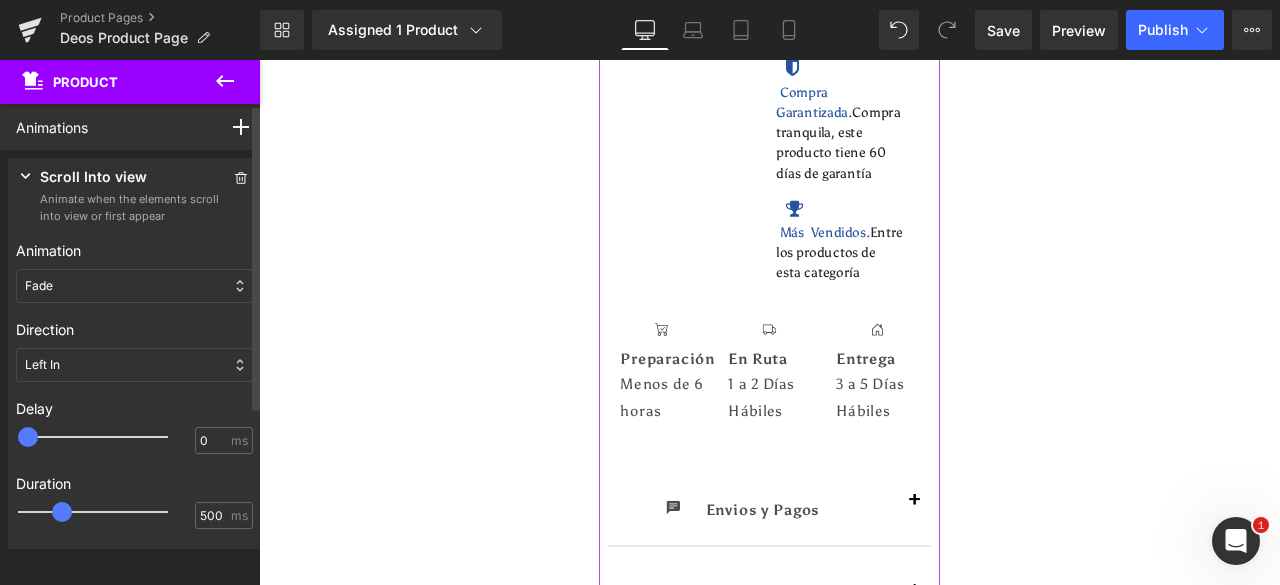 type on "500" 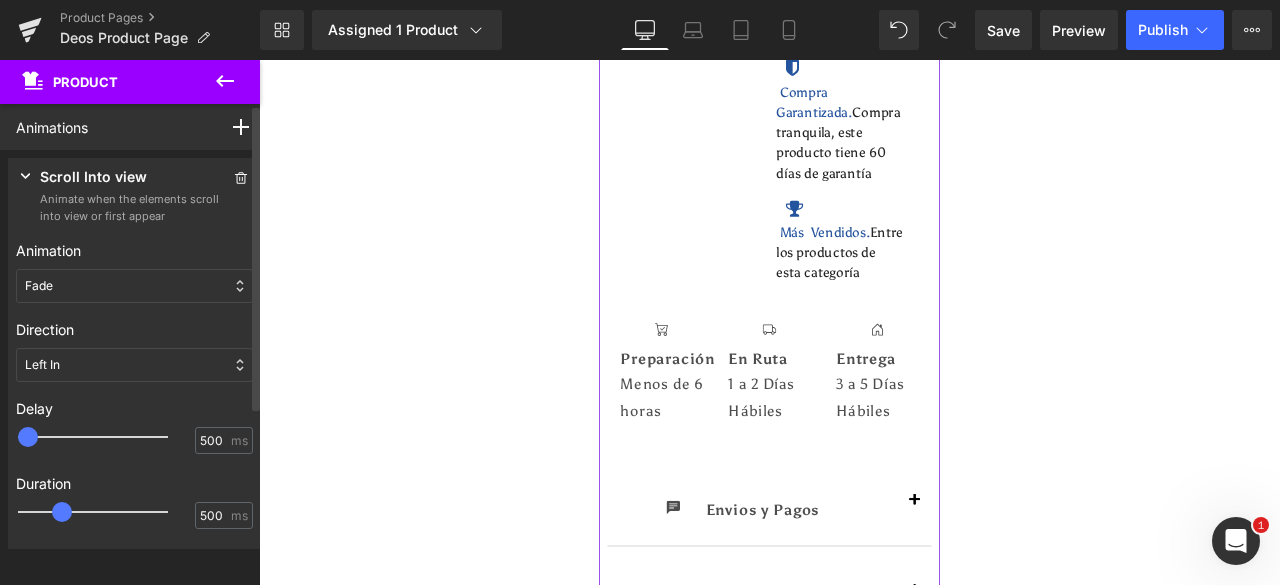 click at bounding box center [107, 437] 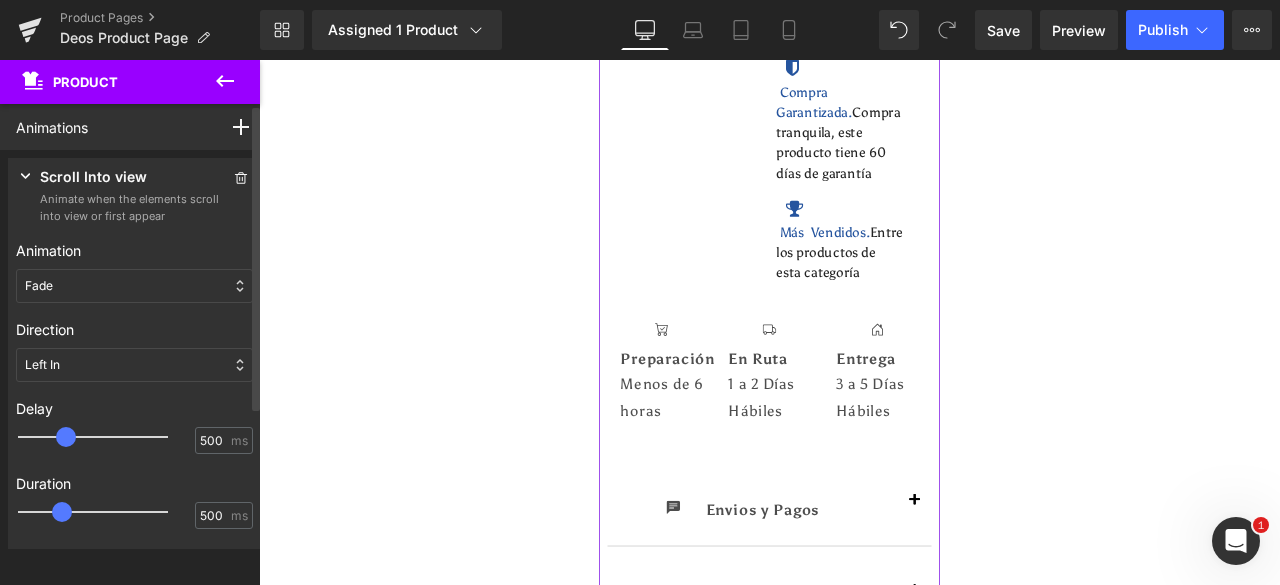 type on "700" 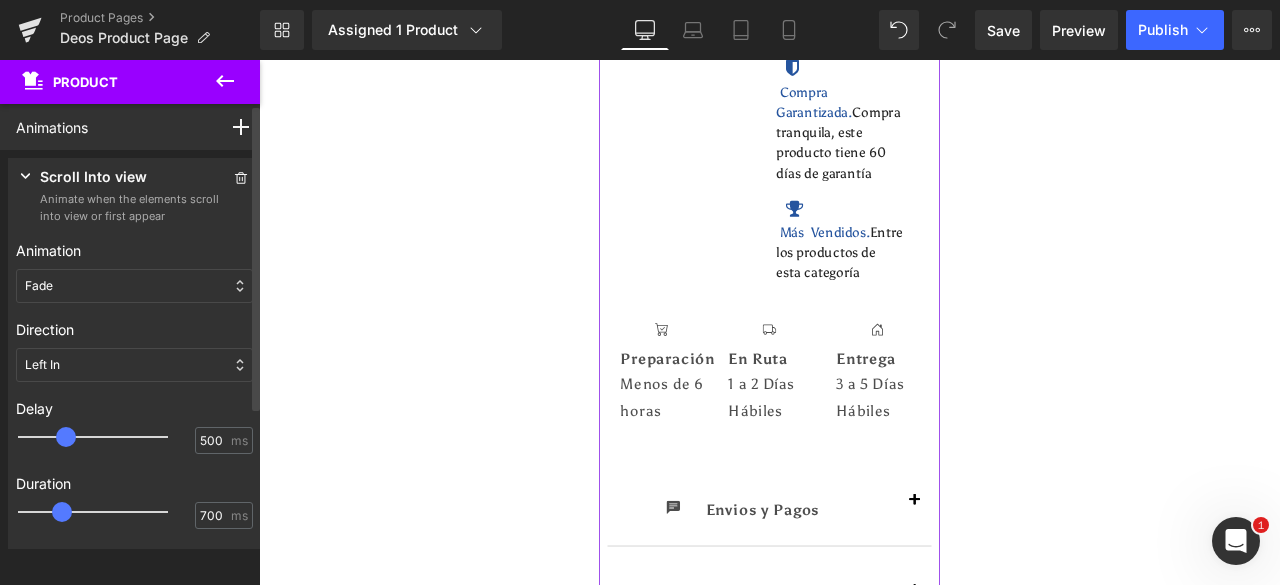 click at bounding box center (107, 512) 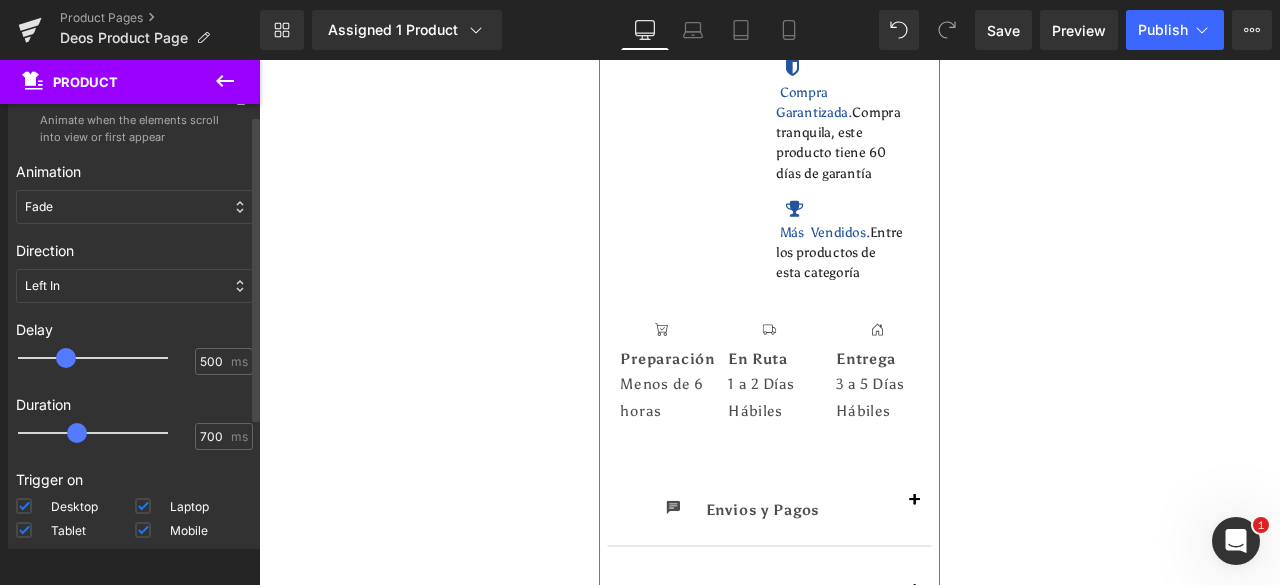 scroll, scrollTop: 197, scrollLeft: 0, axis: vertical 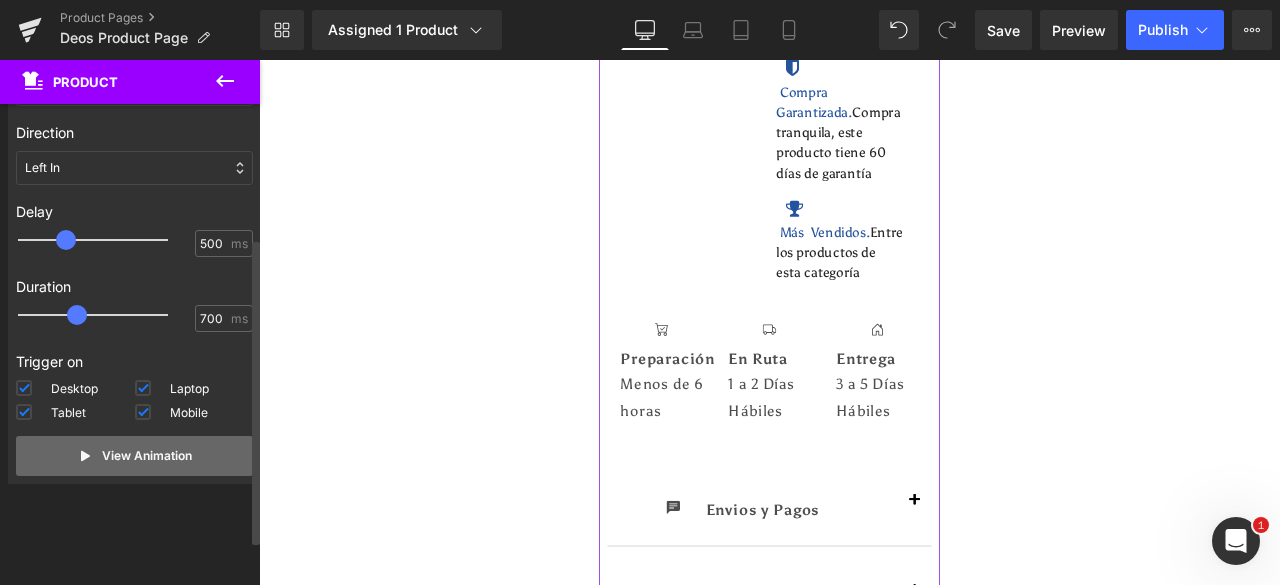 drag, startPoint x: 104, startPoint y: 458, endPoint x: 114, endPoint y: 455, distance: 10.440307 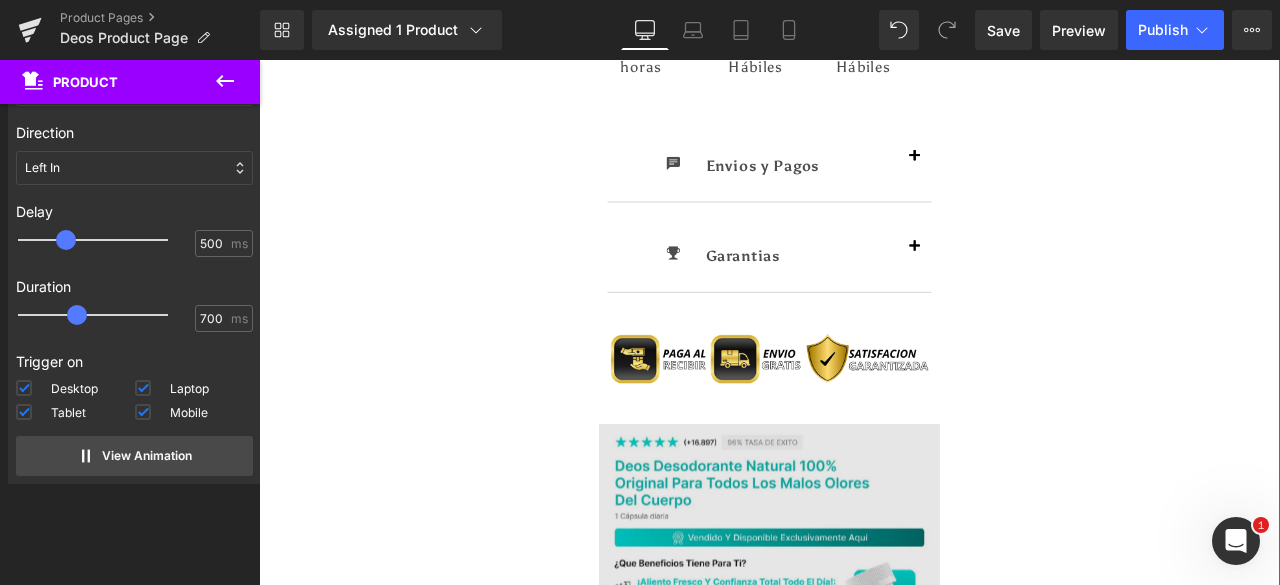 scroll, scrollTop: 1800, scrollLeft: 0, axis: vertical 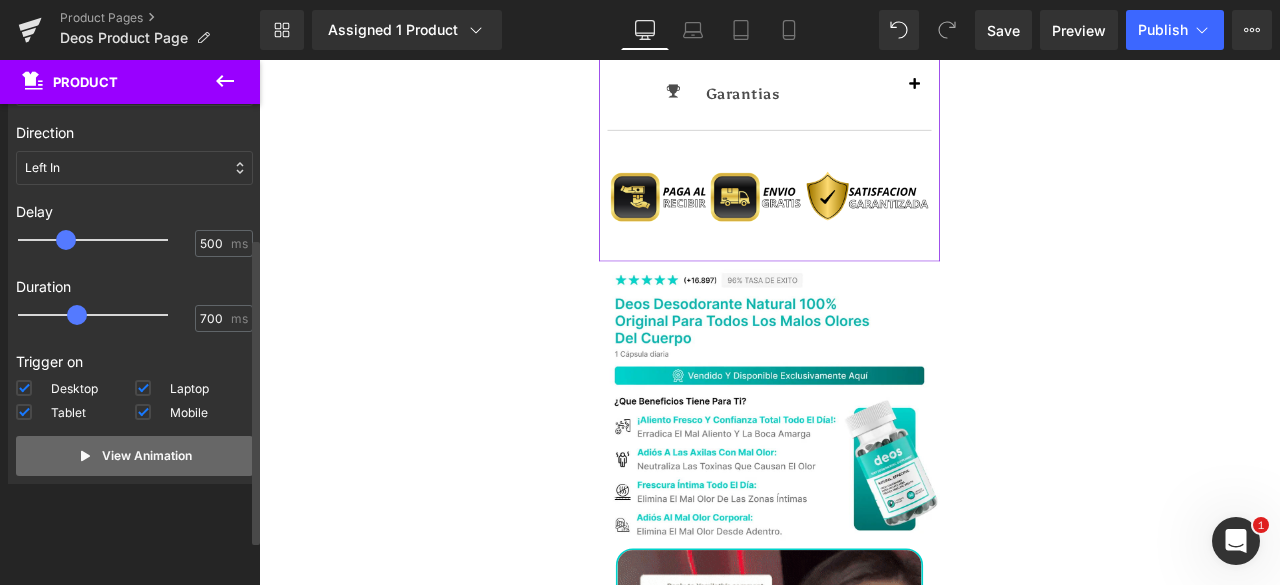 drag, startPoint x: 169, startPoint y: 463, endPoint x: 241, endPoint y: 453, distance: 72.691124 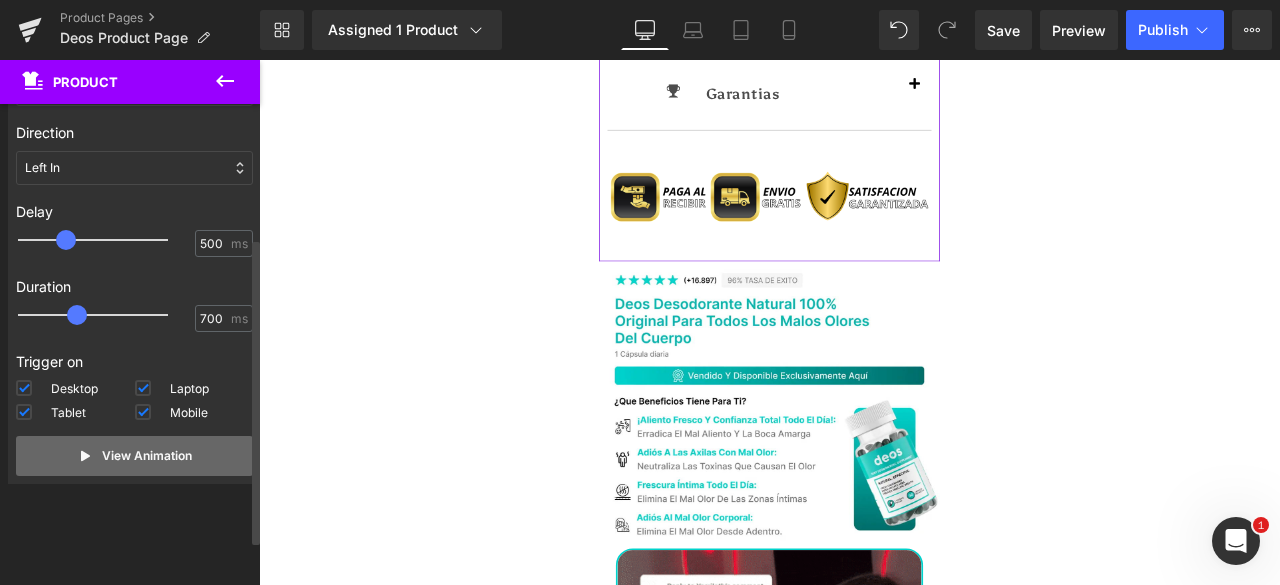click on "View Animation" at bounding box center [147, 456] 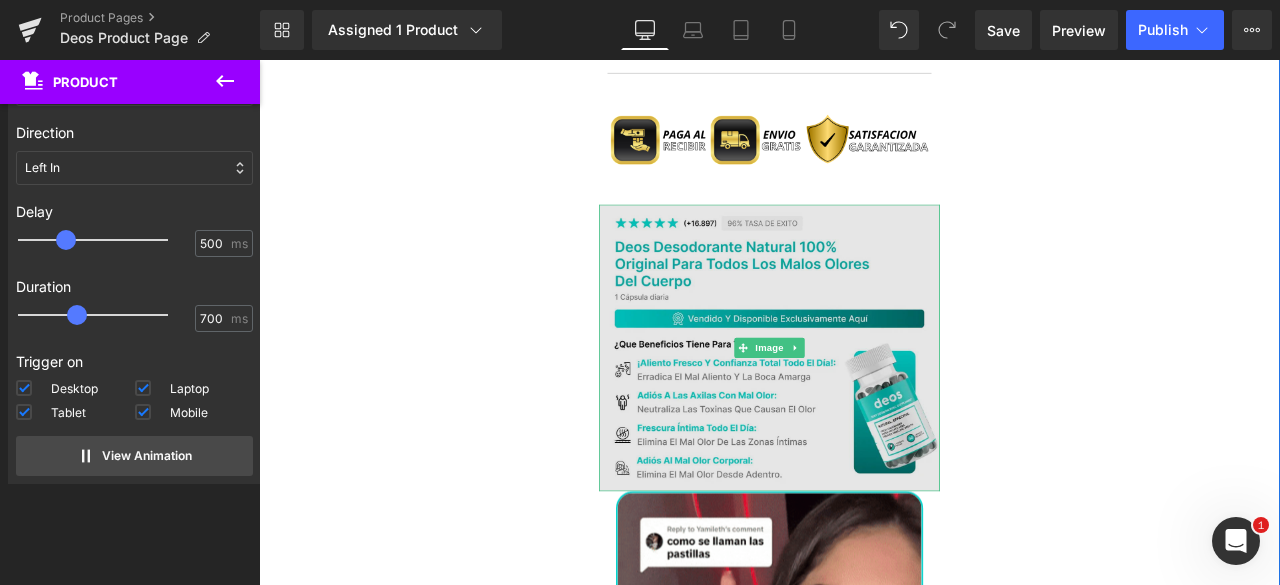 scroll, scrollTop: 1900, scrollLeft: 0, axis: vertical 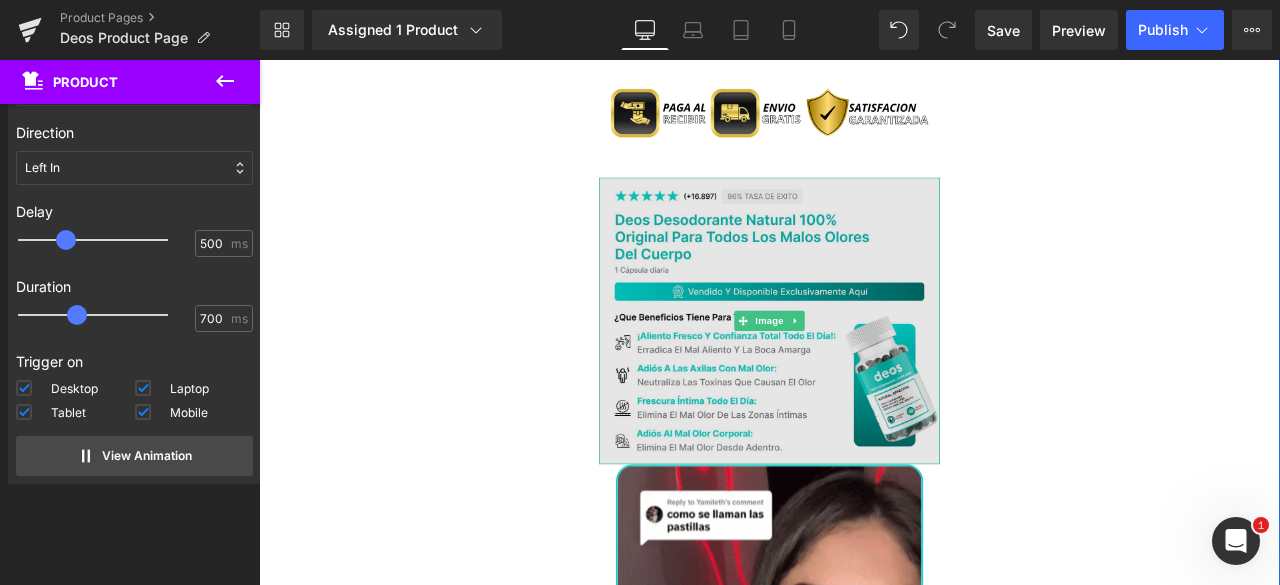 click at bounding box center (863, 368) 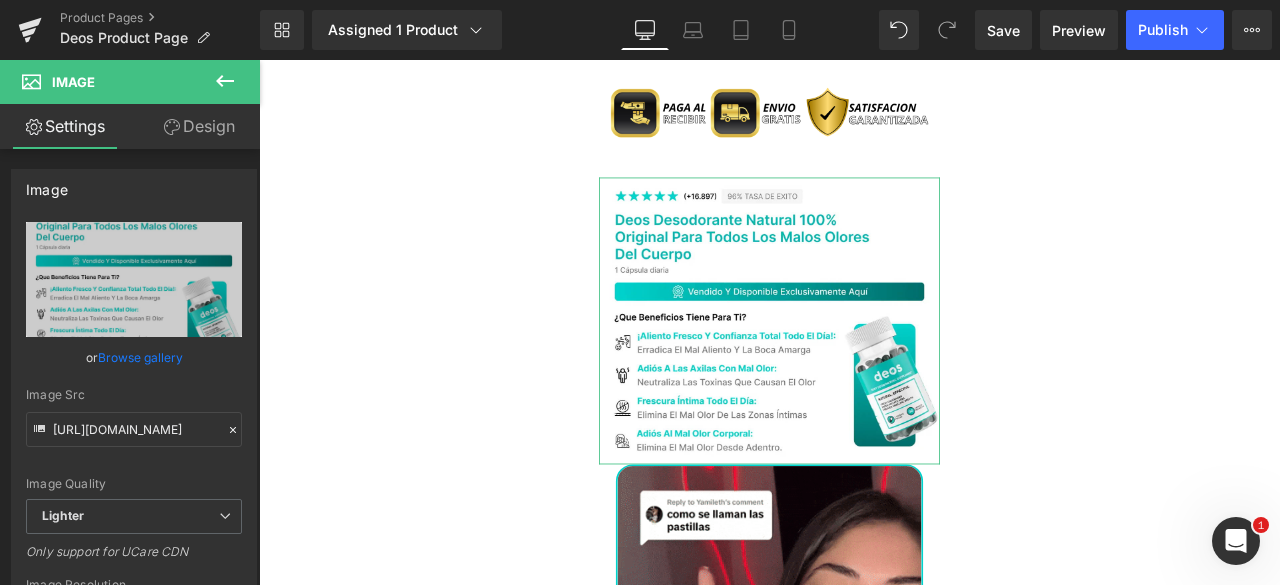 click on "Design" at bounding box center [199, 126] 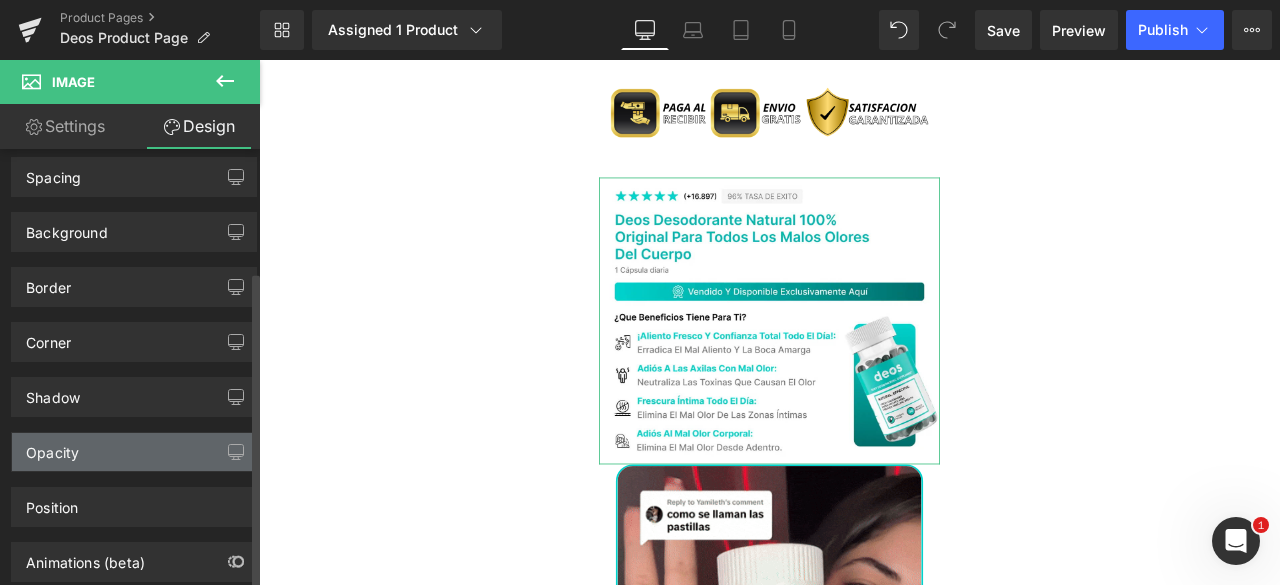 scroll, scrollTop: 168, scrollLeft: 0, axis: vertical 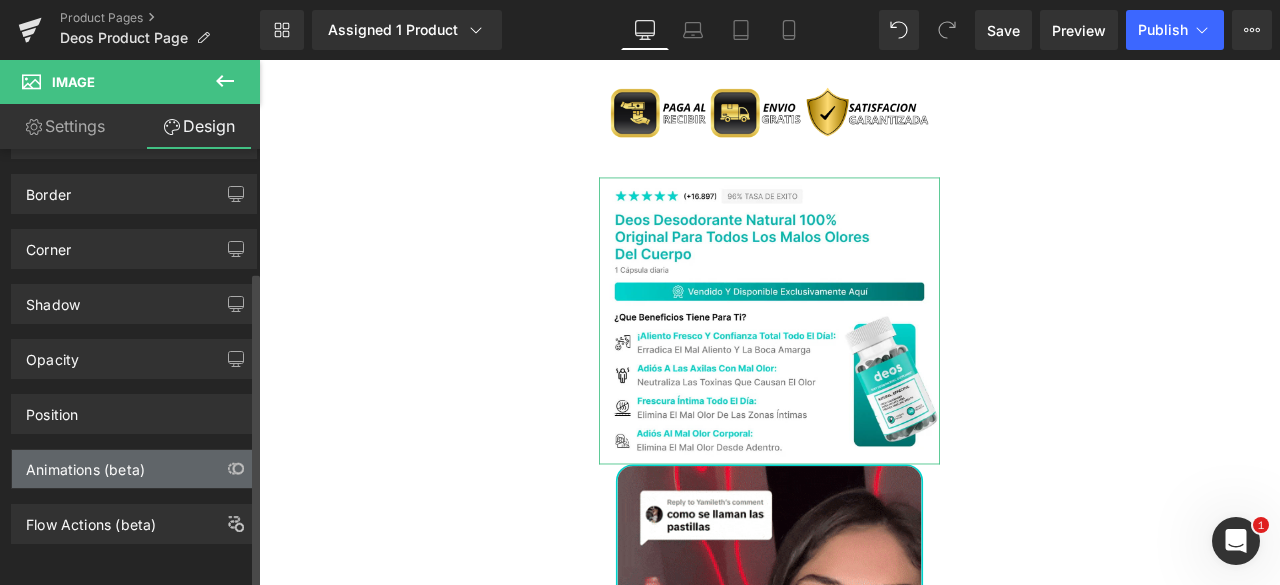 click on "Animations (beta)" at bounding box center (134, 469) 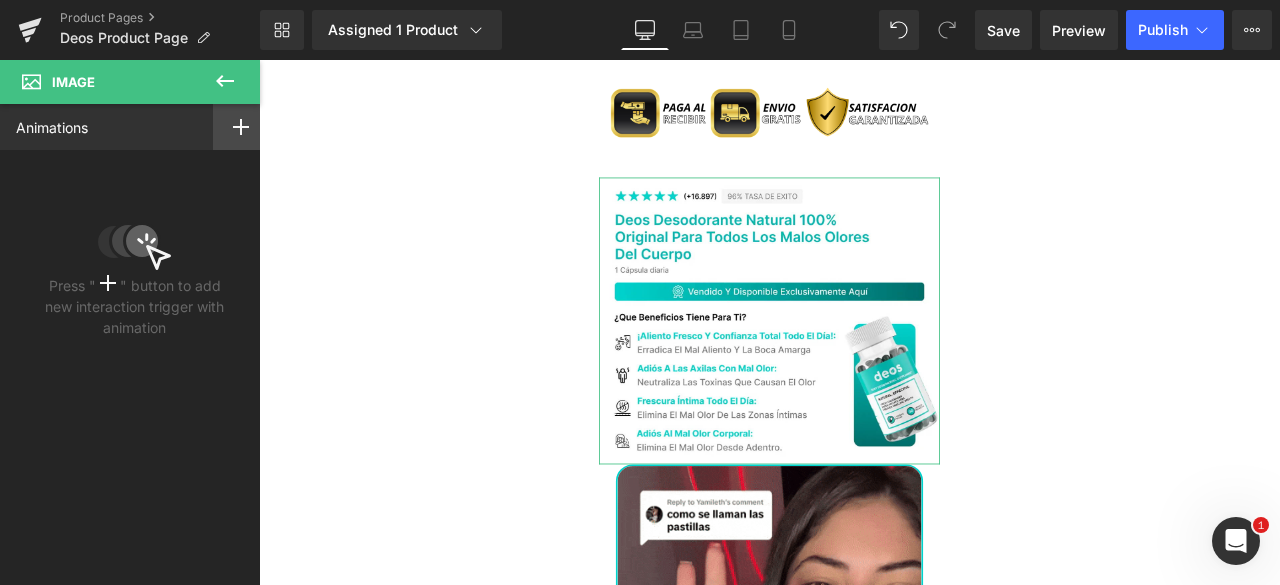 click at bounding box center (241, 127) 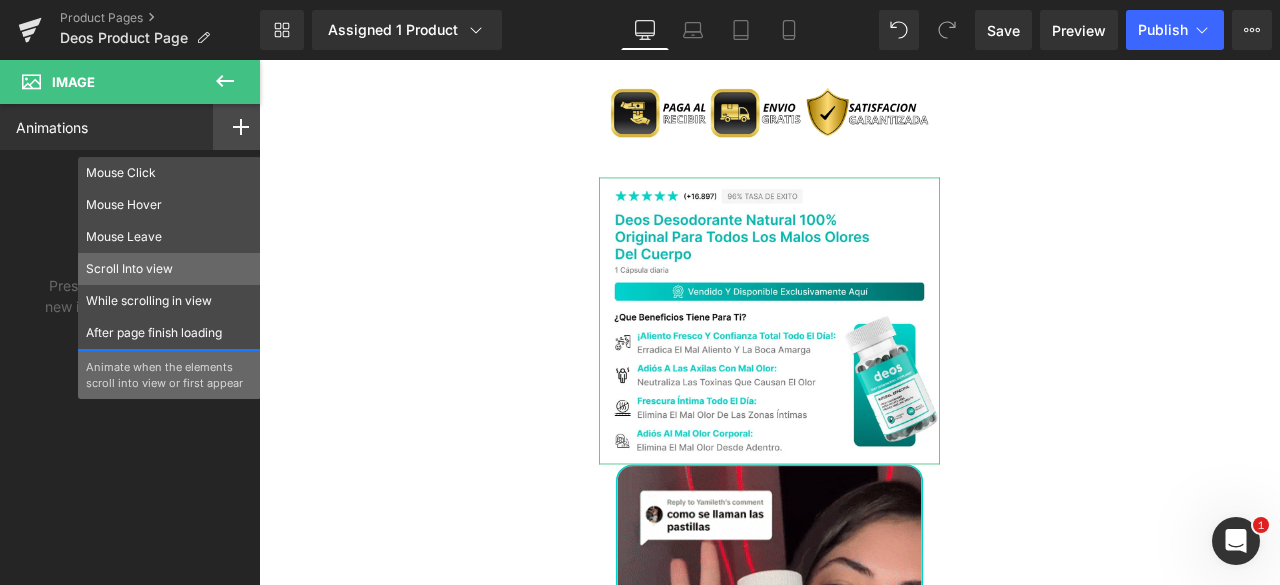 click on "Scroll Into view" at bounding box center (169, 269) 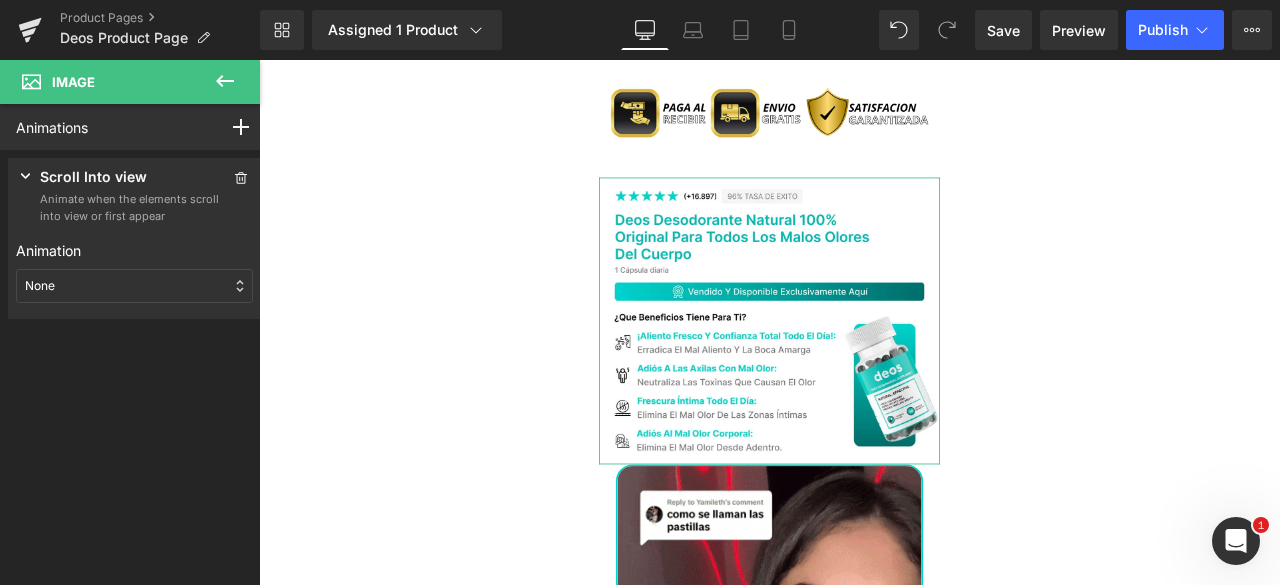 click on "None" at bounding box center [134, 286] 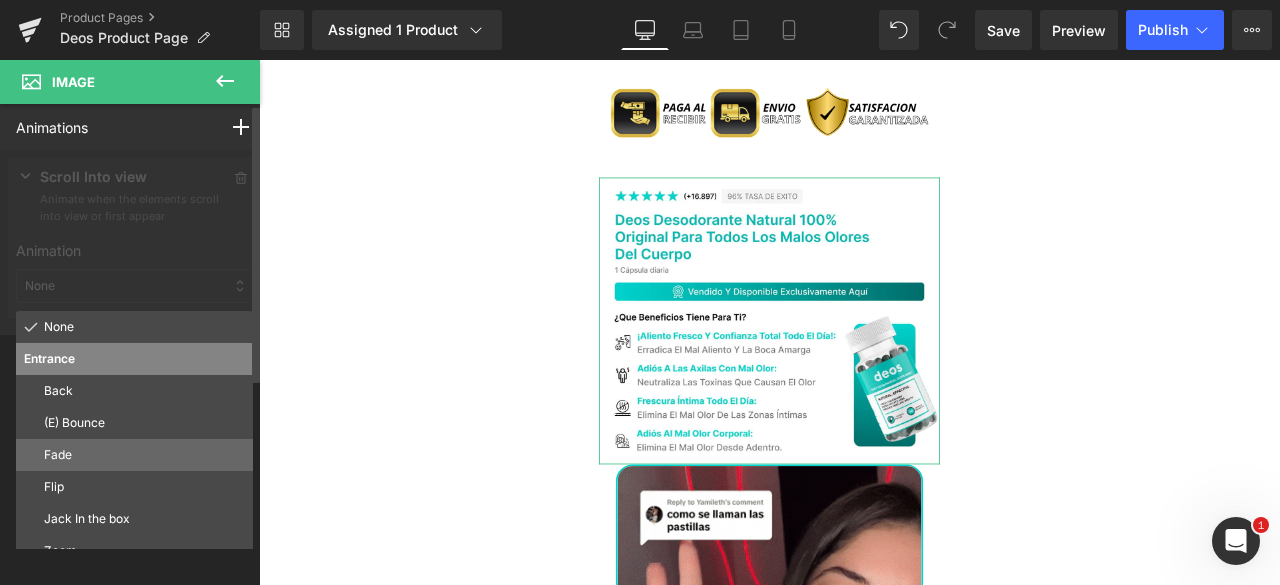 click on "Fade" at bounding box center [144, 455] 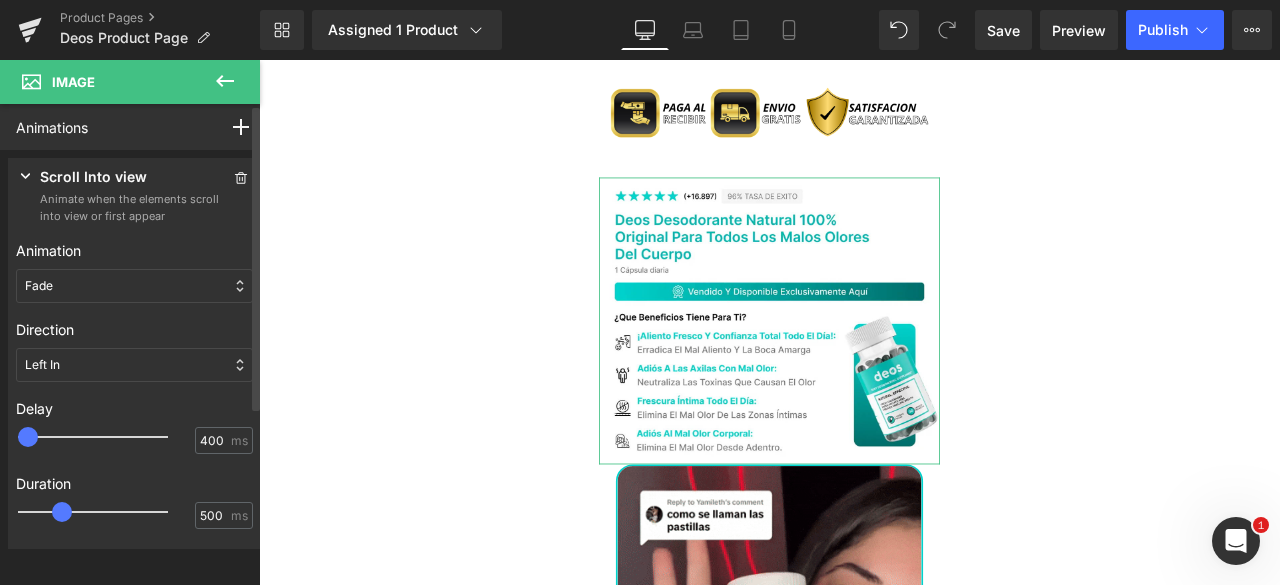 click at bounding box center (107, 437) 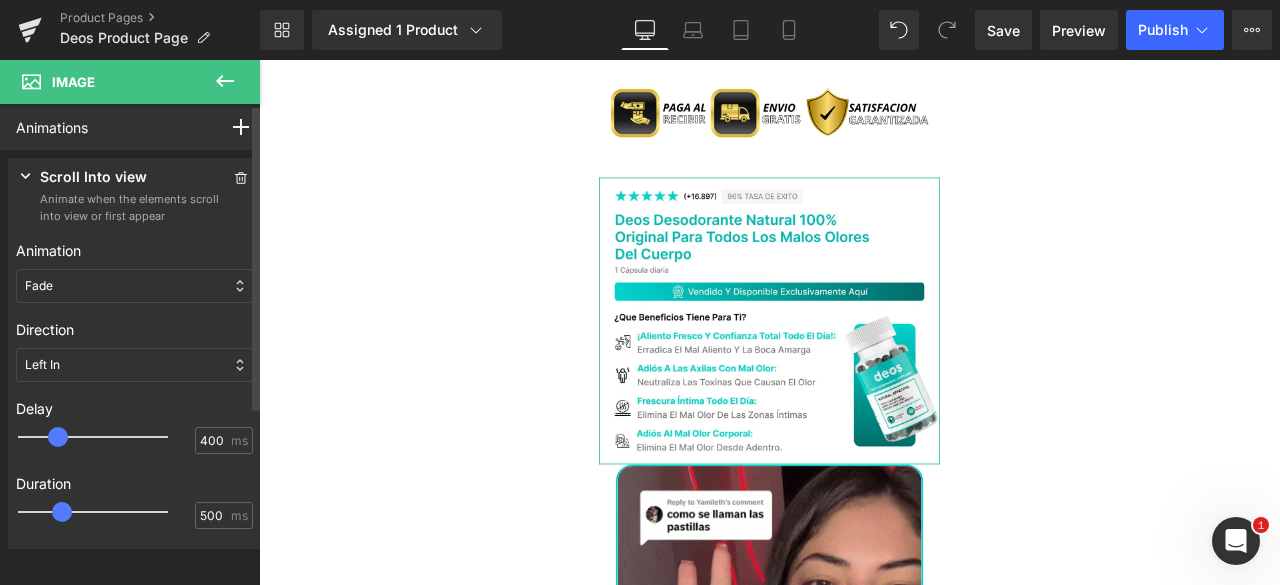 type on "500" 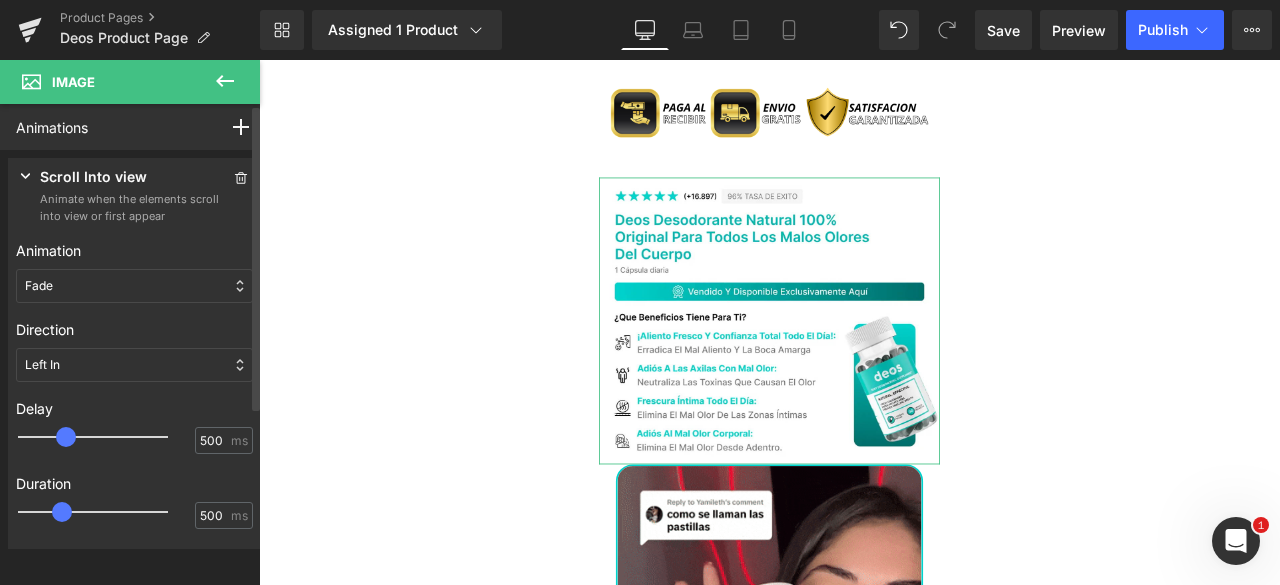 click at bounding box center [107, 437] 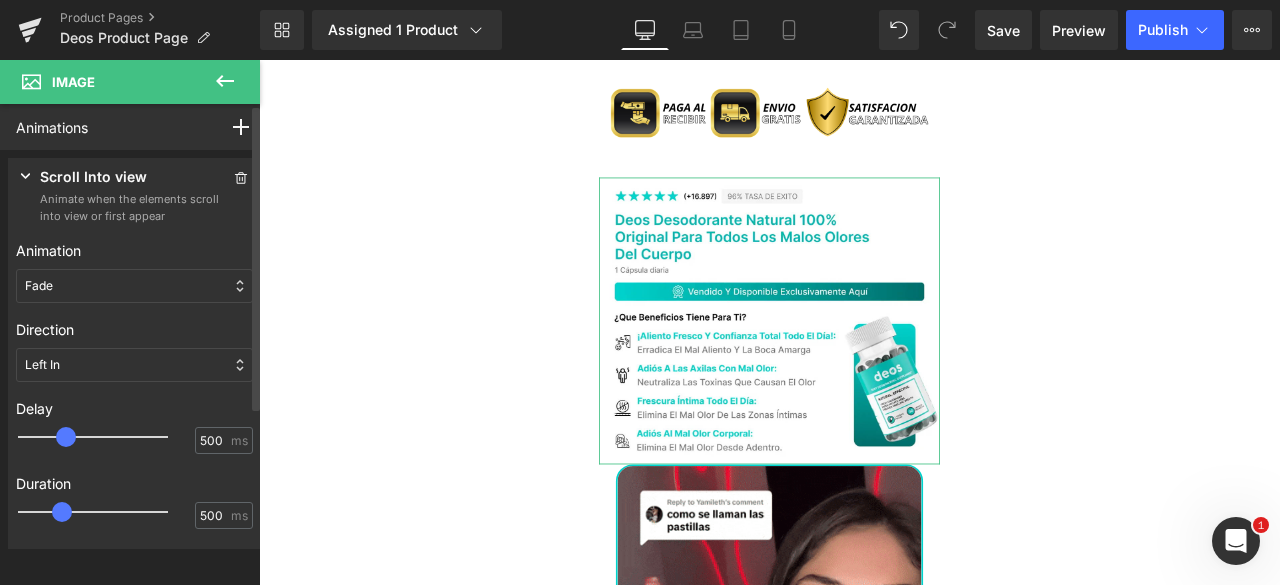 type on "650" 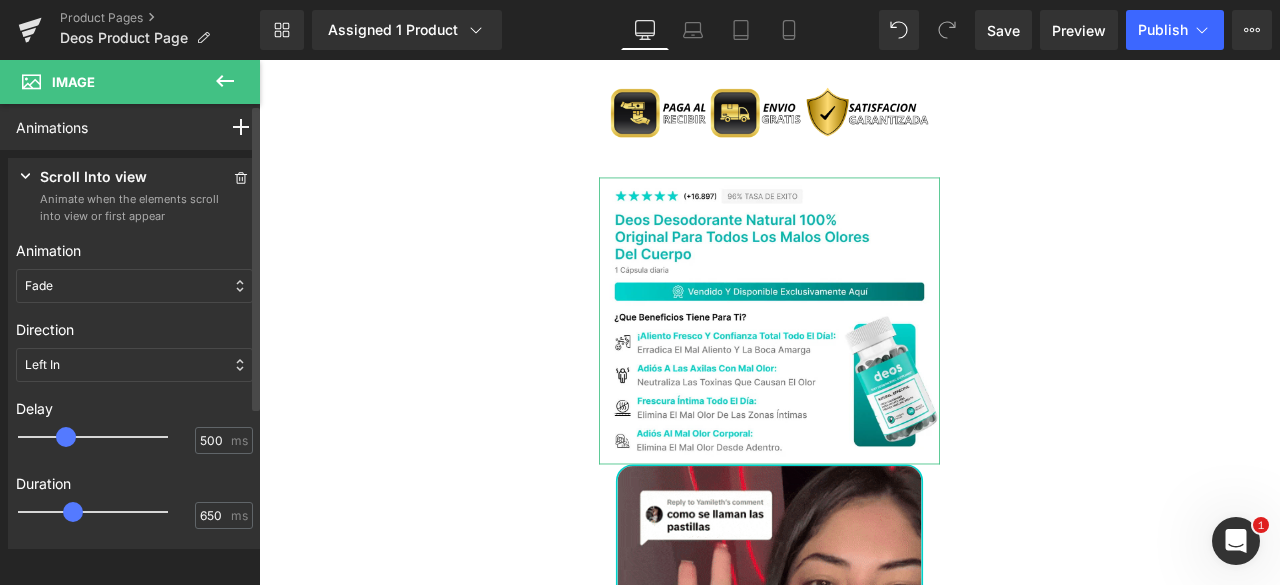 click at bounding box center [107, 512] 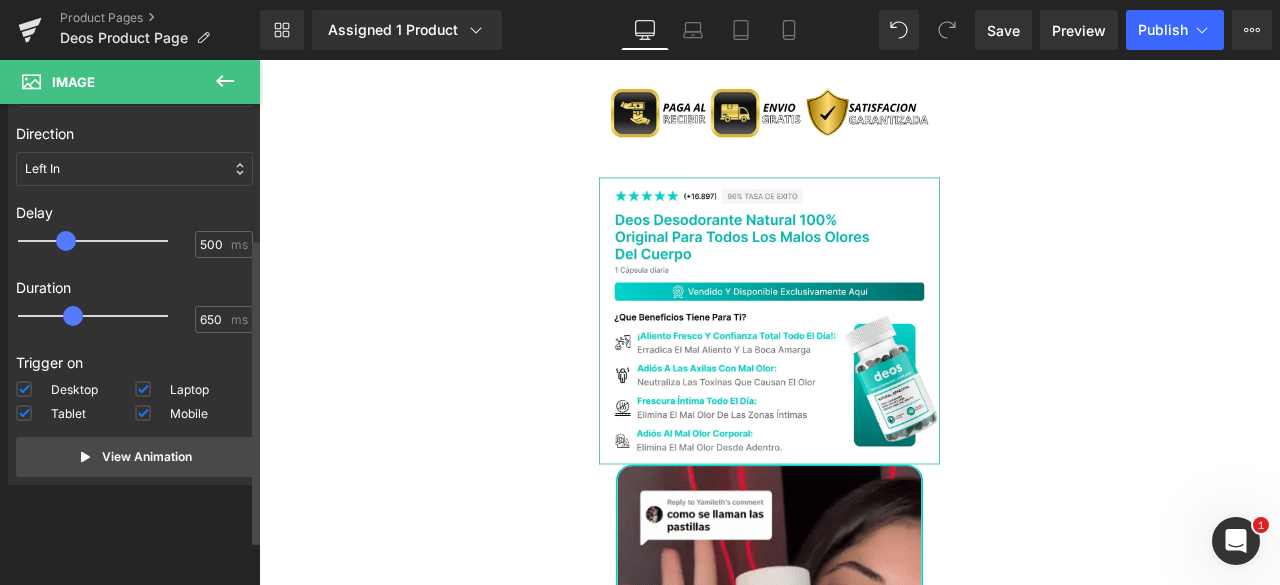 scroll, scrollTop: 197, scrollLeft: 0, axis: vertical 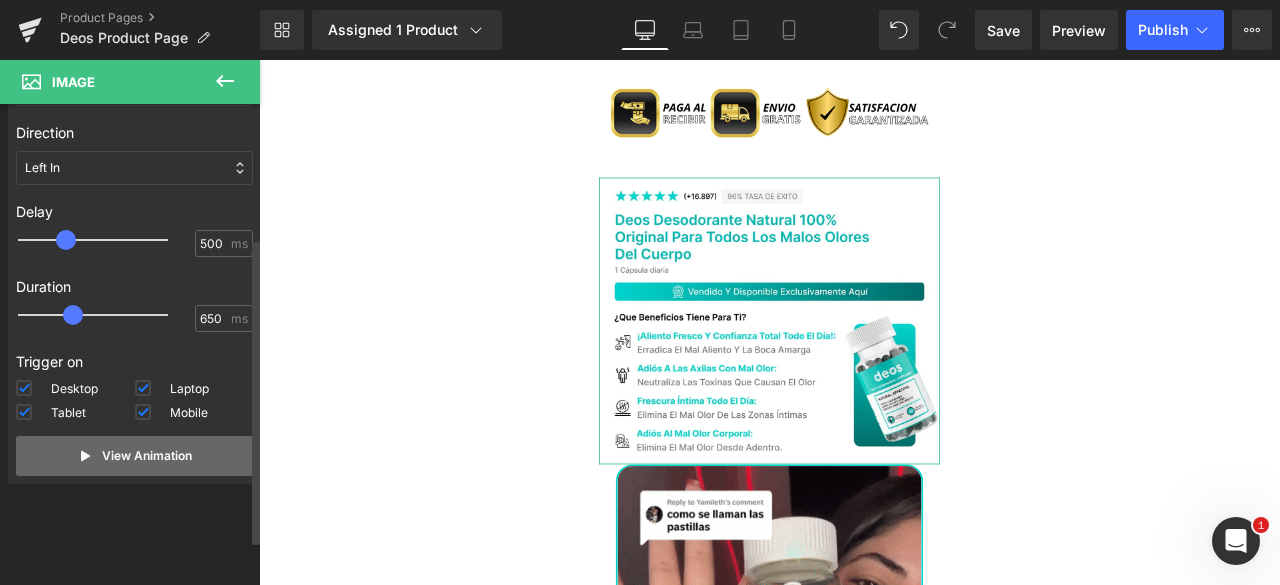 click on "View Animation" at bounding box center [147, 456] 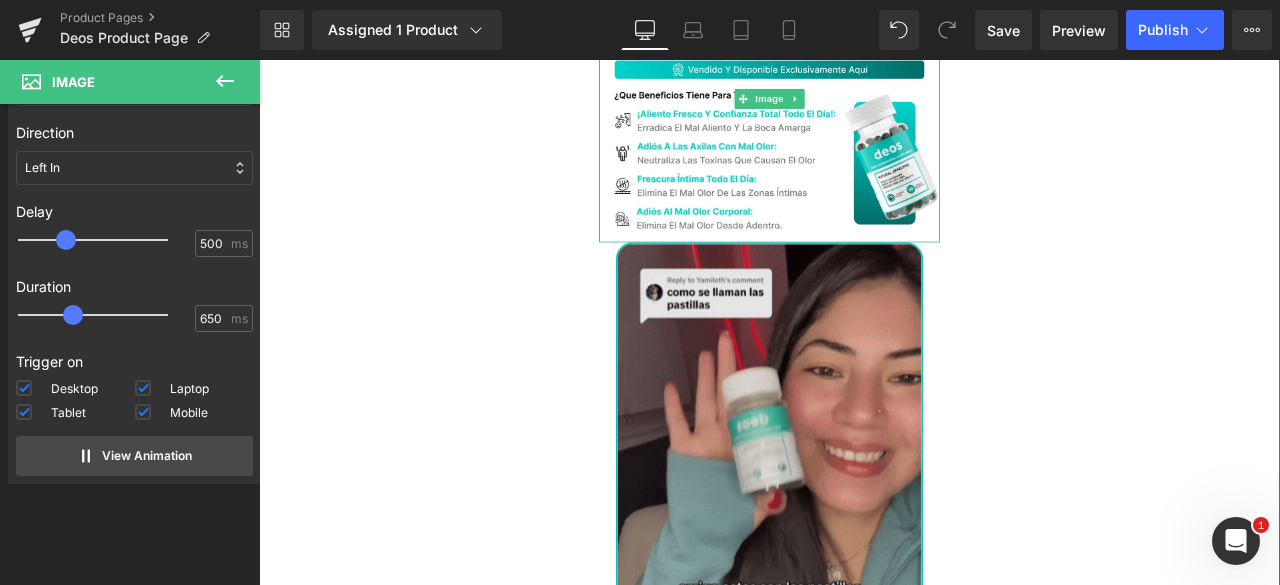 scroll, scrollTop: 2200, scrollLeft: 0, axis: vertical 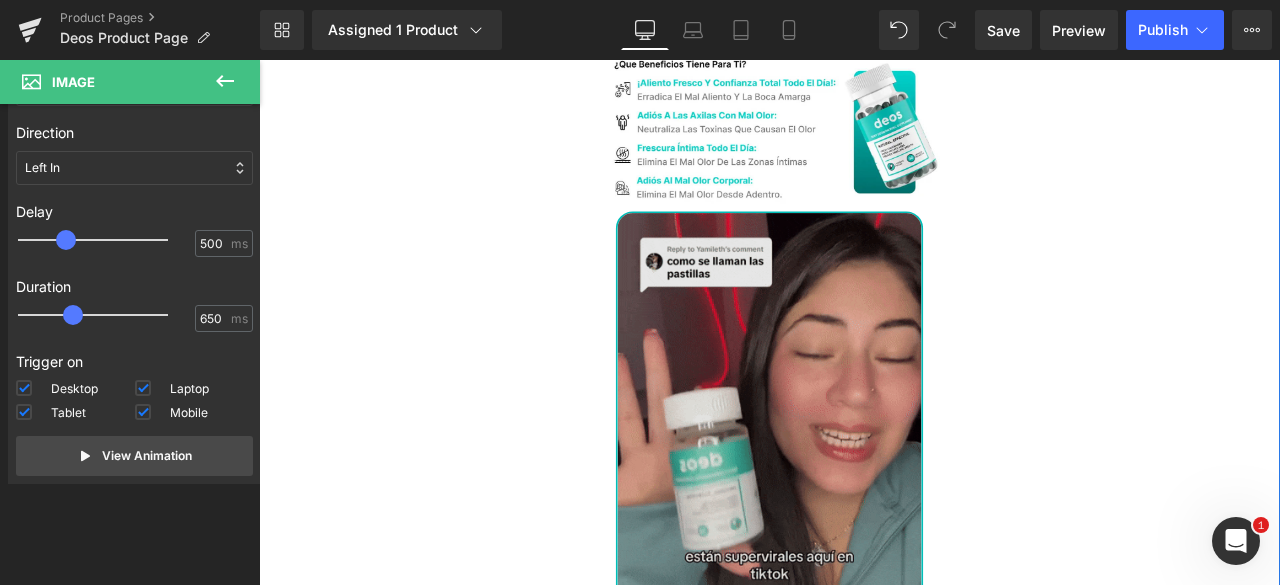 click at bounding box center [863, 480] 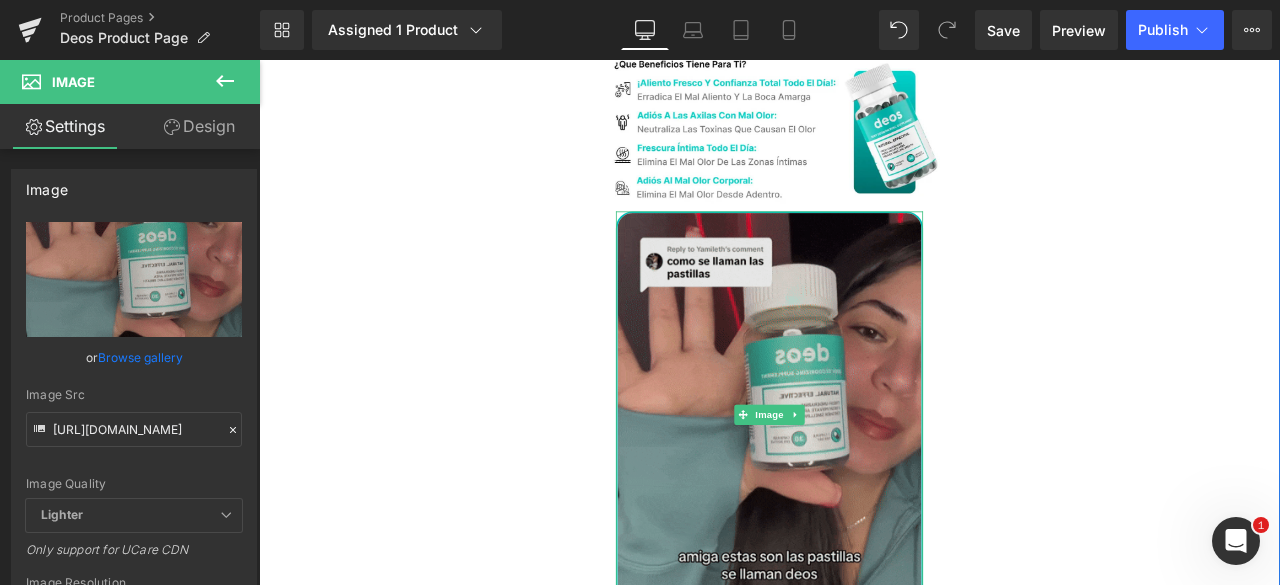 click at bounding box center [863, 480] 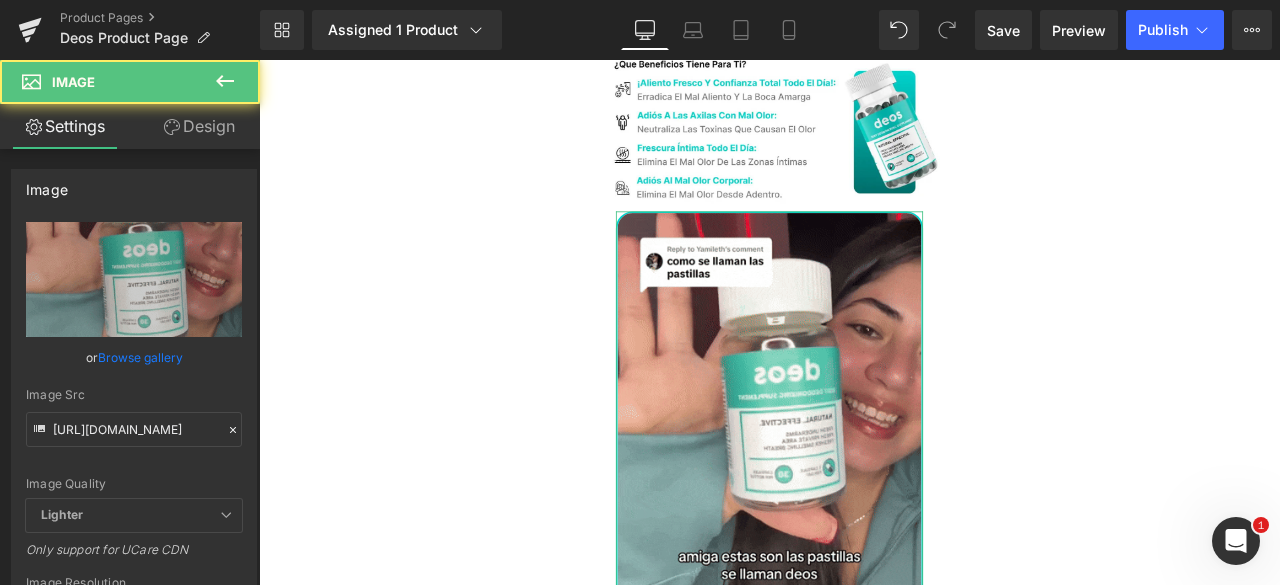 click on "Design" at bounding box center (199, 126) 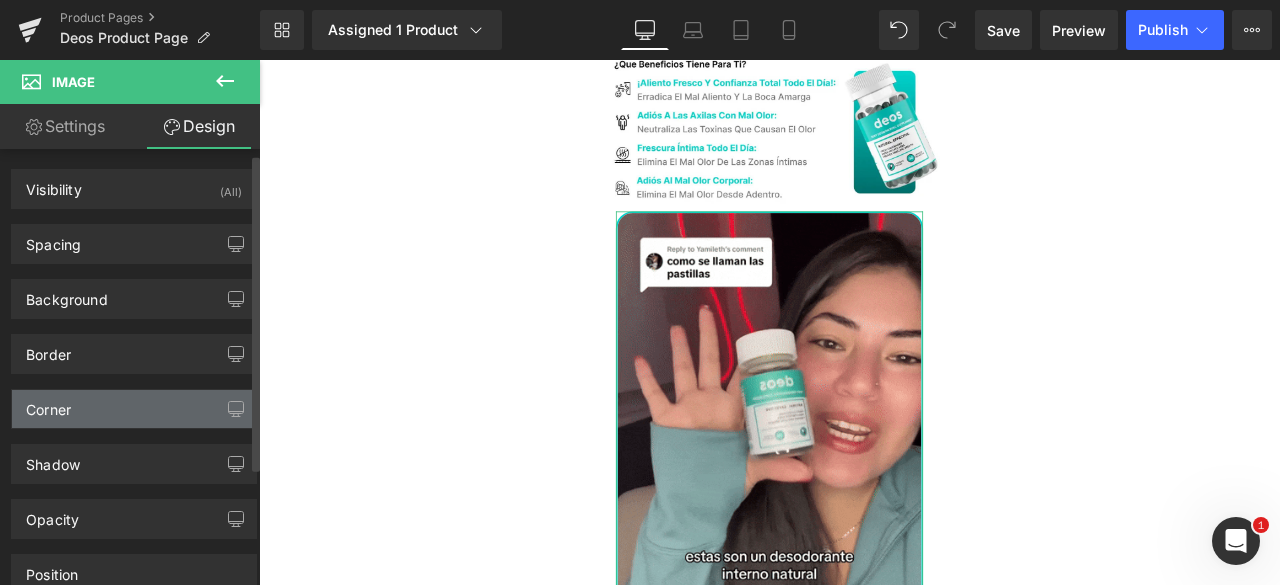 scroll, scrollTop: 168, scrollLeft: 0, axis: vertical 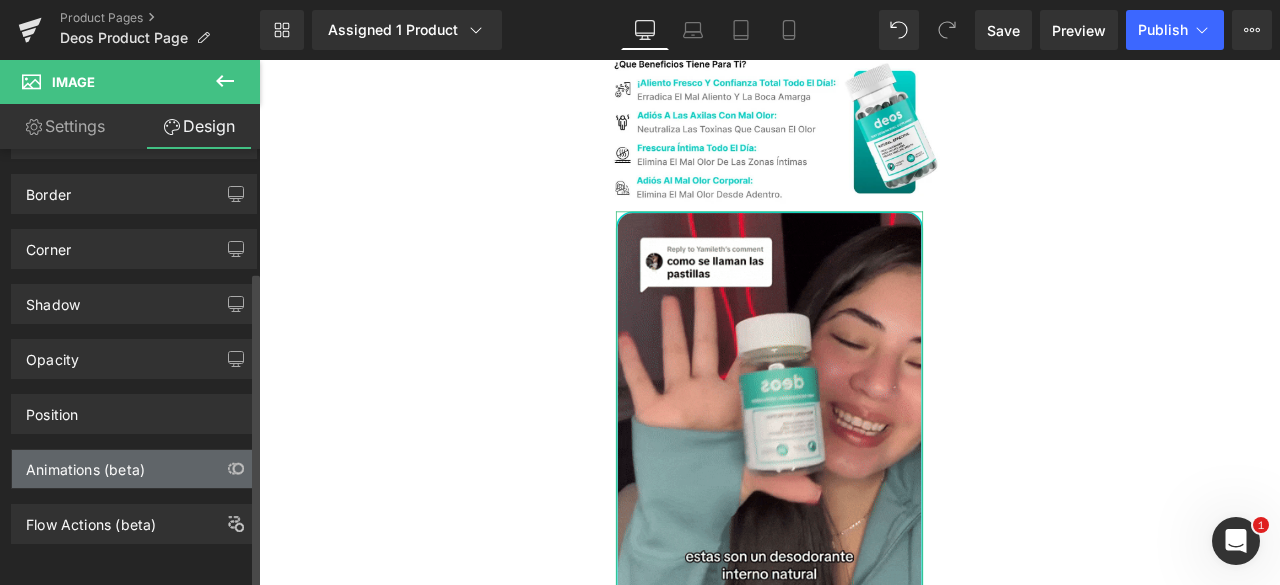 click on "Animations (beta)" at bounding box center (85, 464) 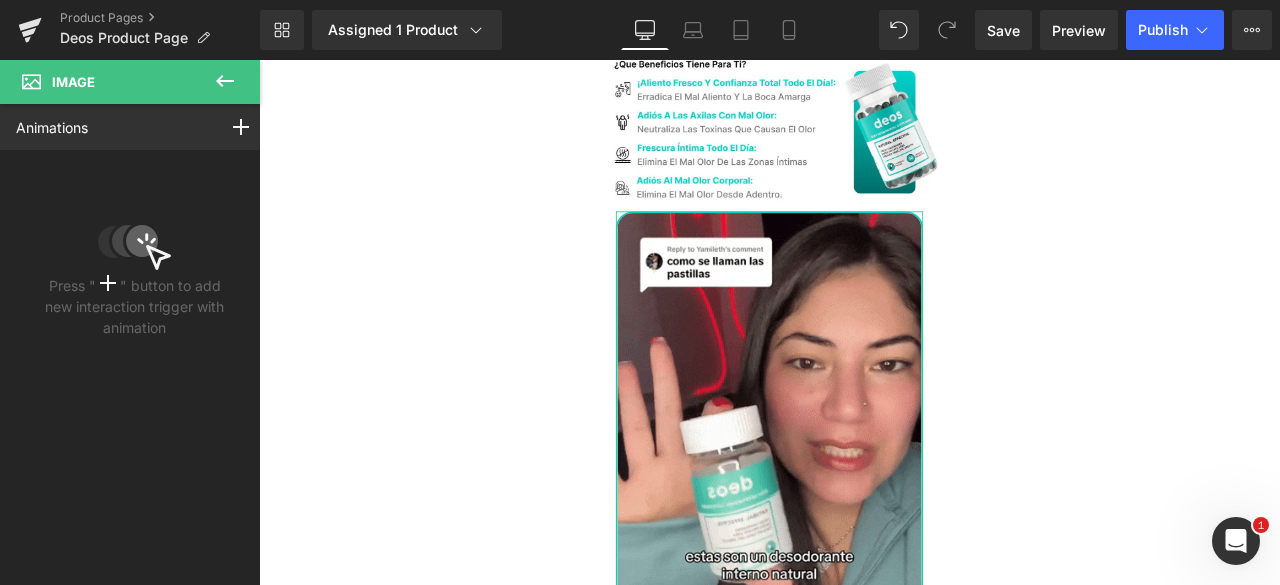 click on "Animations
Mouse Click Mouse Hover Mouse Leave Scroll Into view While scrolling in view After page finish loading
This is the place for explaining how interaction trigger animation" at bounding box center [134, 127] 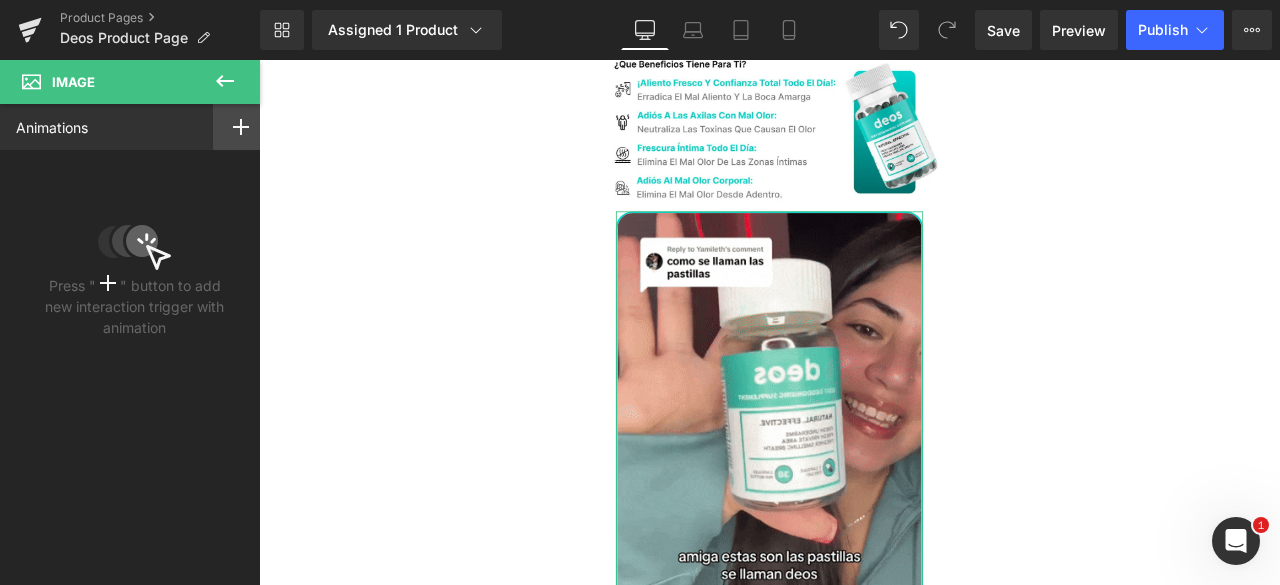 click at bounding box center [241, 127] 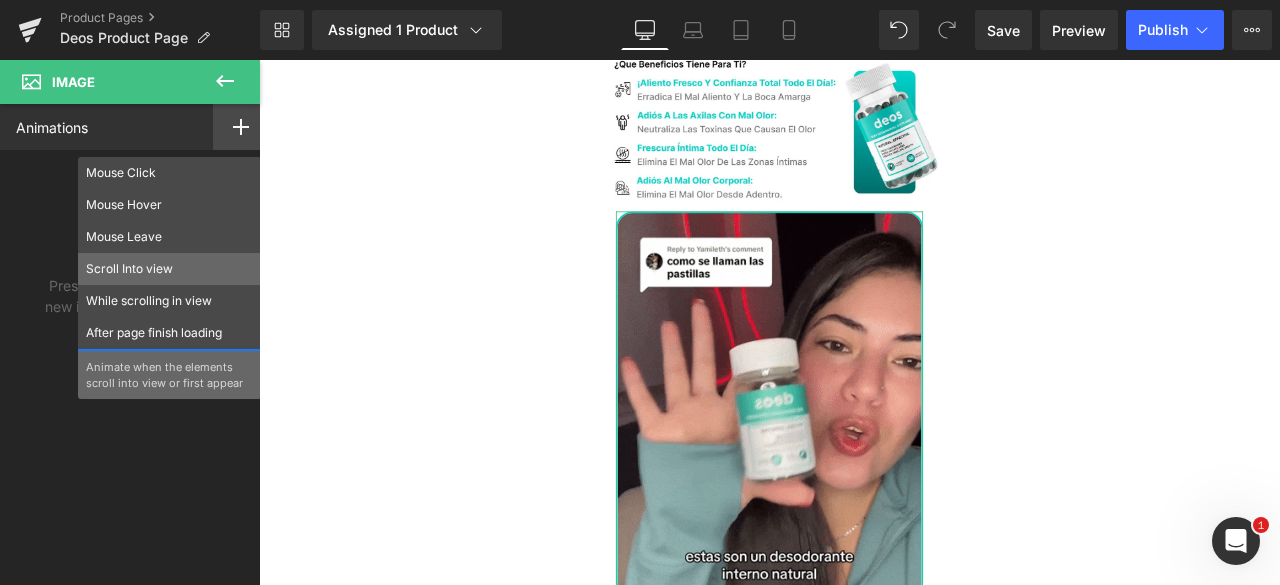 click on "Scroll Into view" at bounding box center [169, 269] 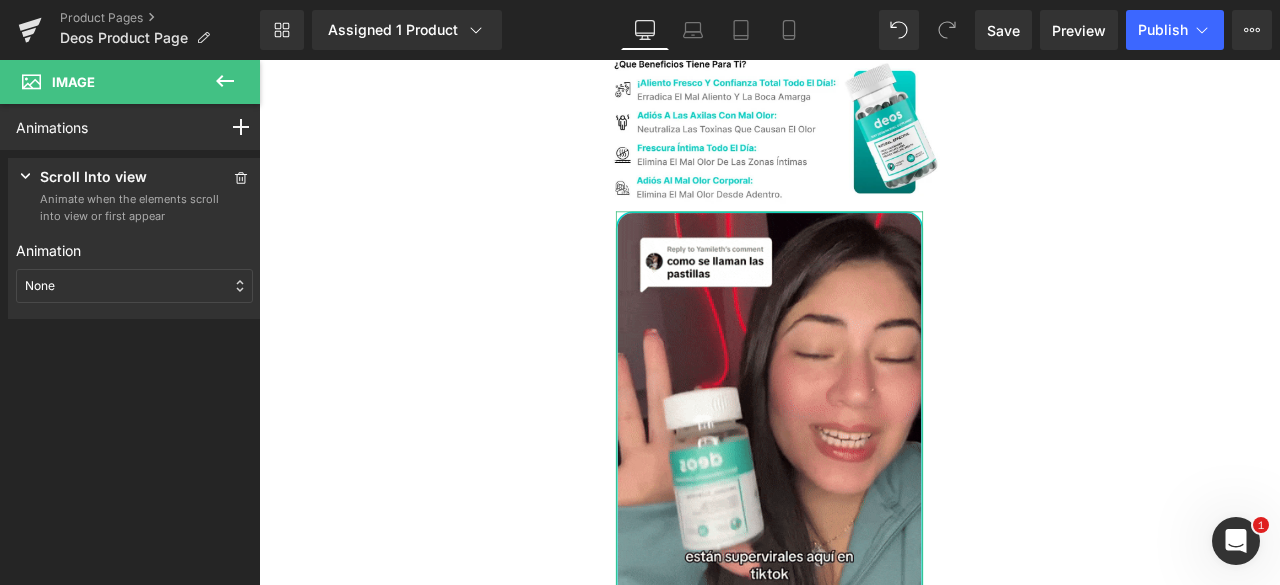 click on "None" at bounding box center [40, 286] 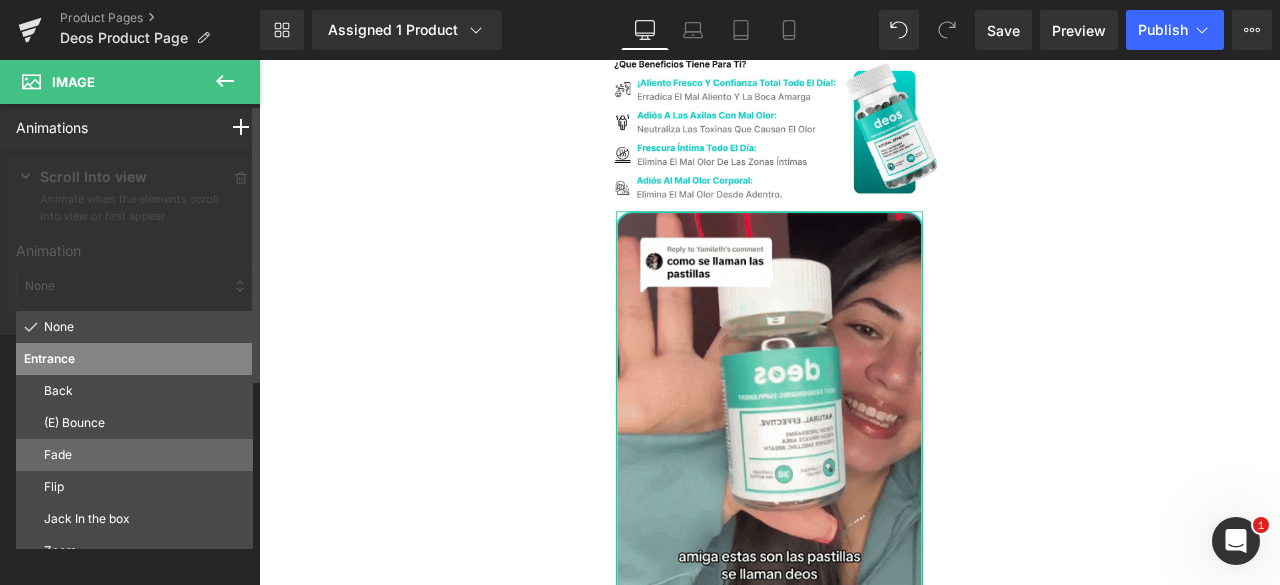 click on "Fade" at bounding box center (144, 455) 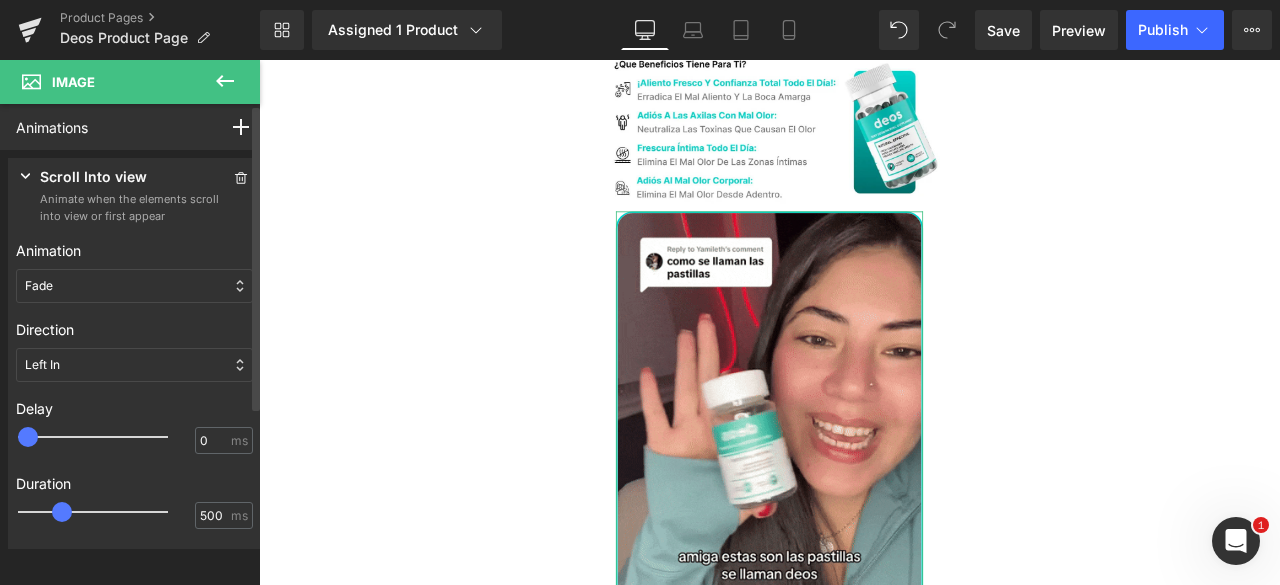type on "500" 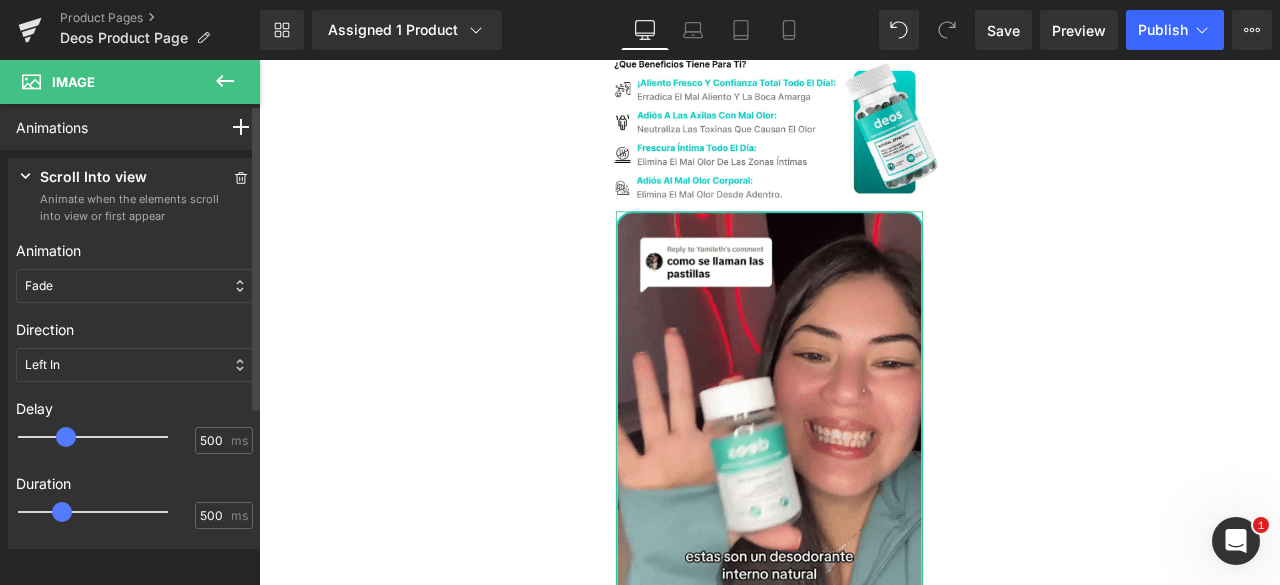click at bounding box center (107, 437) 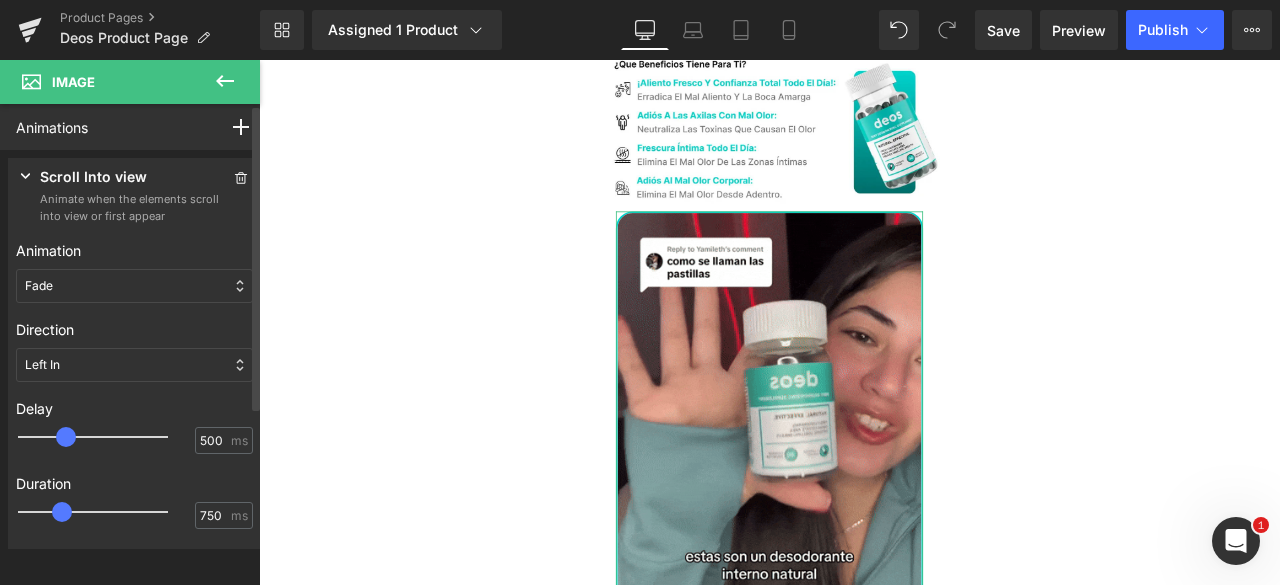 type on "700" 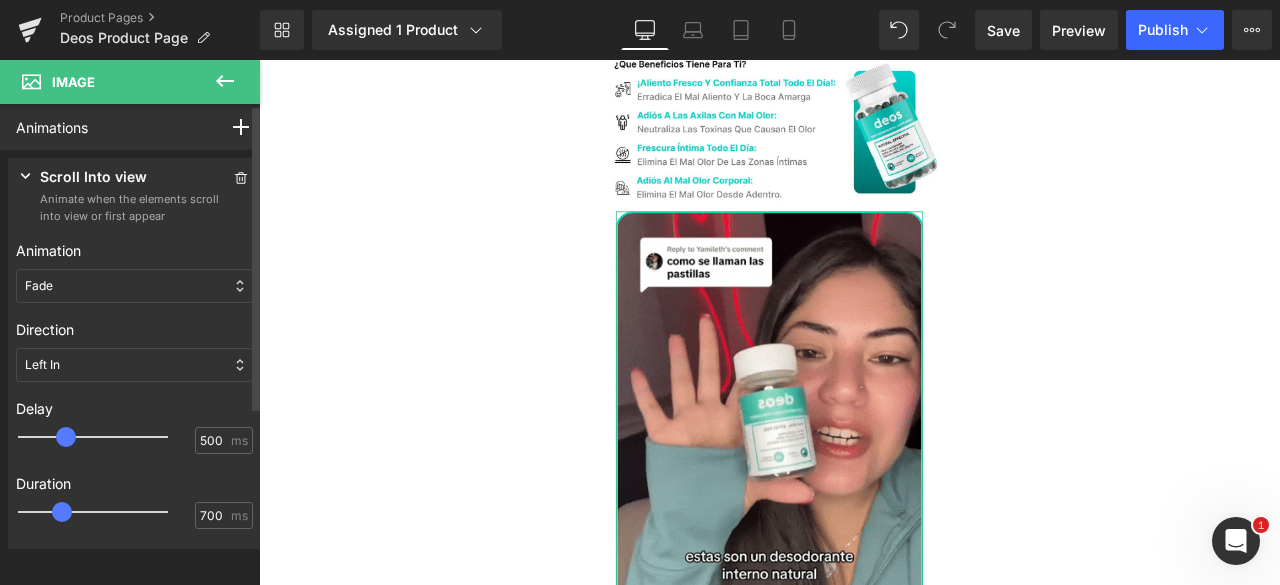 click at bounding box center (107, 512) 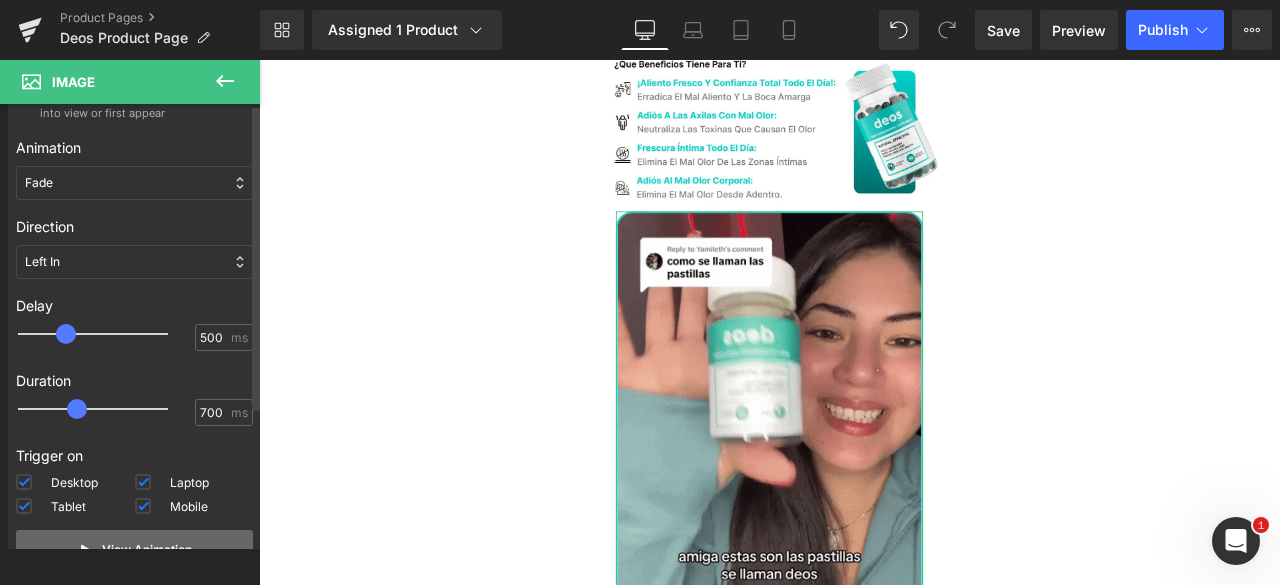 scroll, scrollTop: 197, scrollLeft: 0, axis: vertical 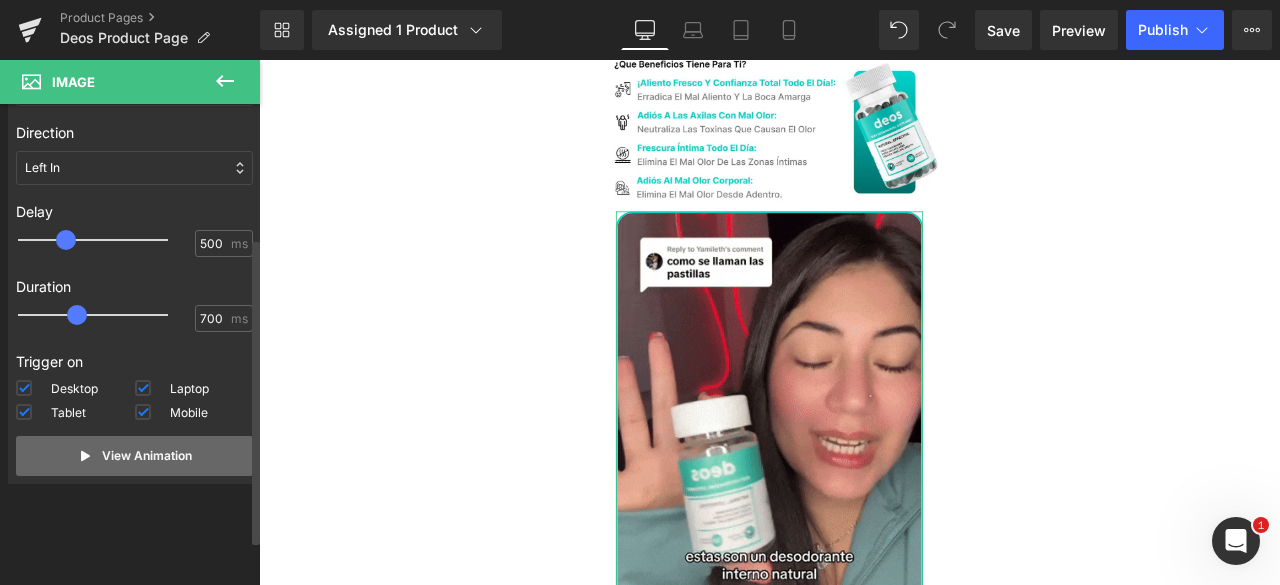 drag, startPoint x: 84, startPoint y: 461, endPoint x: 138, endPoint y: 465, distance: 54.147945 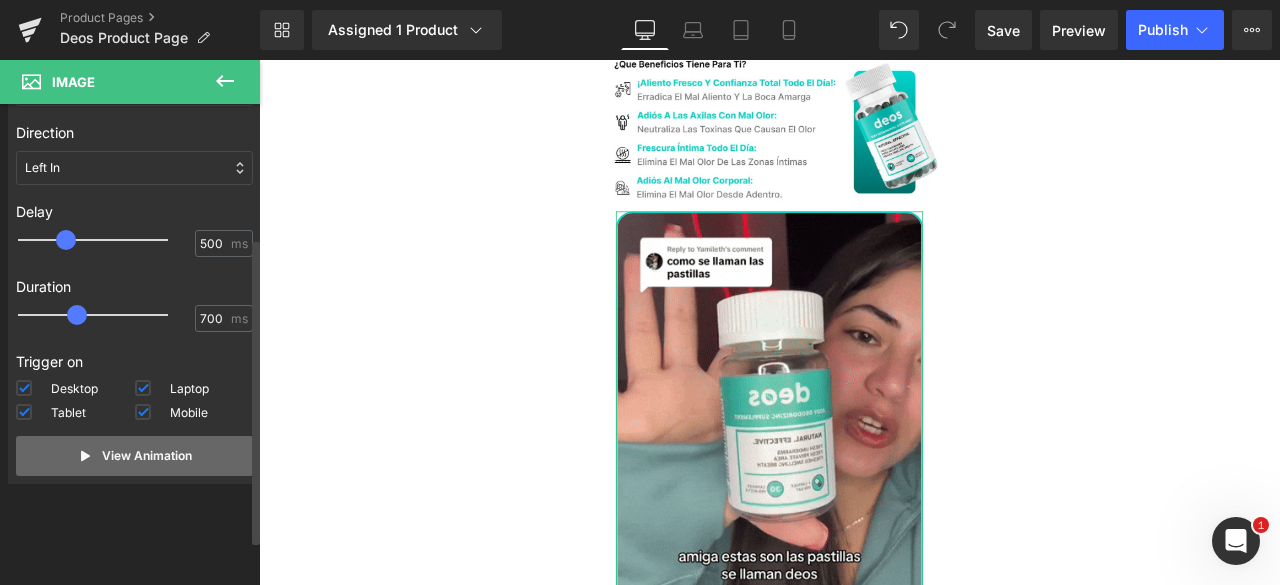 click 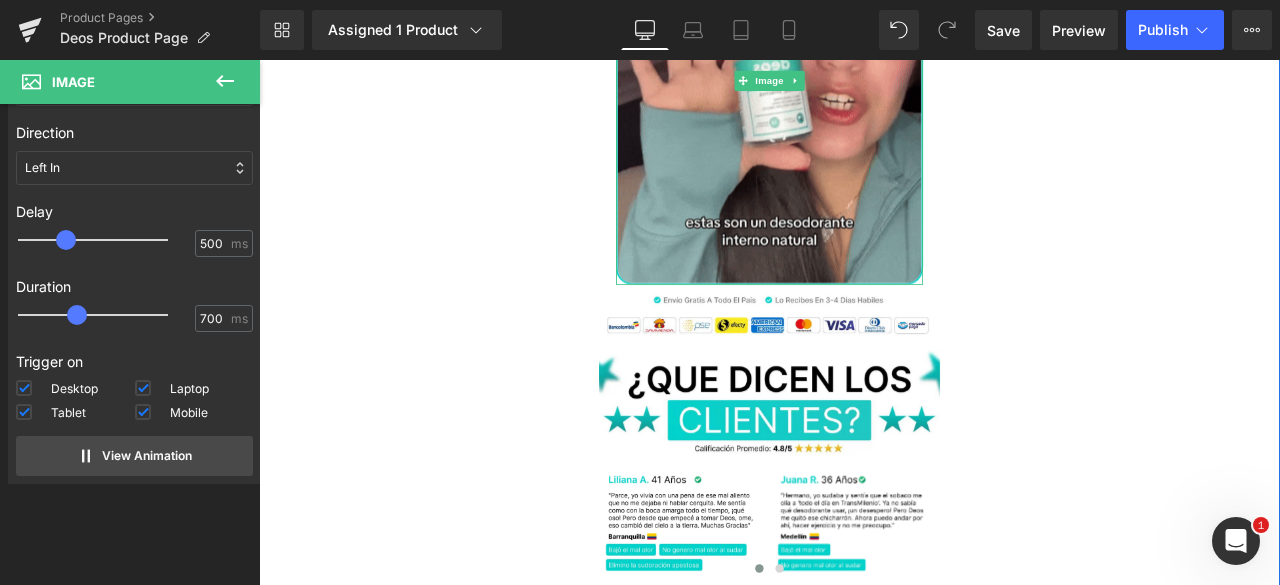 scroll, scrollTop: 2600, scrollLeft: 0, axis: vertical 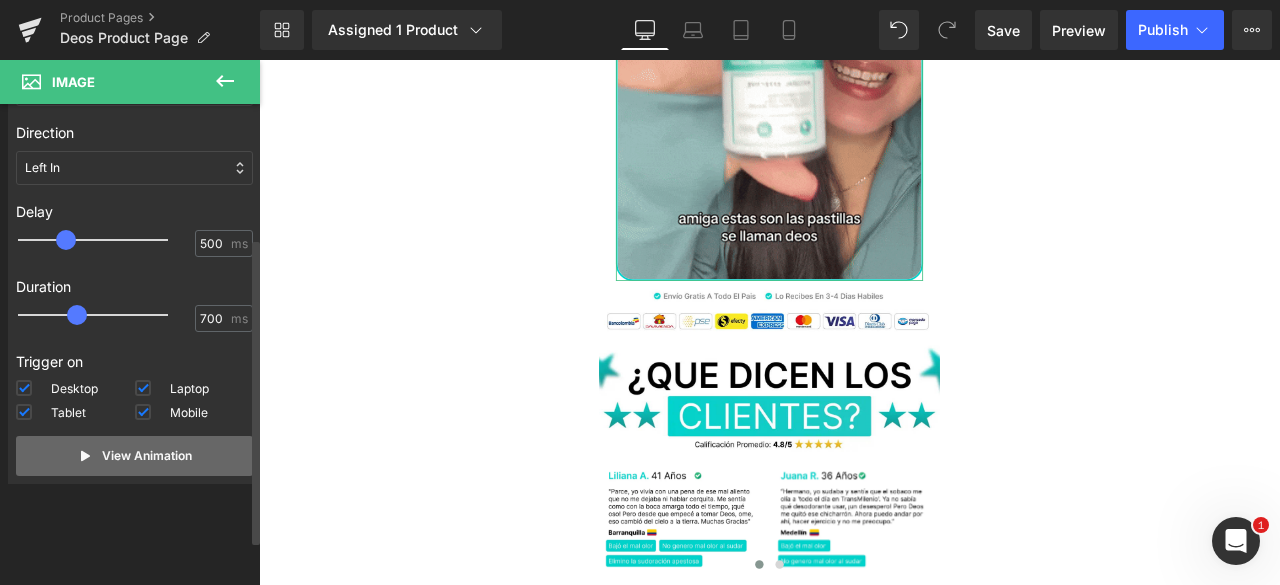 drag, startPoint x: 142, startPoint y: 462, endPoint x: 221, endPoint y: 461, distance: 79.00633 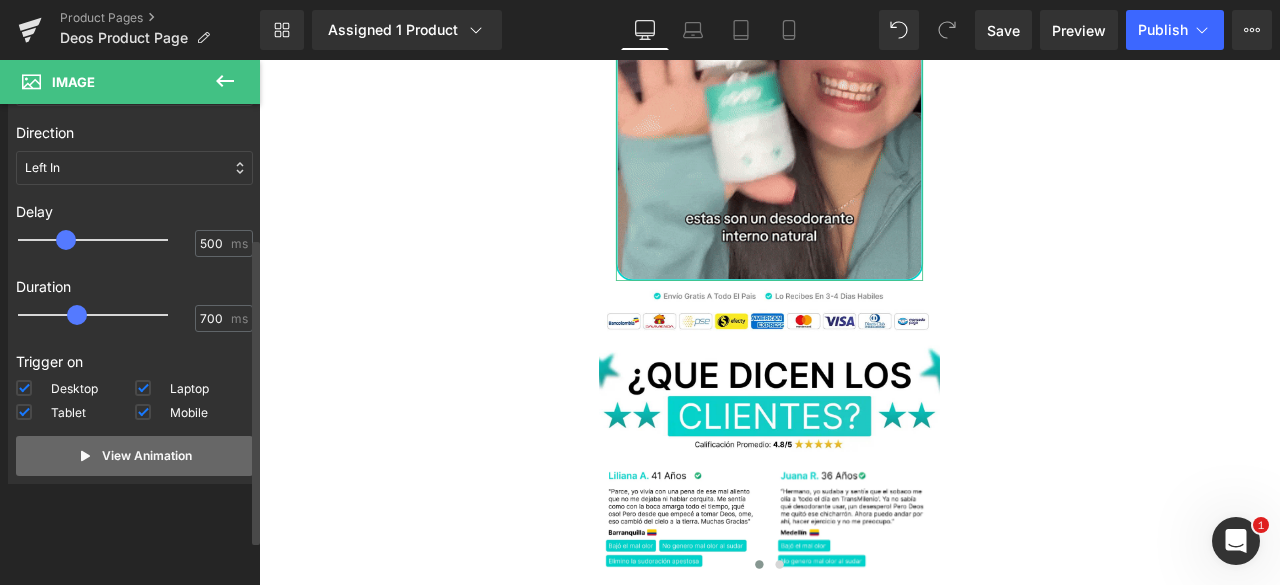 click on "View Animation" at bounding box center [147, 456] 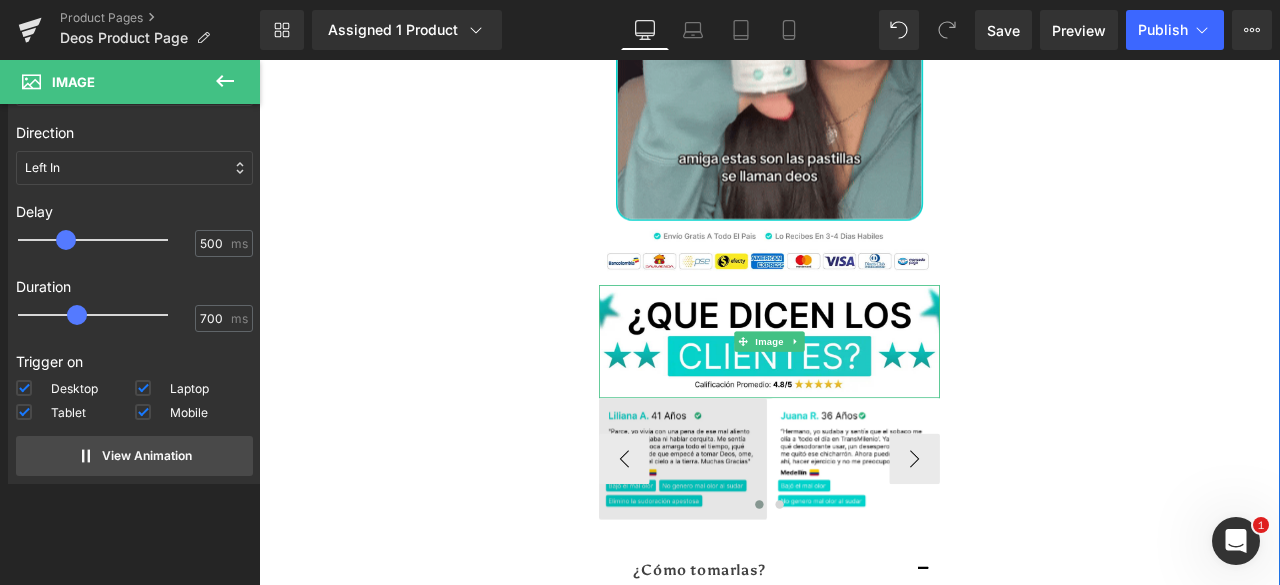 scroll, scrollTop: 2800, scrollLeft: 0, axis: vertical 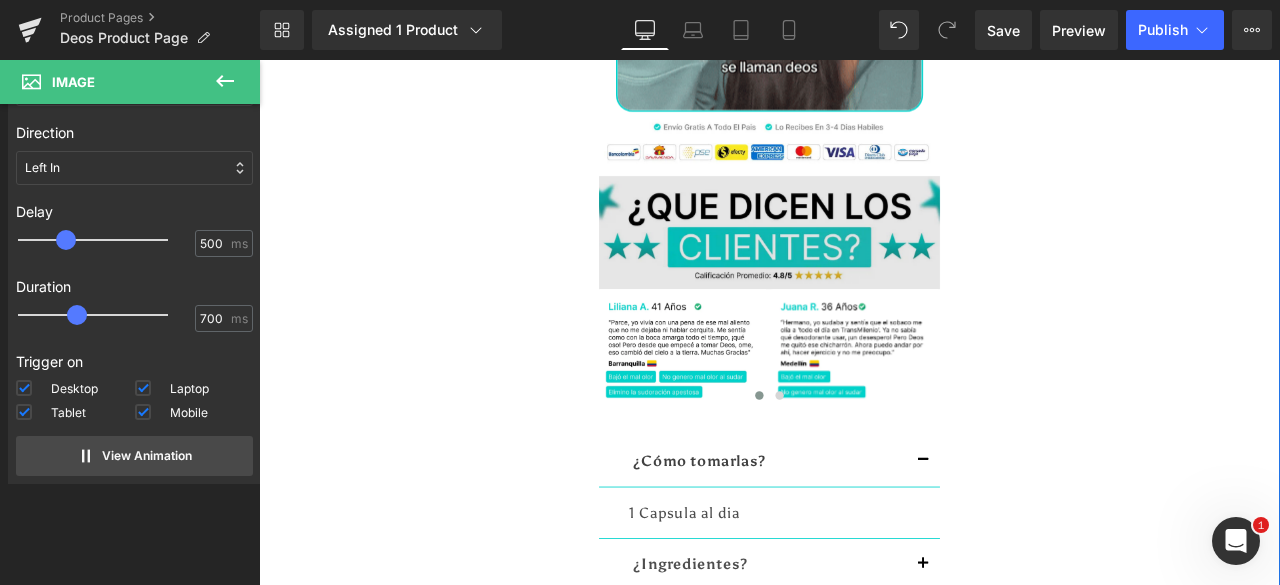 click at bounding box center (863, 264) 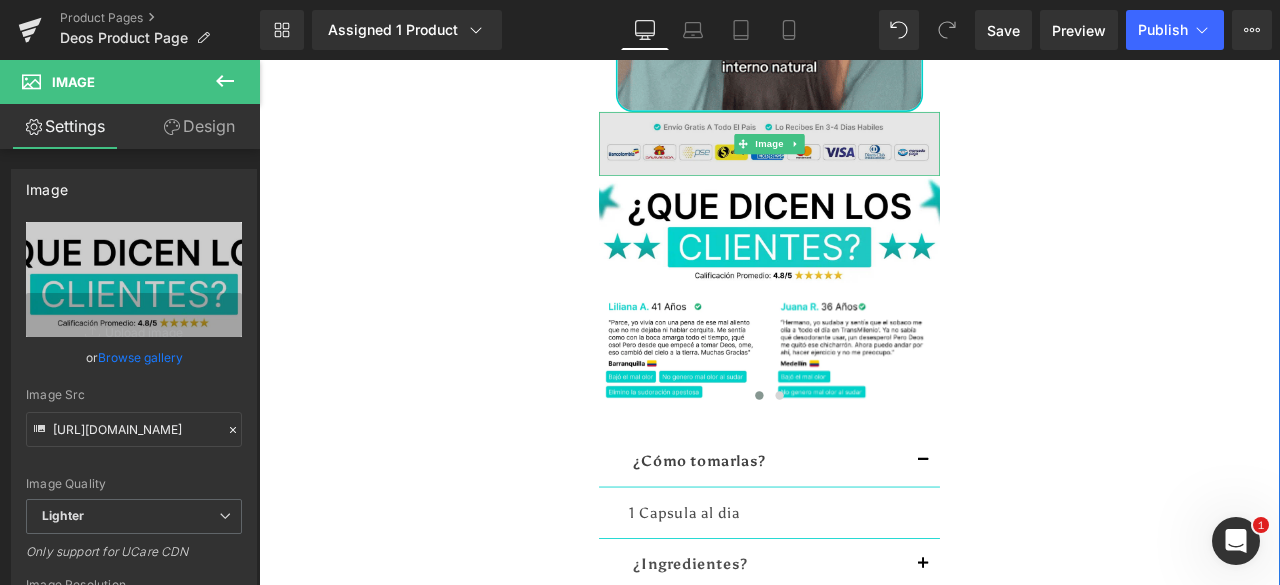 click at bounding box center [863, 160] 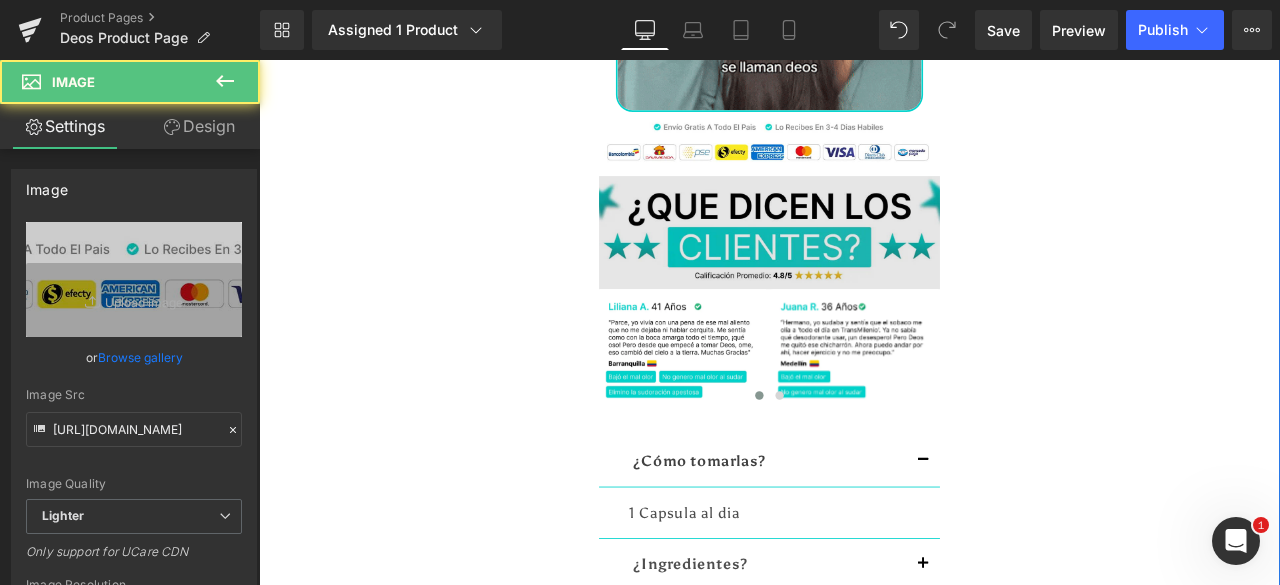 click at bounding box center (863, 264) 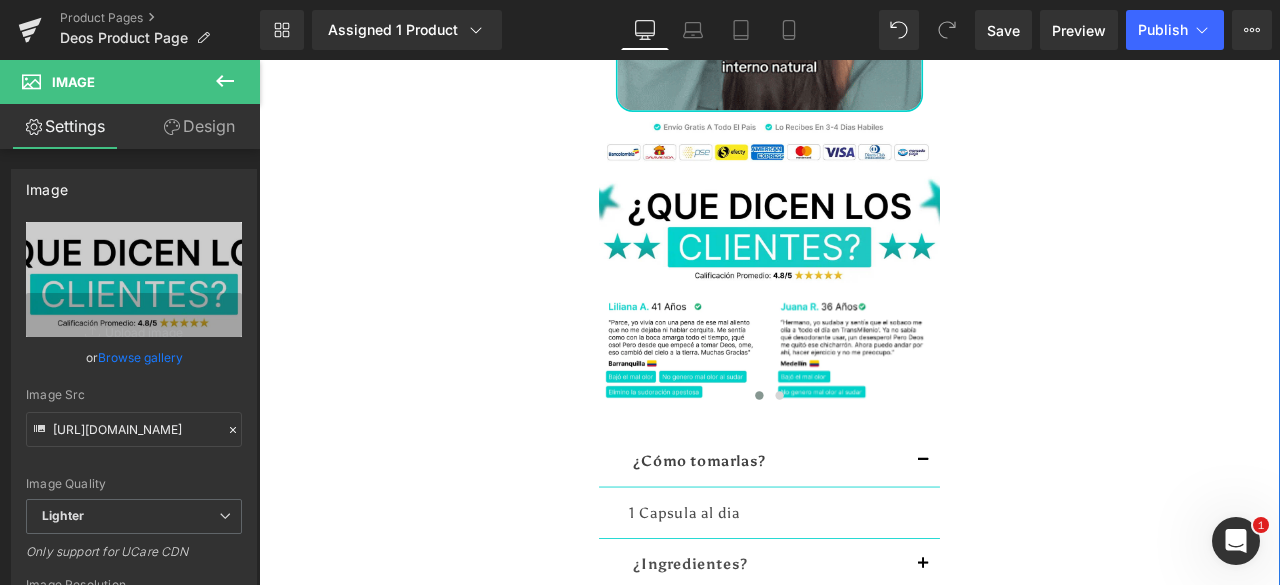 click on "Separator         Image
Sale Off
(P) Image
SUPLEMENTO DEOS PARA LA FRESCURA CORPORAL TOTAL: ELIMINACIÓN DE OLORES INTERNOS + APOYO PARA LA SALUD INTESTINAL Y CUTÁNEA
(P) Title
Icon
Icon" at bounding box center [864, 912] 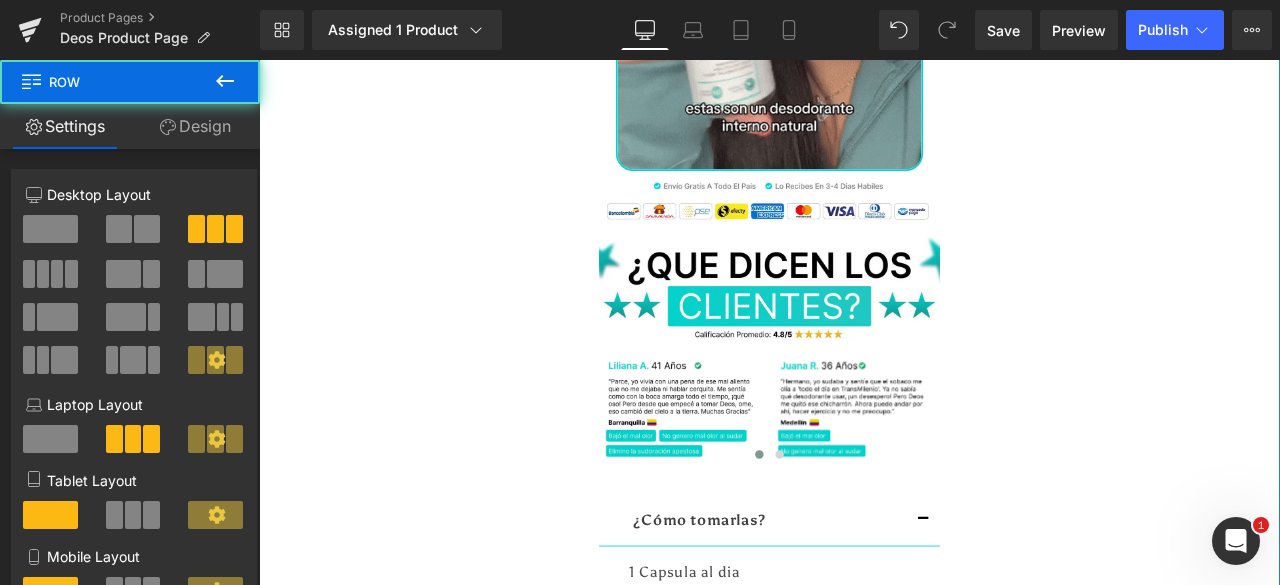 scroll, scrollTop: 2700, scrollLeft: 0, axis: vertical 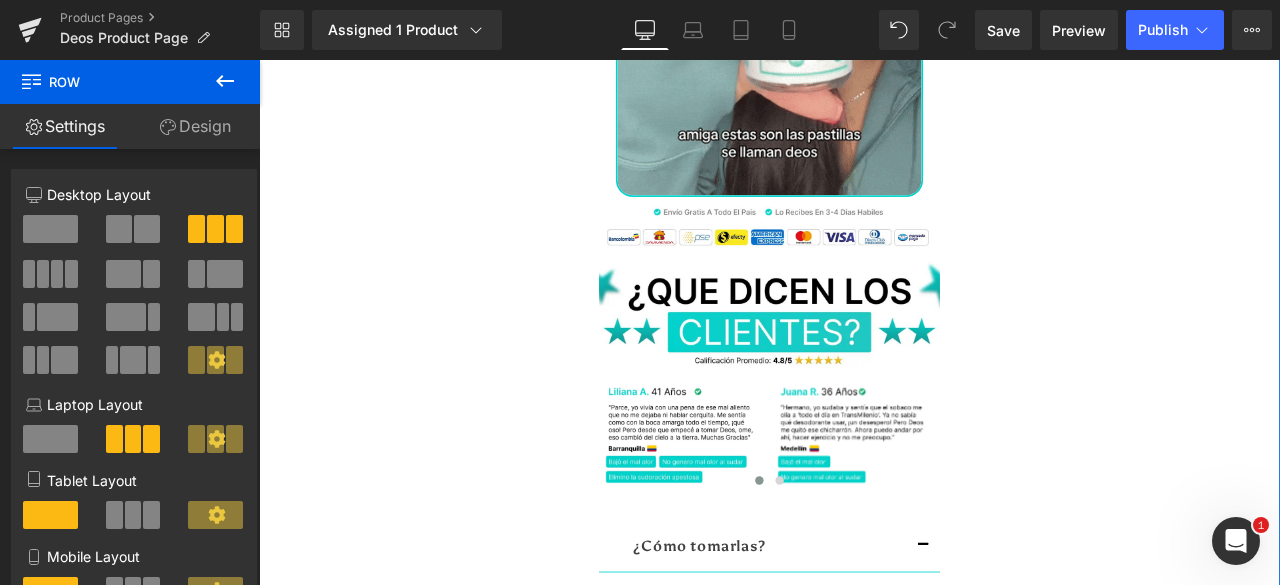 click on "Image
Sale Off
(P) Image
SUPLEMENTO DEOS PARA LA FRESCURA CORPORAL TOTAL: ELIMINACIÓN DE OLORES INTERNOS + APOYO PARA LA SALUD INTESTINAL Y CUTÁNEA
(P) Title
Icon
Icon
Icon" at bounding box center [863, 1007] 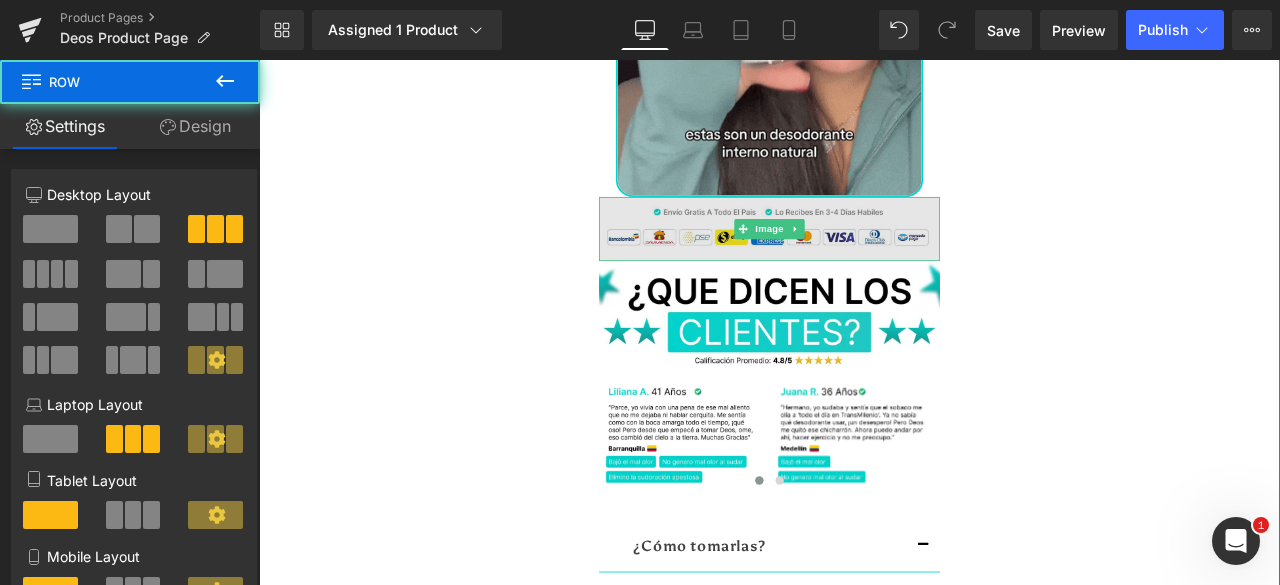 click at bounding box center (863, 260) 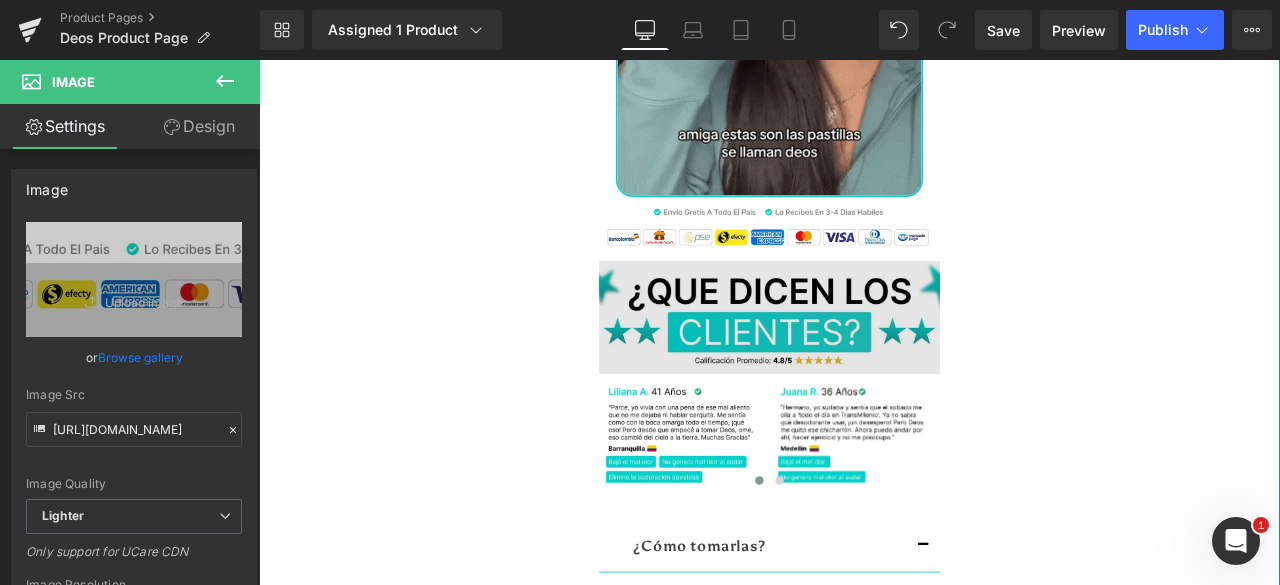 click at bounding box center [863, 364] 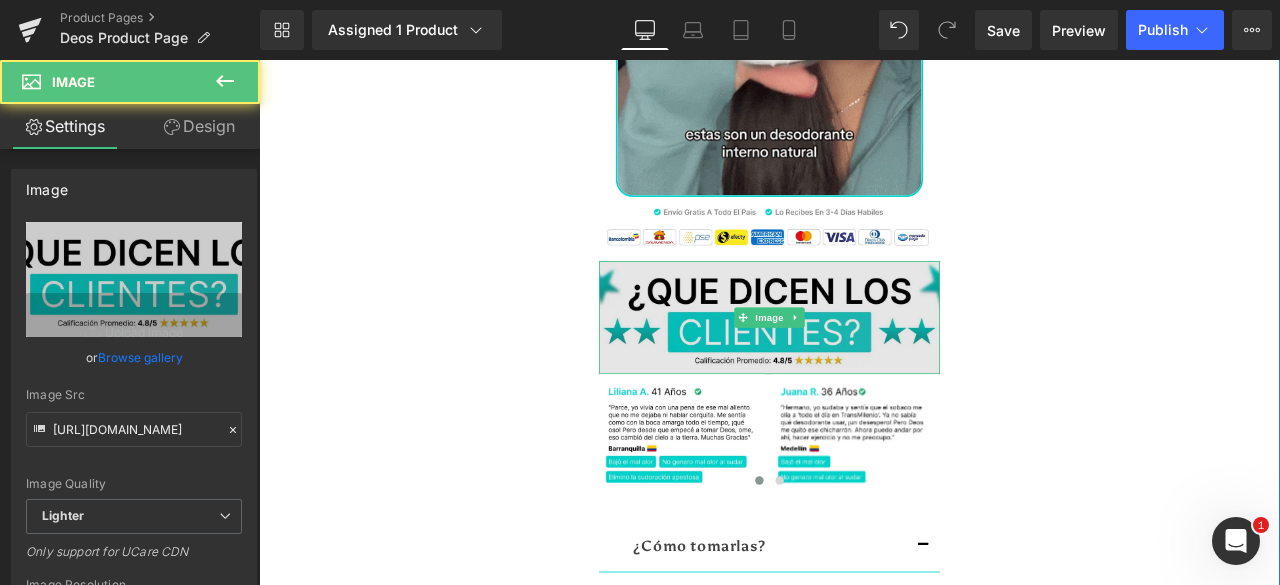 click at bounding box center (863, 364) 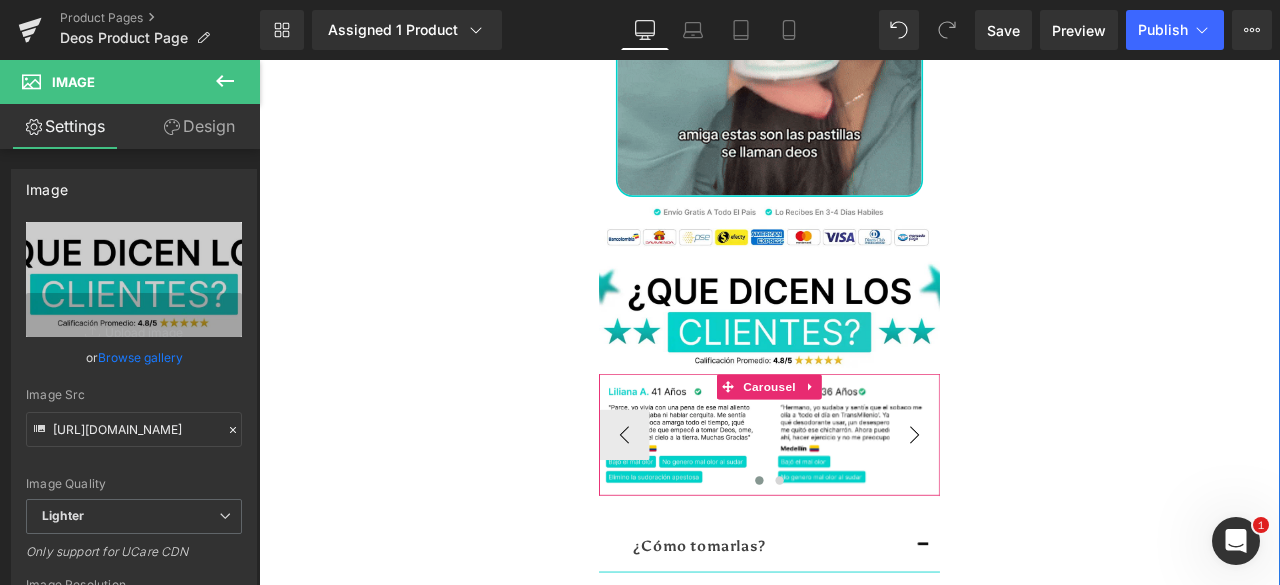 click on "›" at bounding box center (1036, 504) 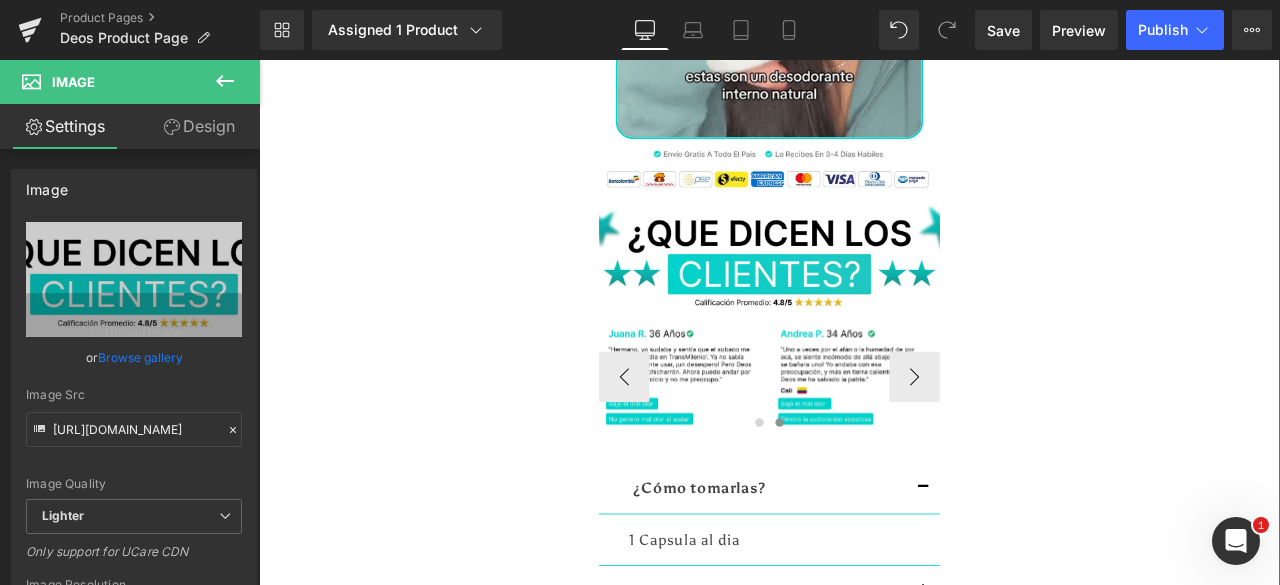 scroll, scrollTop: 2800, scrollLeft: 0, axis: vertical 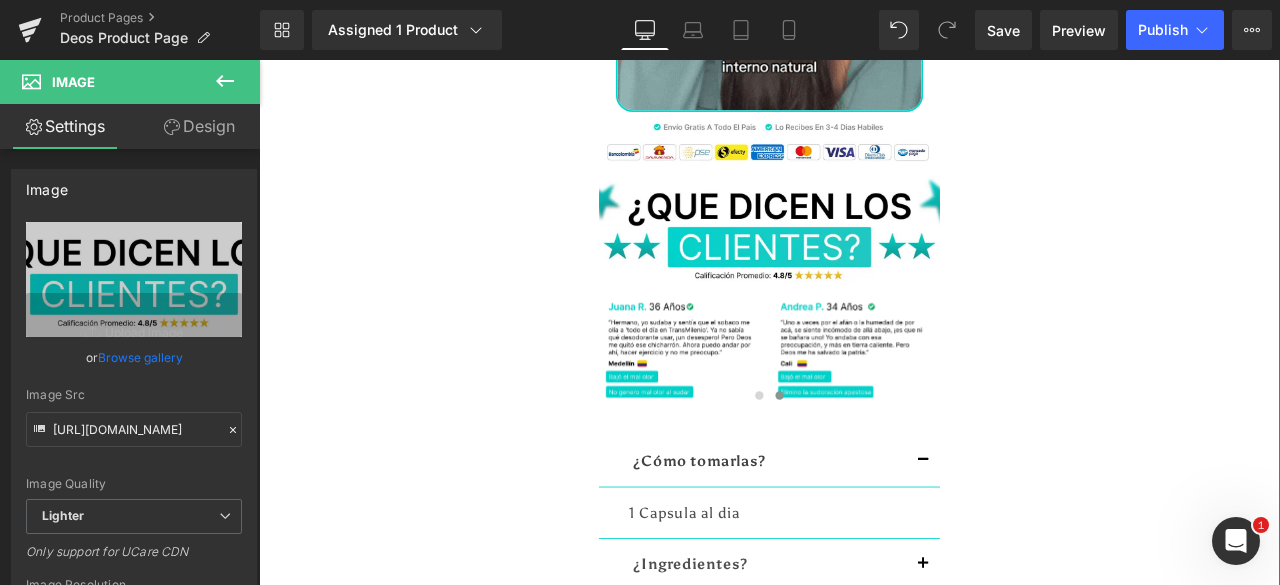 click on "¿Cómo tomarlas?
Text Block
1 Capsula al dia Text Block
¿Ingredientes?
Text Block
Menta:  Ayuda a neutralizar las bacterias en la boca y el sistema digestivo que son responsables del mal aliento y la sensación de boca amarga
Perejil:  Ayuda a limpiar la sangre y el sistema digestivo, donde se originan muchas de las toxinas que luego se liberan a través del sudor.
[GEOGRAPHIC_DATA]:
Text Block
¿Resultados?
Text Block" at bounding box center (863, 629) 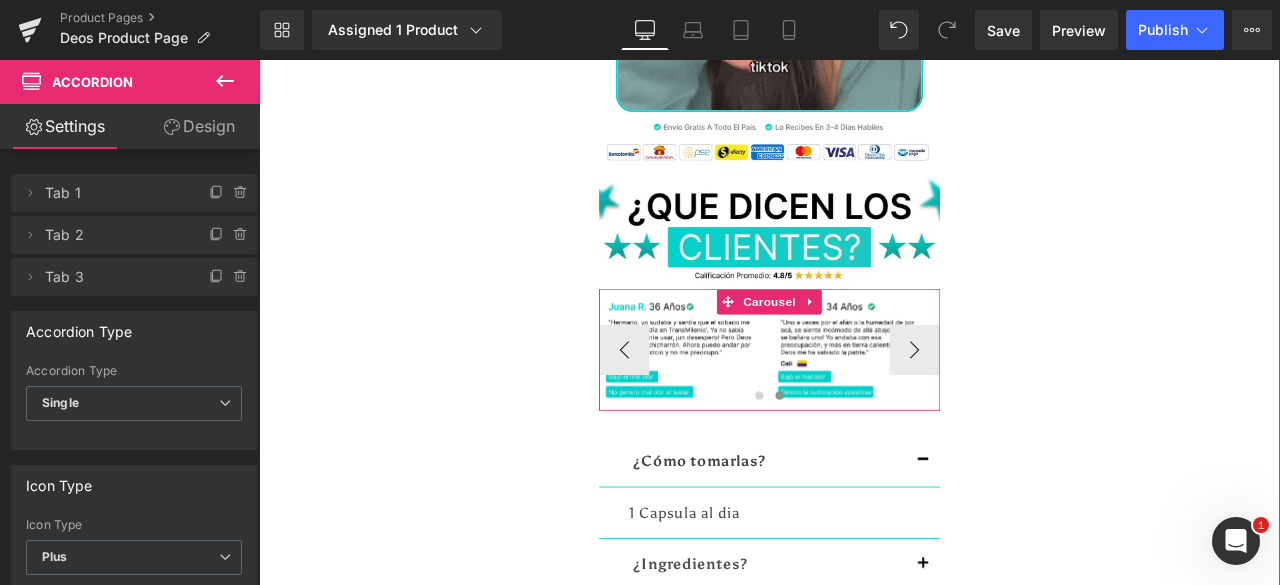 click at bounding box center (863, 462) 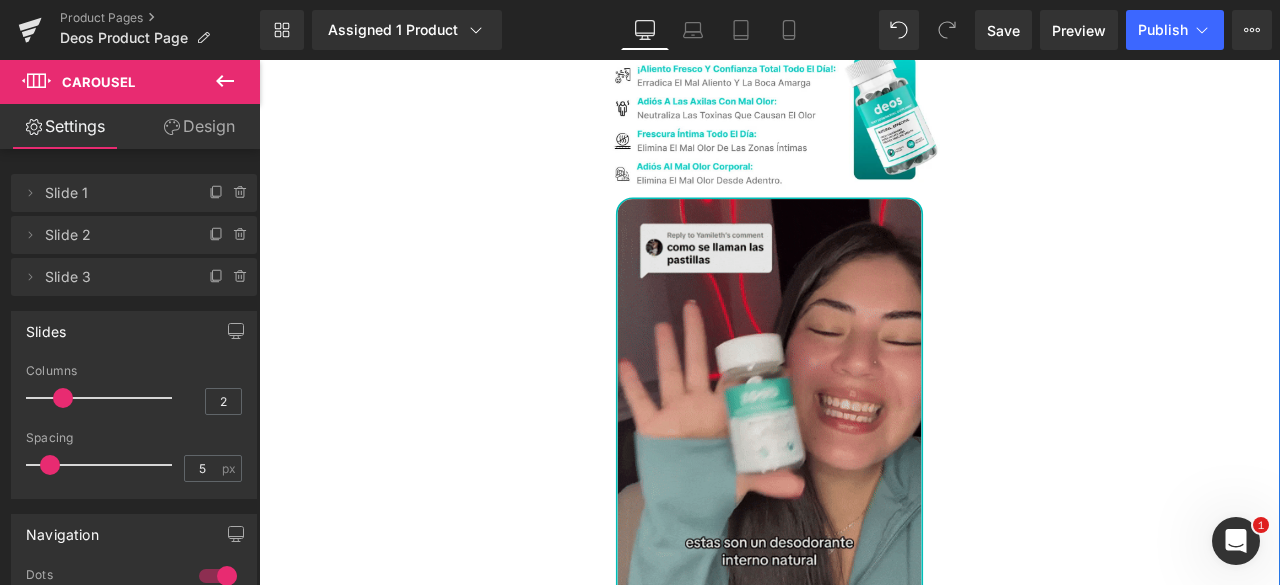 scroll, scrollTop: 2200, scrollLeft: 0, axis: vertical 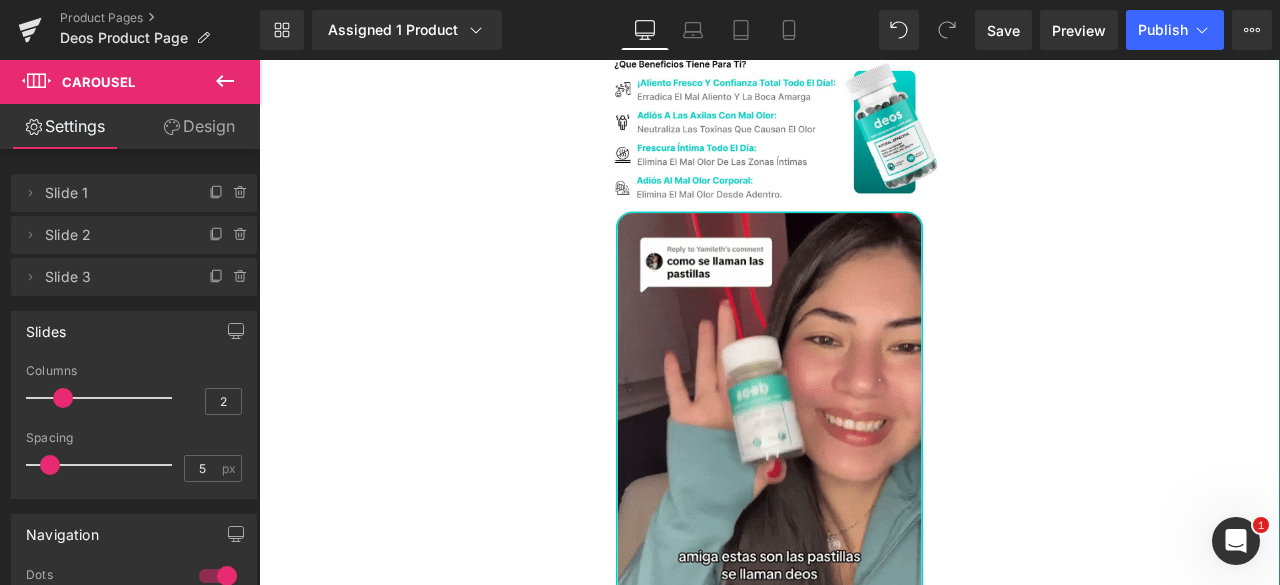 click on "Image
Sale Off
(P) Image
SUPLEMENTO DEOS PARA LA FRESCURA CORPORAL TOTAL: ELIMINACIÓN DE OLORES INTERNOS + APOYO PARA LA SALUD INTESTINAL Y CUTÁNEA
(P) Title
Icon
Icon
Icon" at bounding box center (863, 1507) 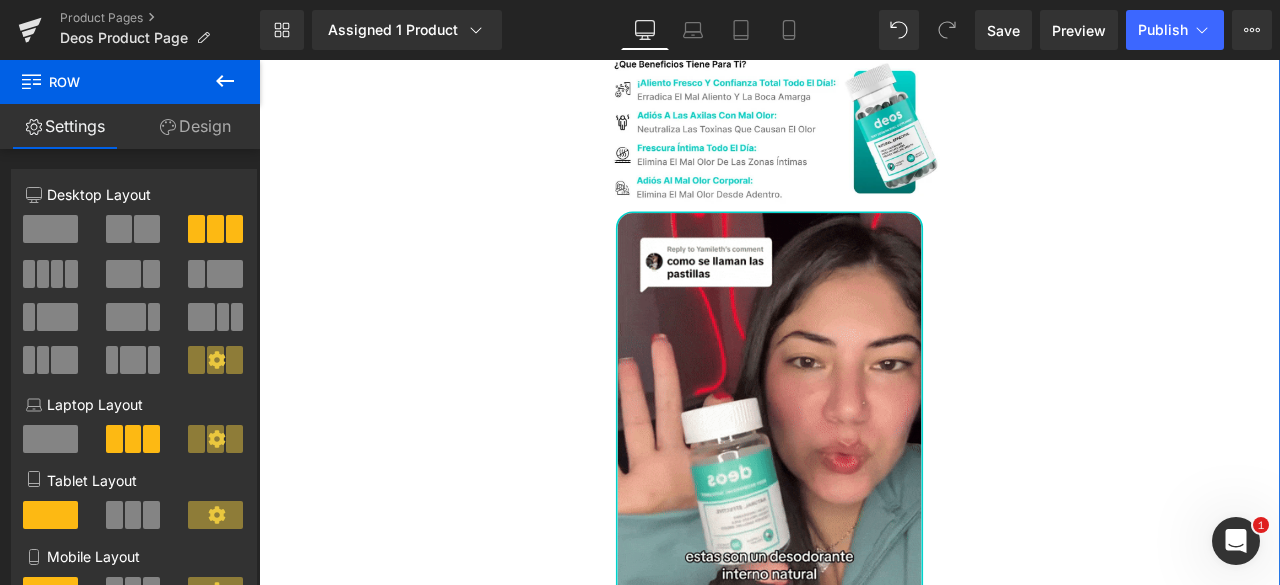 drag, startPoint x: 204, startPoint y: 122, endPoint x: 172, endPoint y: 299, distance: 179.8694 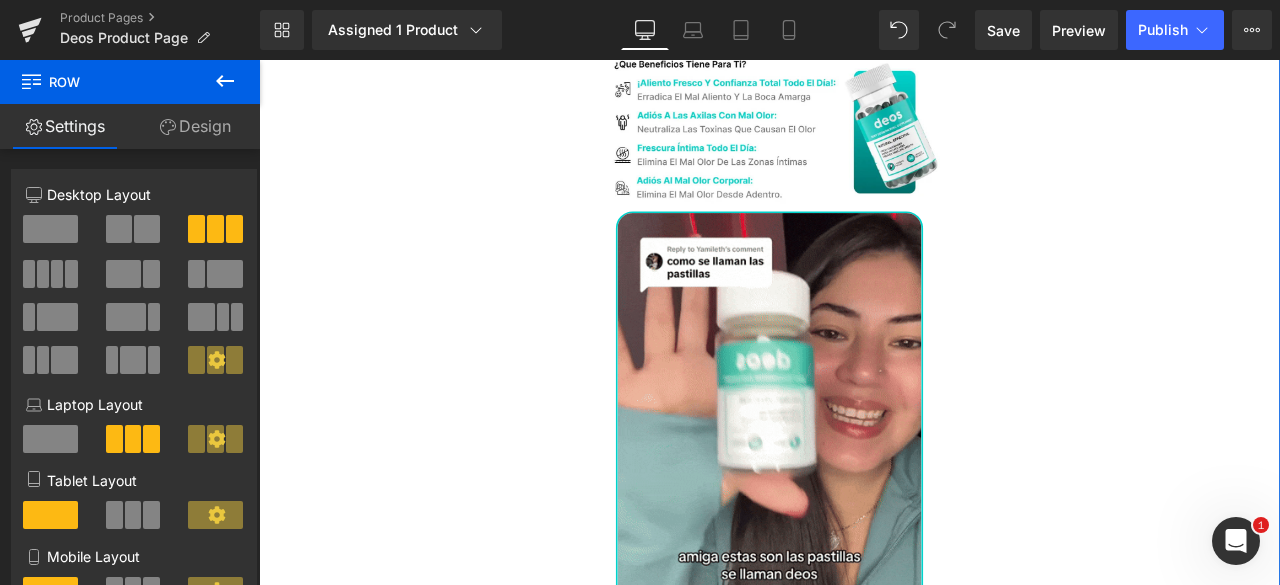 click on "Design" at bounding box center (195, 126) 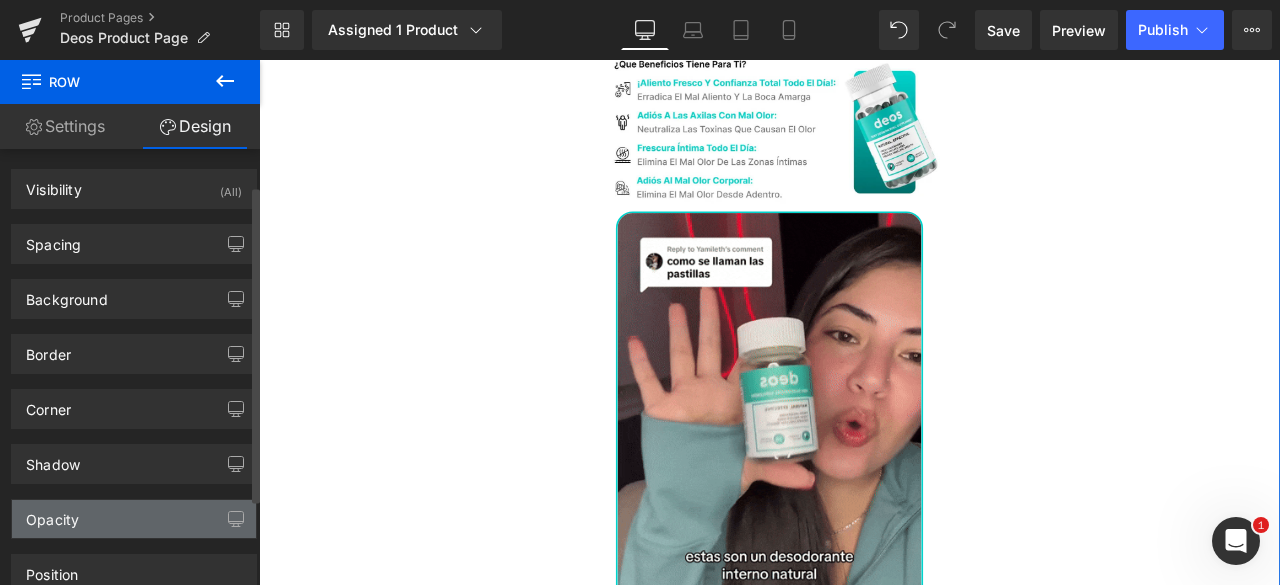 scroll, scrollTop: 168, scrollLeft: 0, axis: vertical 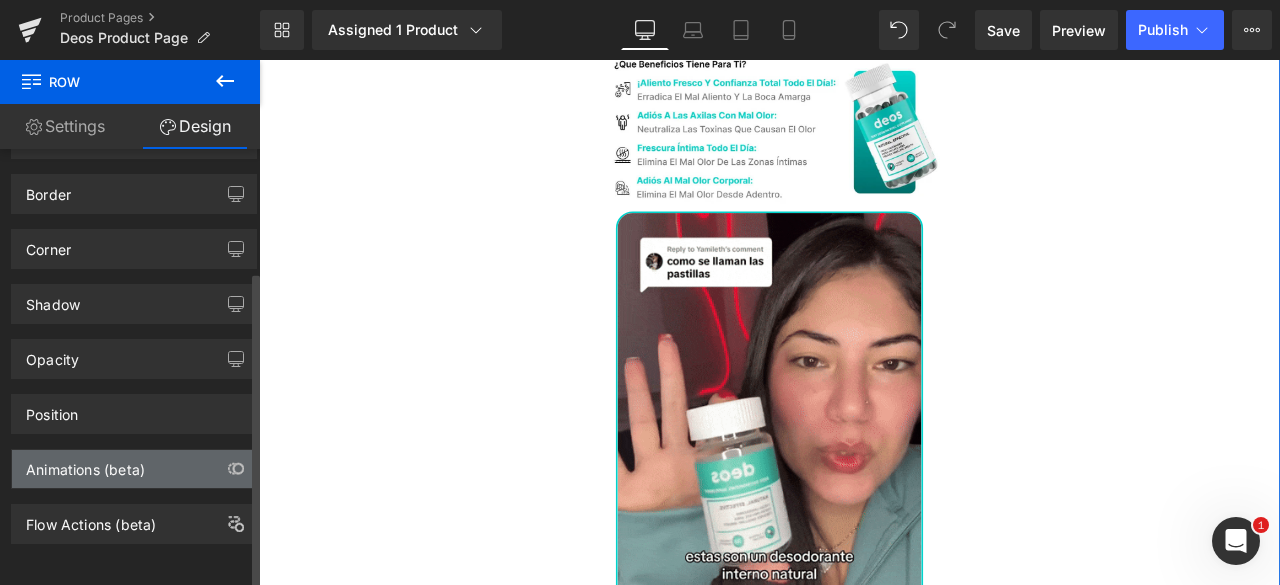 click on "Animations (beta)" at bounding box center (85, 464) 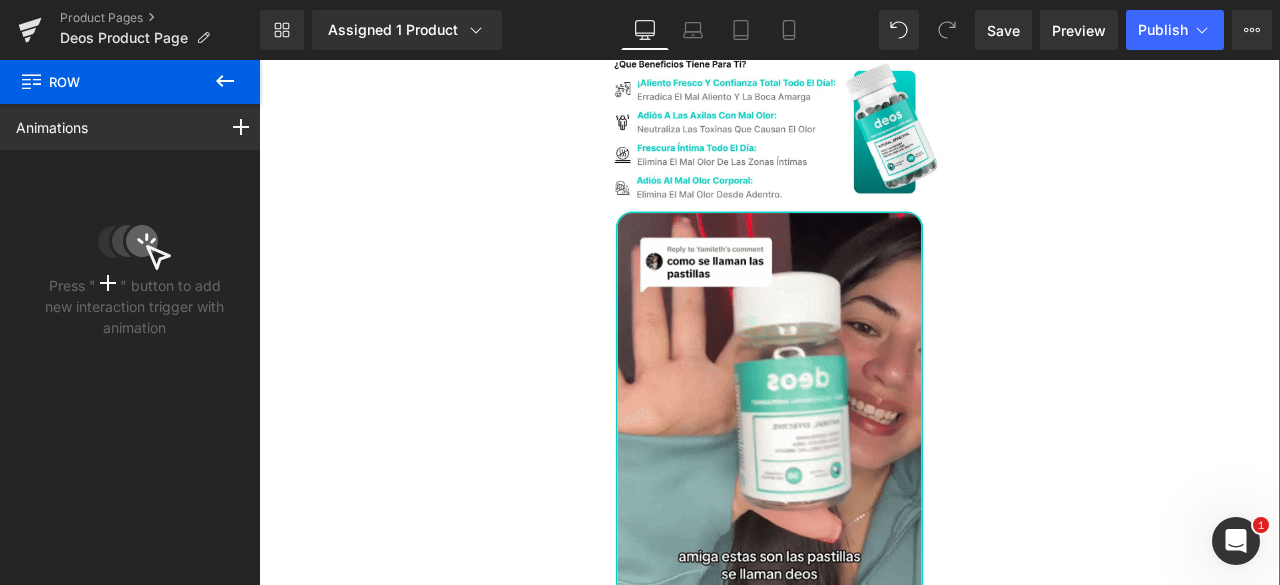 click on "Animations
Scroll Into view While scrolling in view After page finish loading
This is the place for explaining how interaction trigger animation" at bounding box center [134, 127] 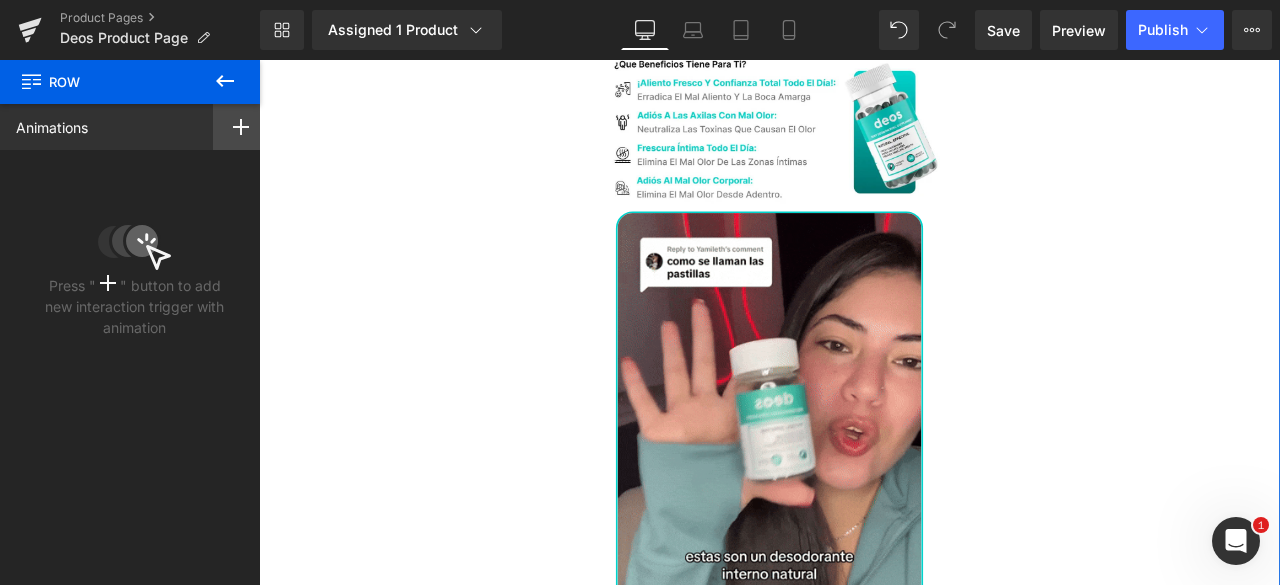 click 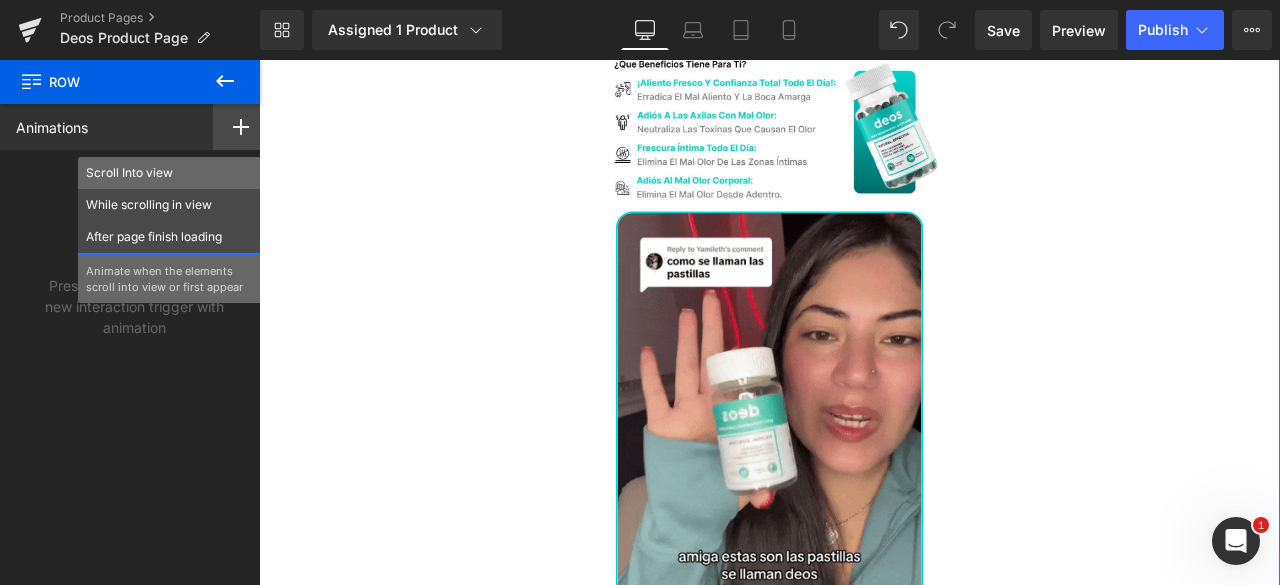 click on "Scroll Into view" at bounding box center [169, 173] 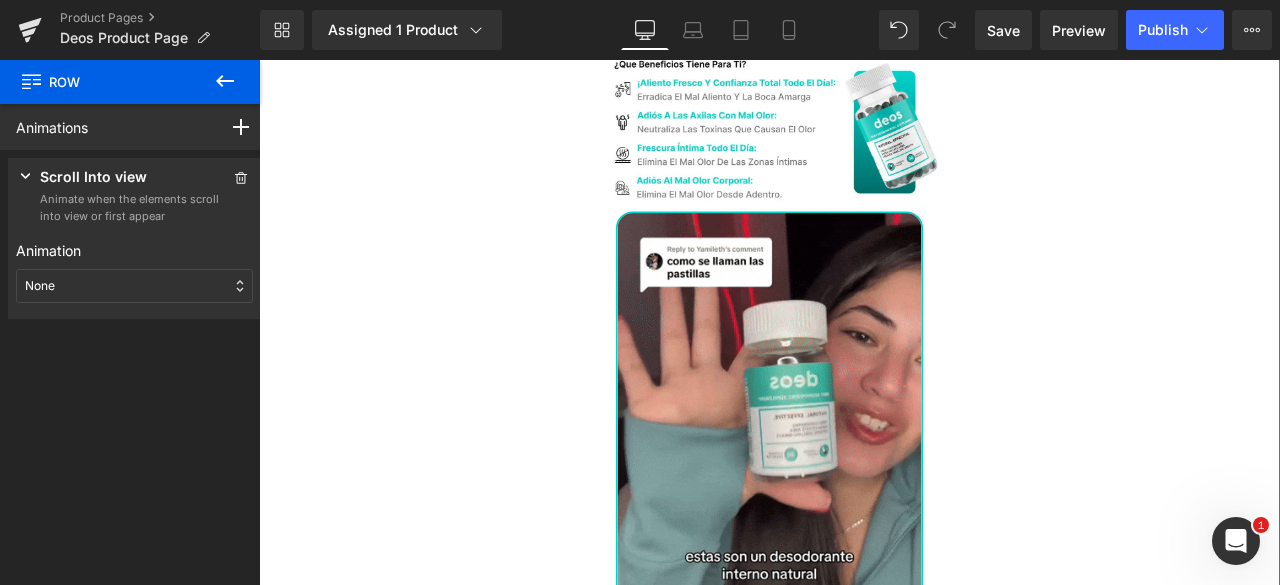 click on "None" at bounding box center (134, 286) 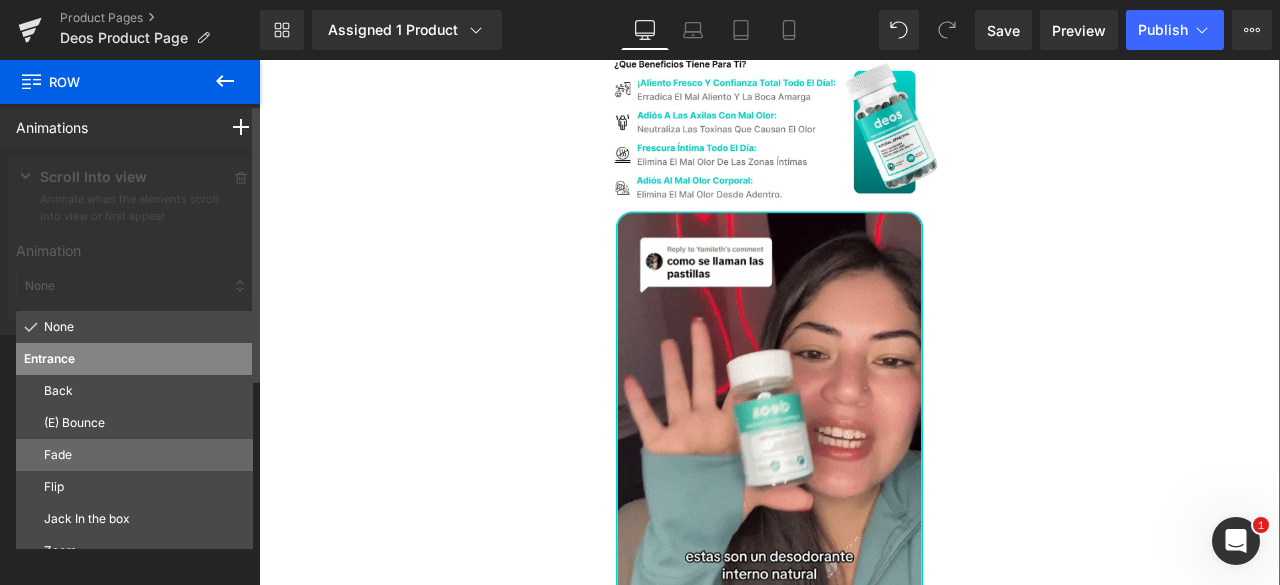 click on "Fade" at bounding box center (144, 455) 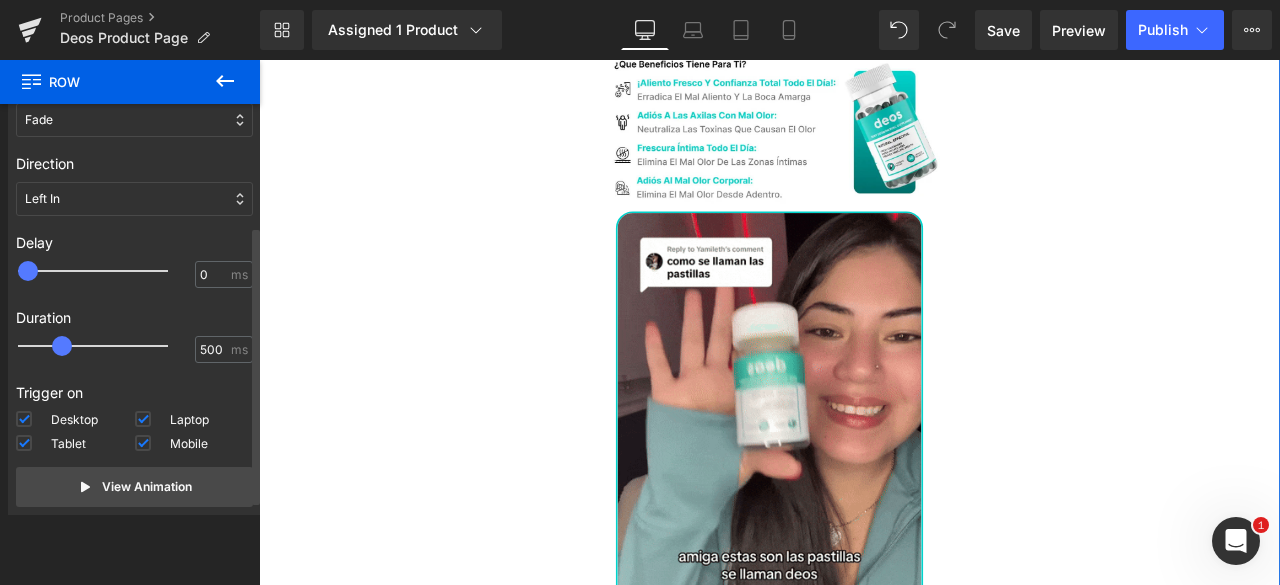 scroll, scrollTop: 197, scrollLeft: 0, axis: vertical 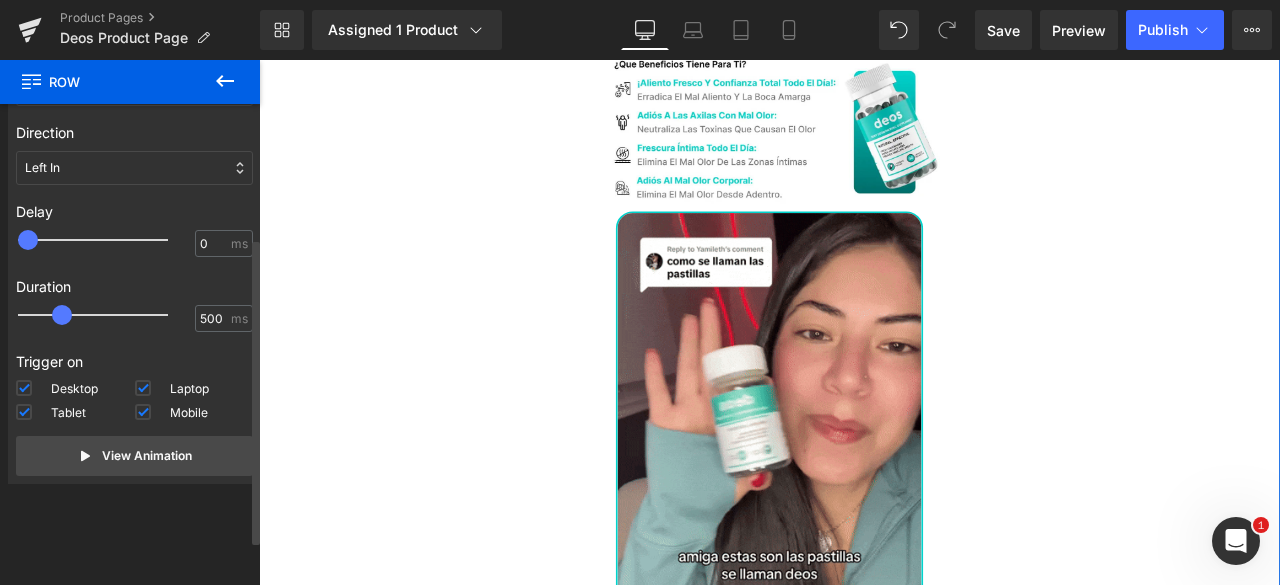 type on "500" 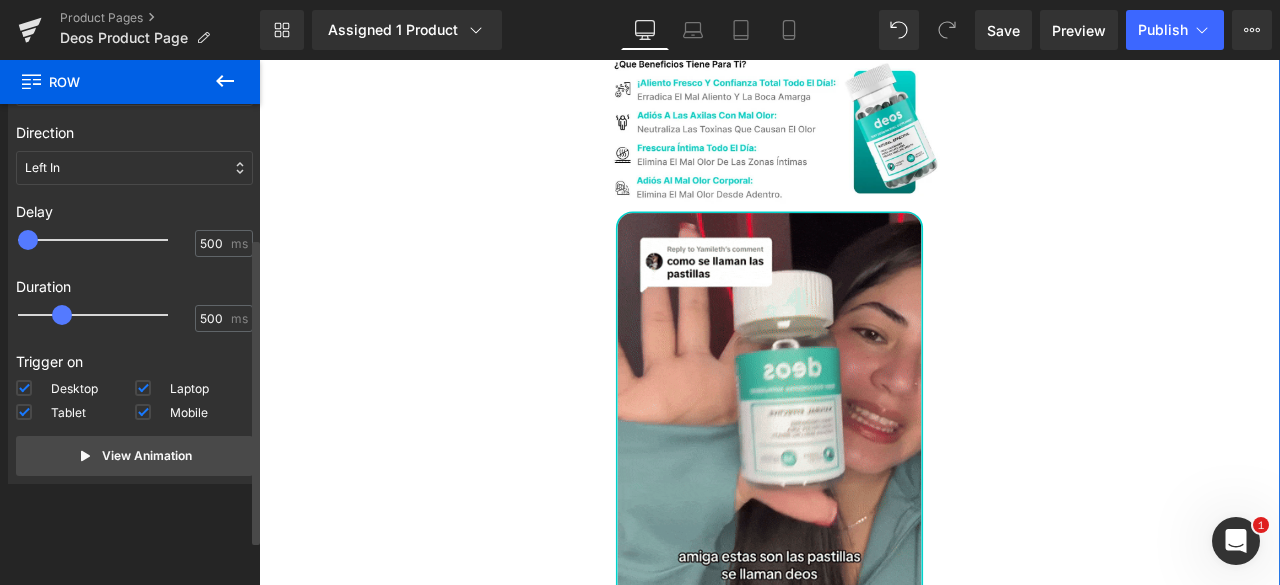 click at bounding box center [107, 240] 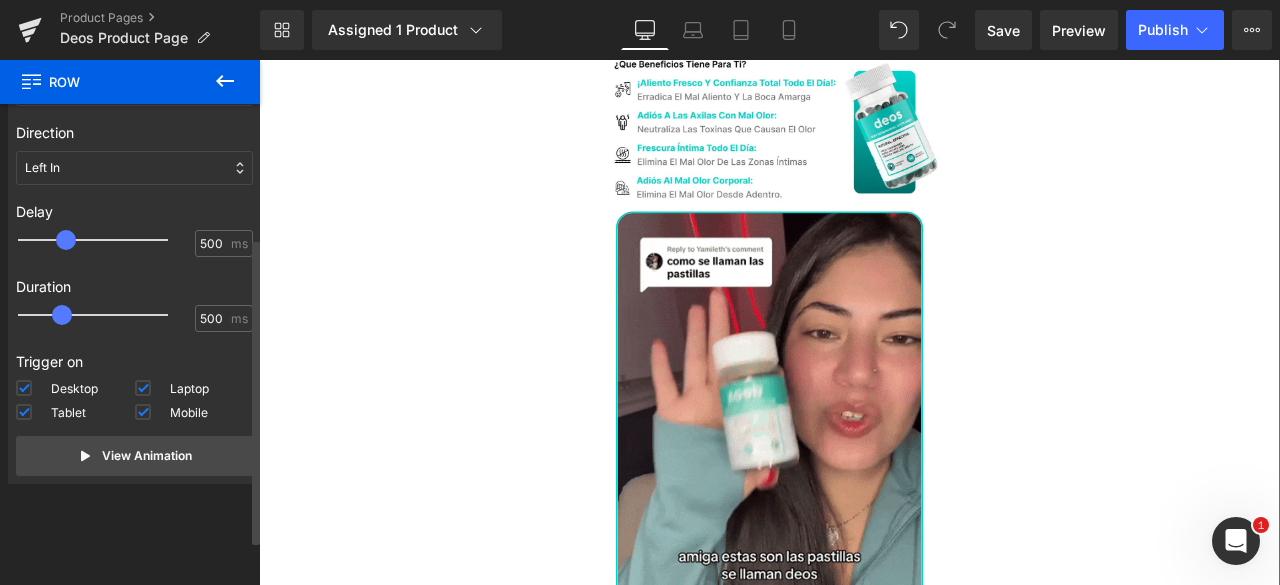 type on "750" 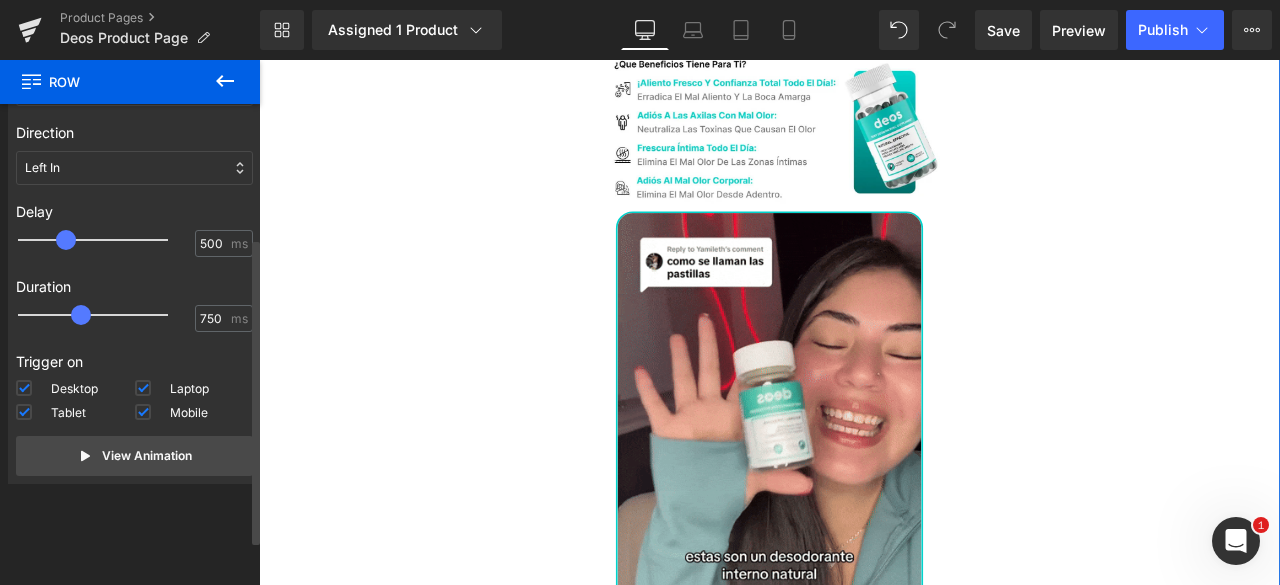 click at bounding box center (107, 315) 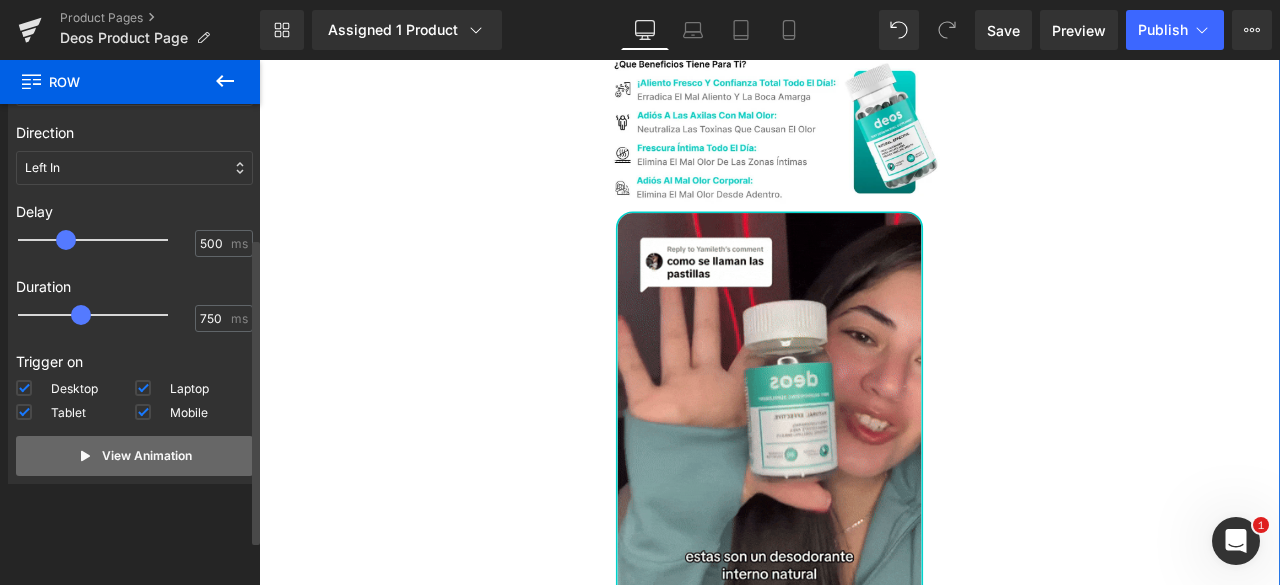 click on "View Animation" at bounding box center (147, 456) 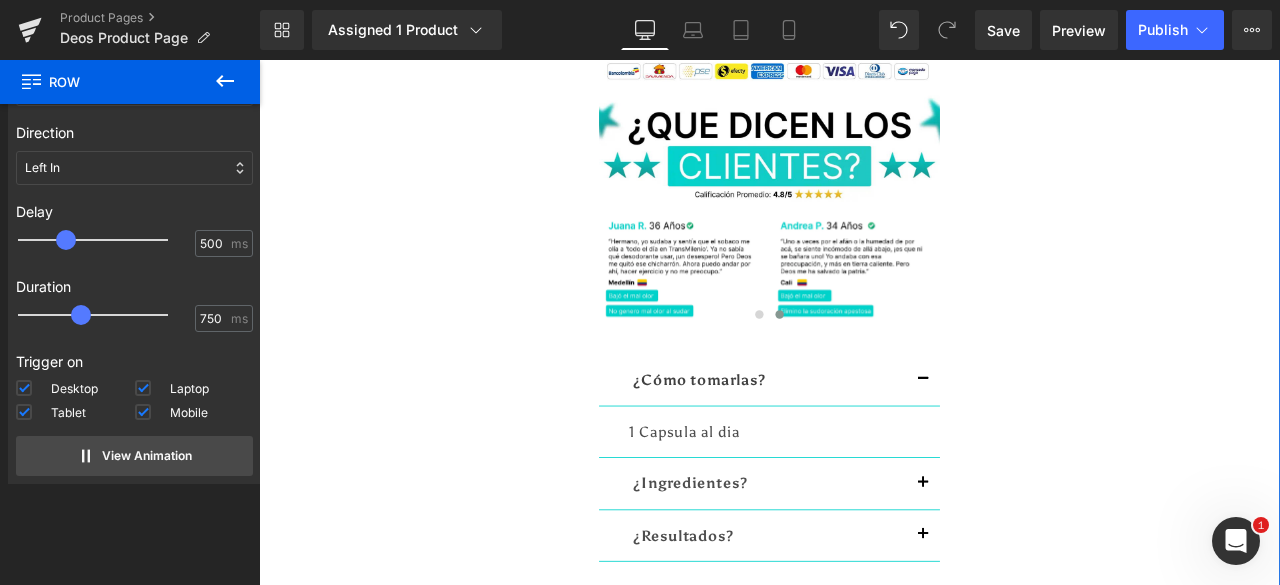 scroll, scrollTop: 2900, scrollLeft: 0, axis: vertical 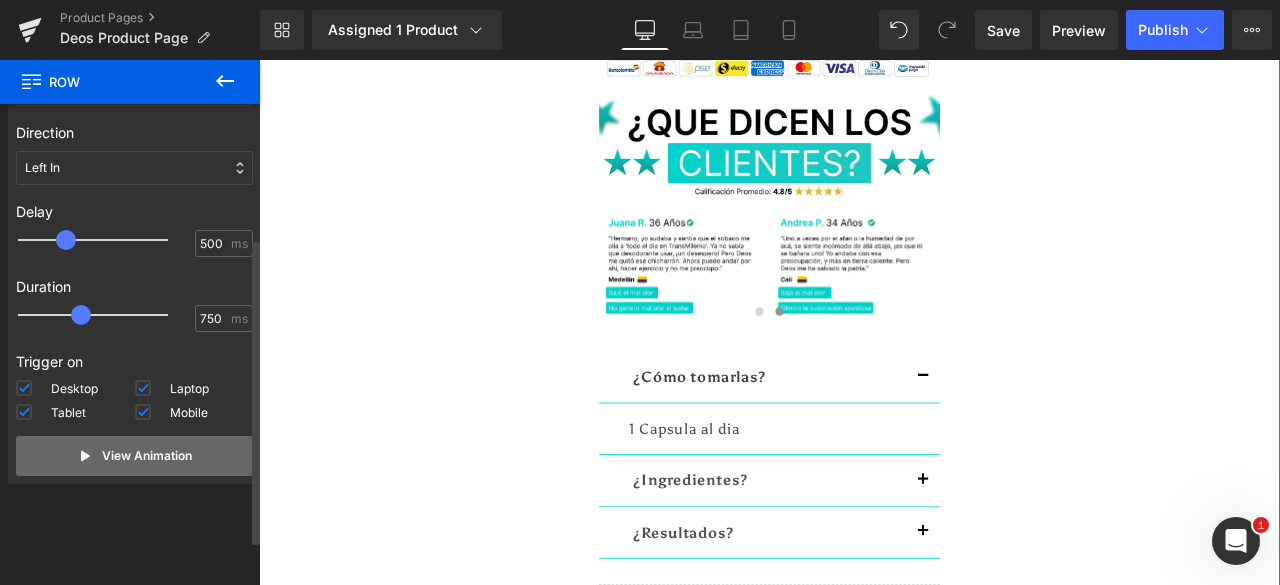 click on "View Animation" at bounding box center [147, 456] 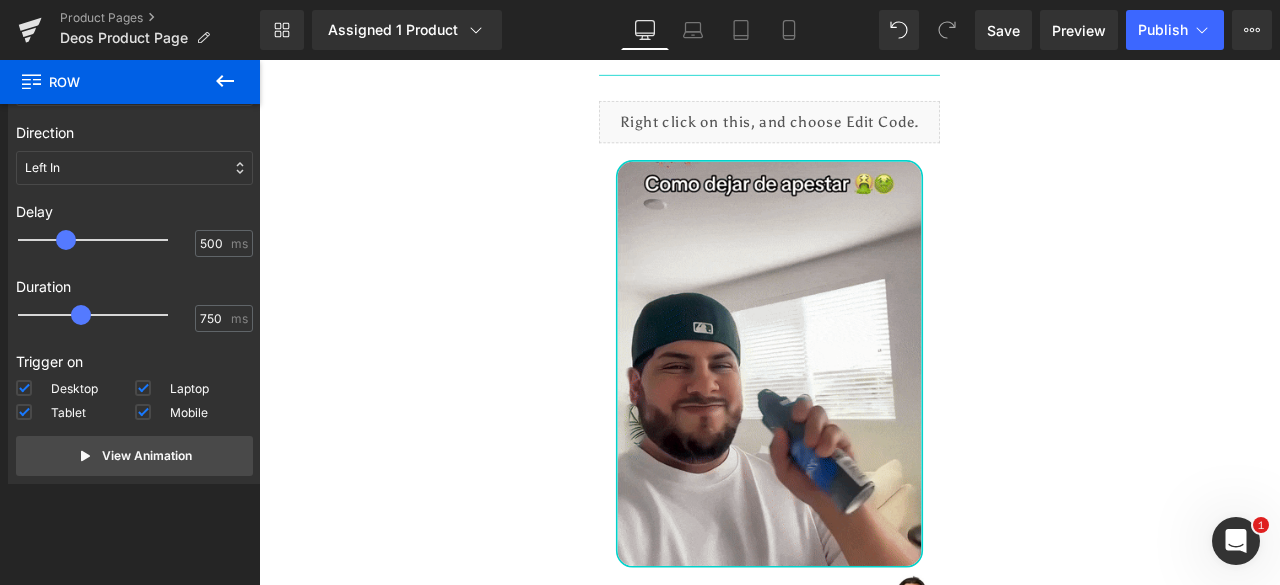 scroll, scrollTop: 3400, scrollLeft: 0, axis: vertical 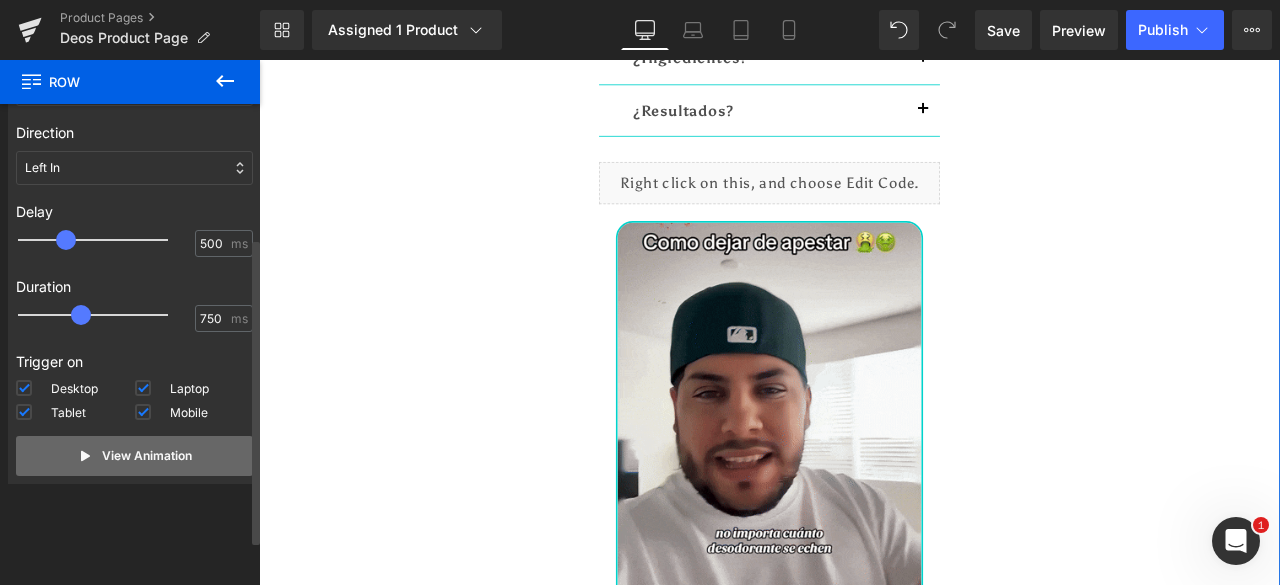 click on "View Animation" at bounding box center (147, 456) 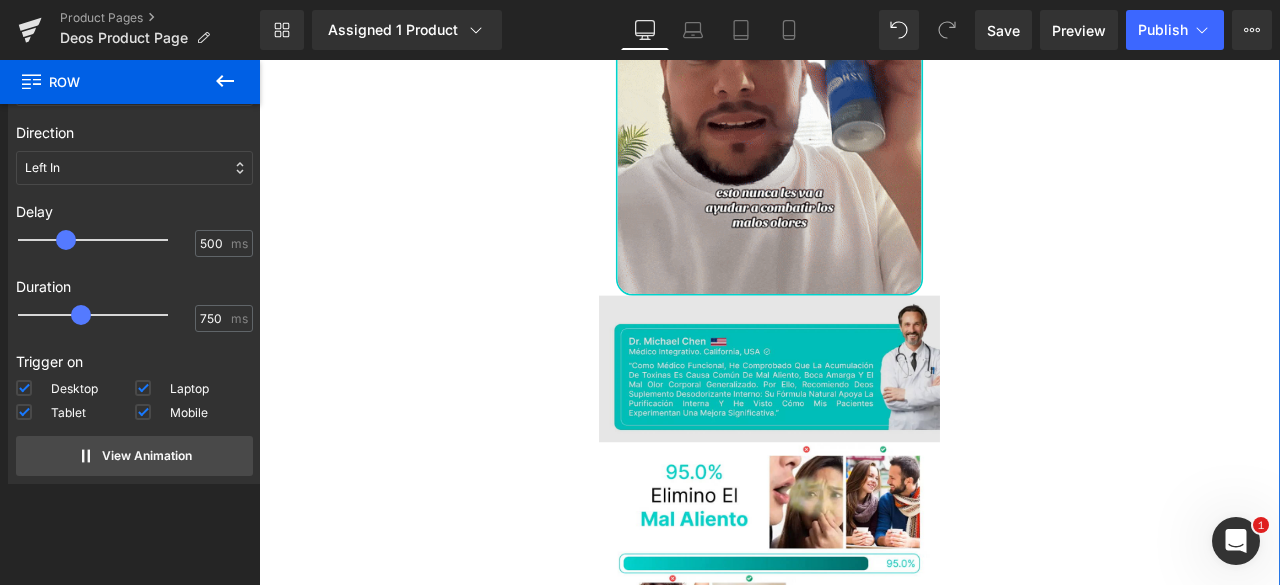 scroll, scrollTop: 3800, scrollLeft: 0, axis: vertical 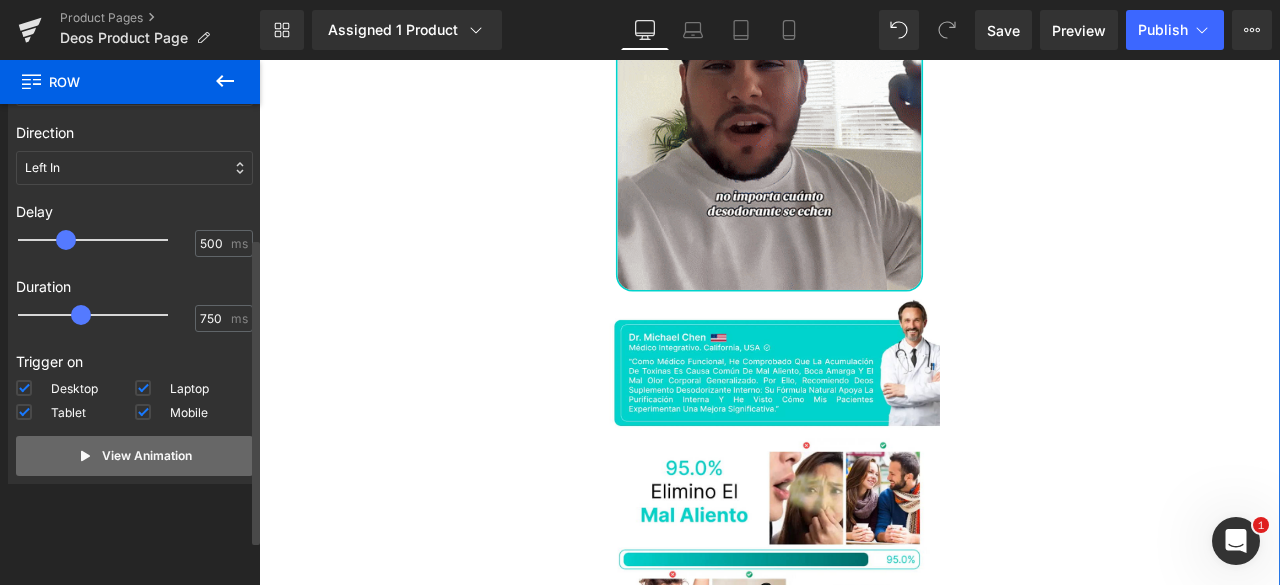 click on "View Animation" at bounding box center (134, 456) 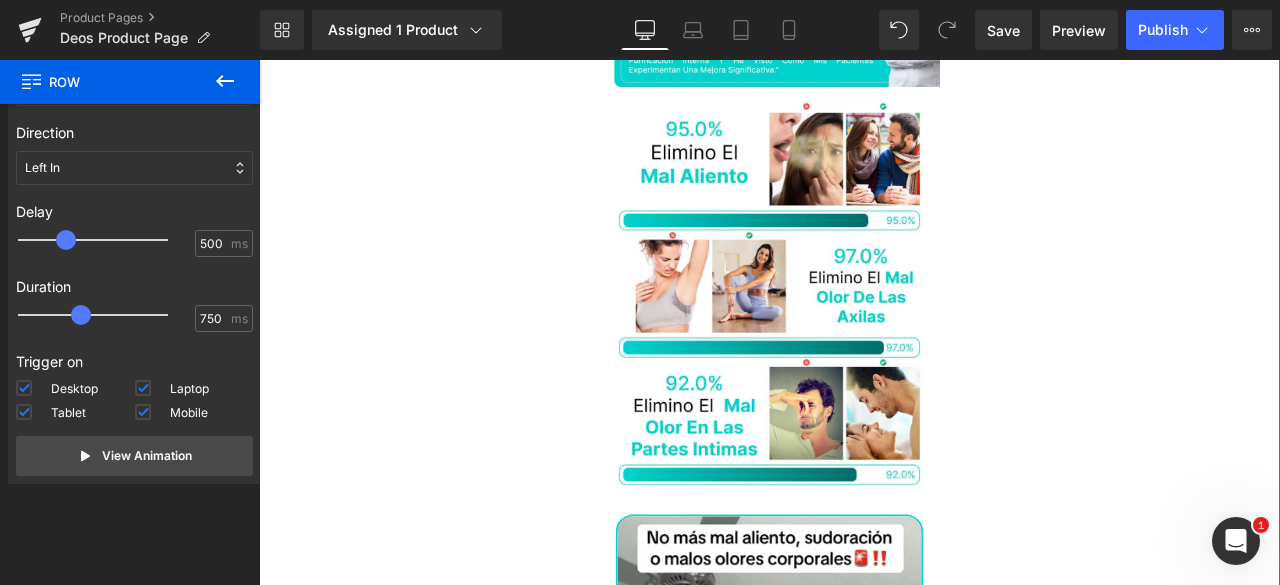 scroll, scrollTop: 4300, scrollLeft: 0, axis: vertical 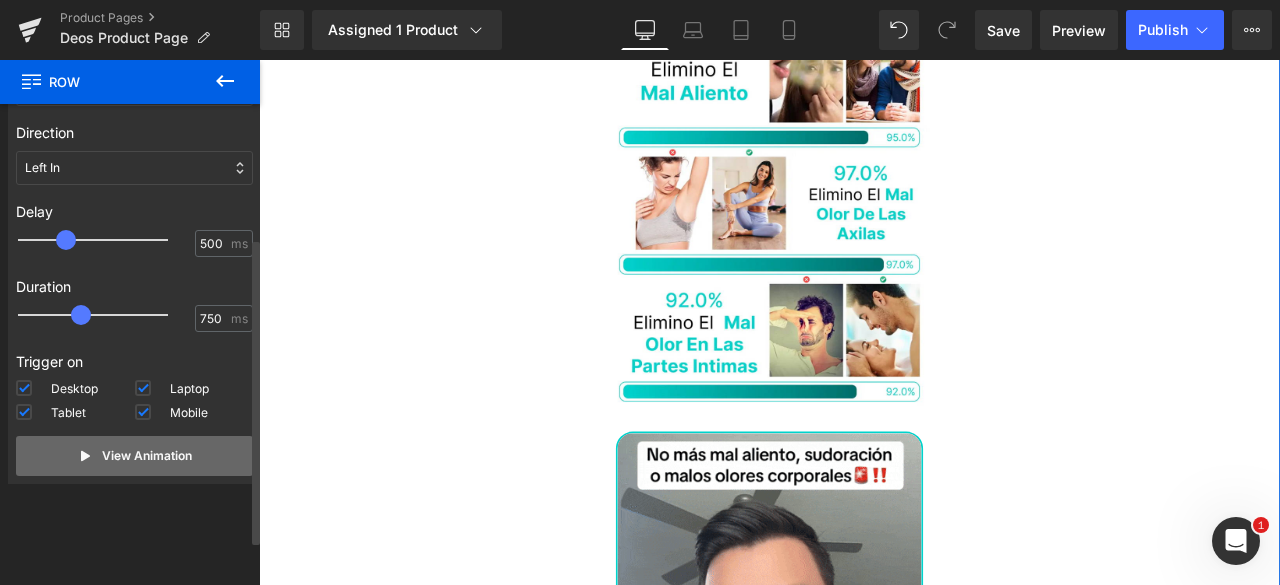 click on "View Animation" at bounding box center (134, 456) 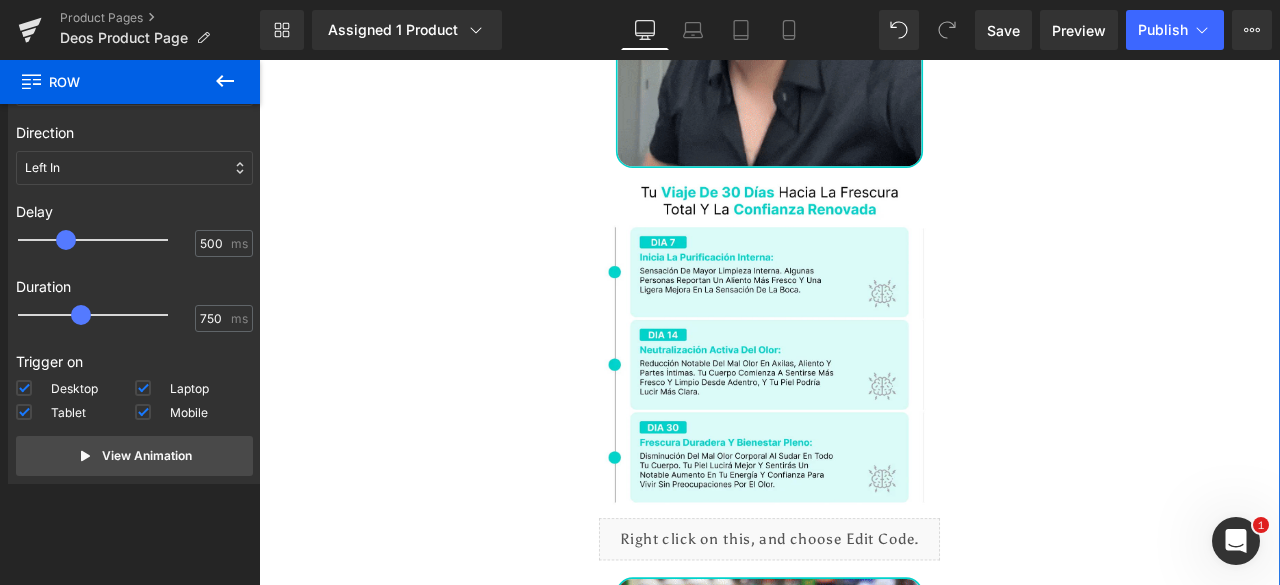 scroll, scrollTop: 5100, scrollLeft: 0, axis: vertical 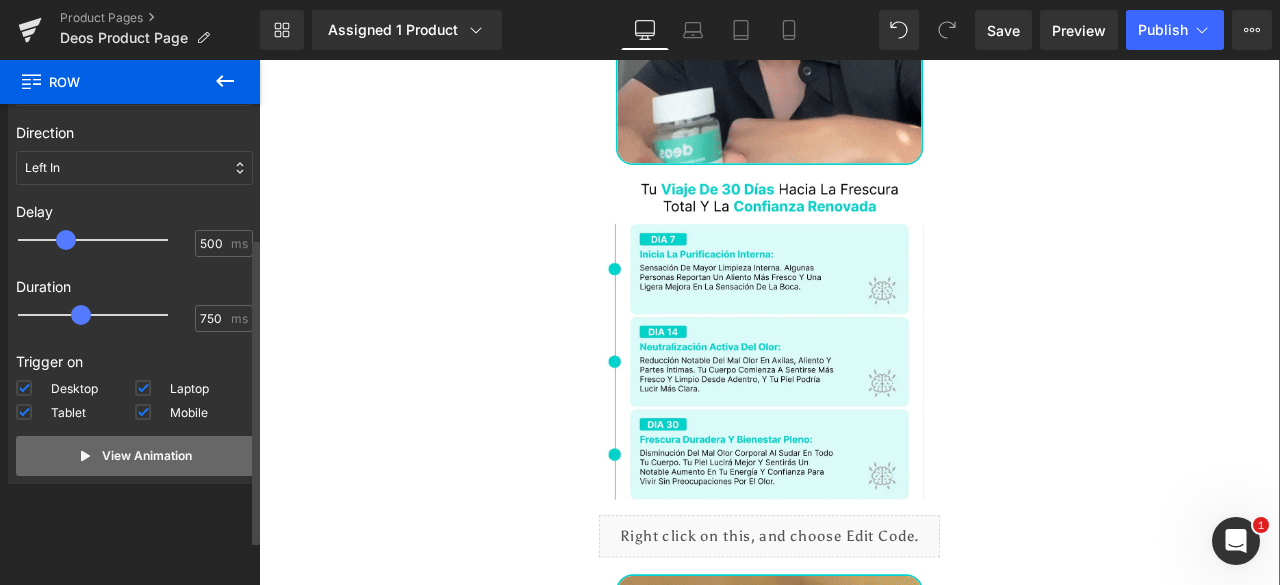 click on "View Animation" at bounding box center [134, 456] 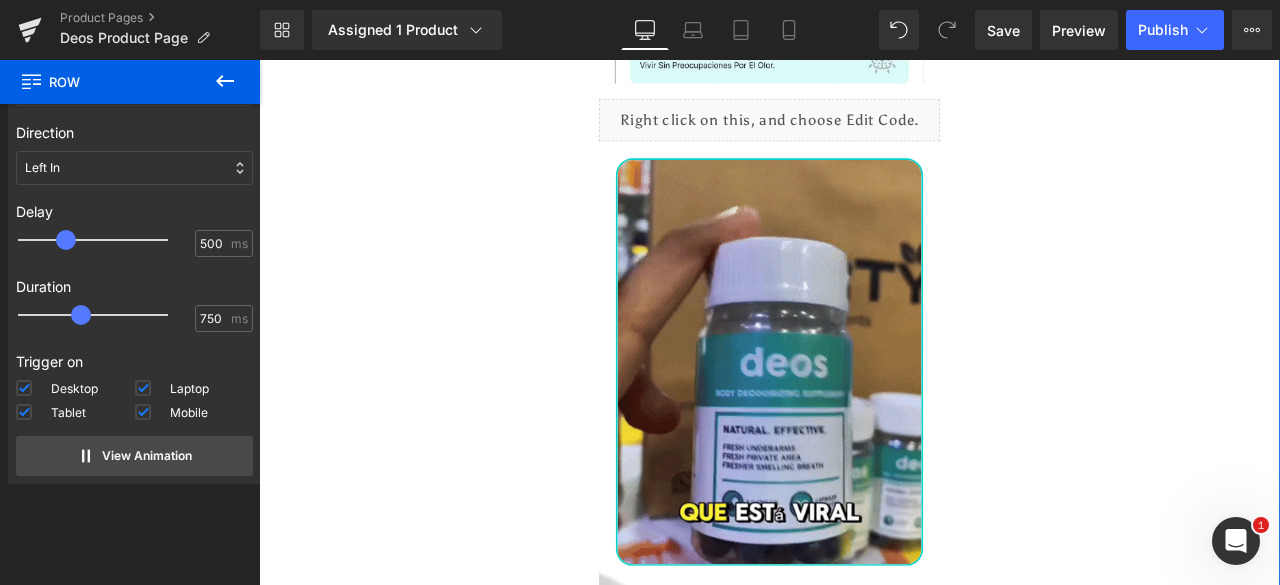 scroll, scrollTop: 5800, scrollLeft: 0, axis: vertical 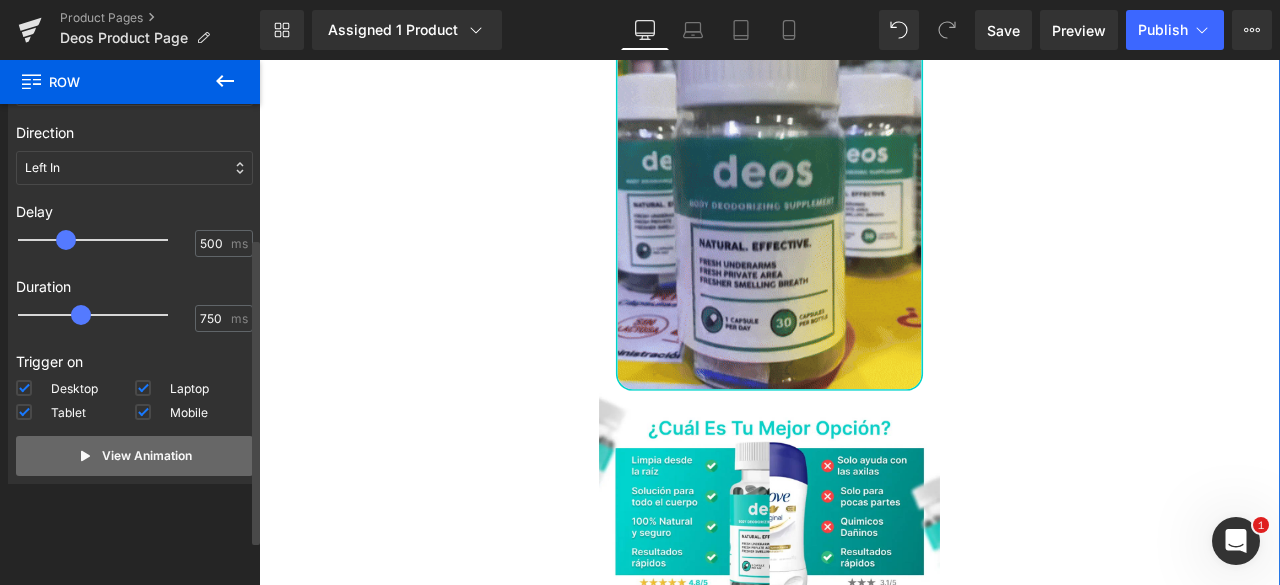 click on "View Animation" at bounding box center (134, 456) 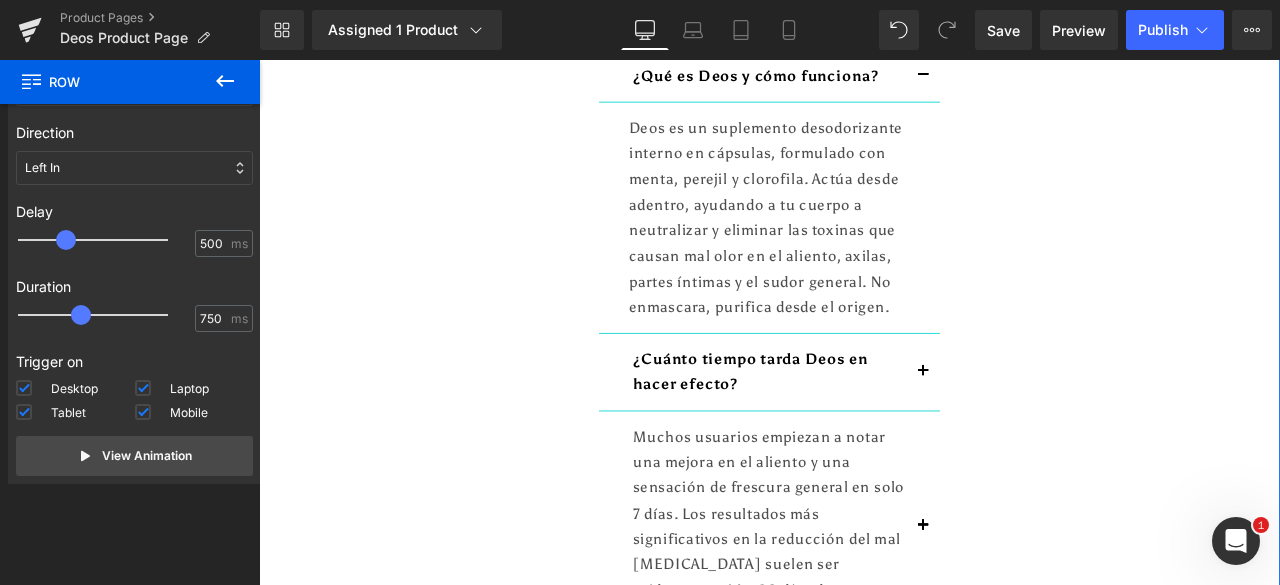 scroll, scrollTop: 6600, scrollLeft: 0, axis: vertical 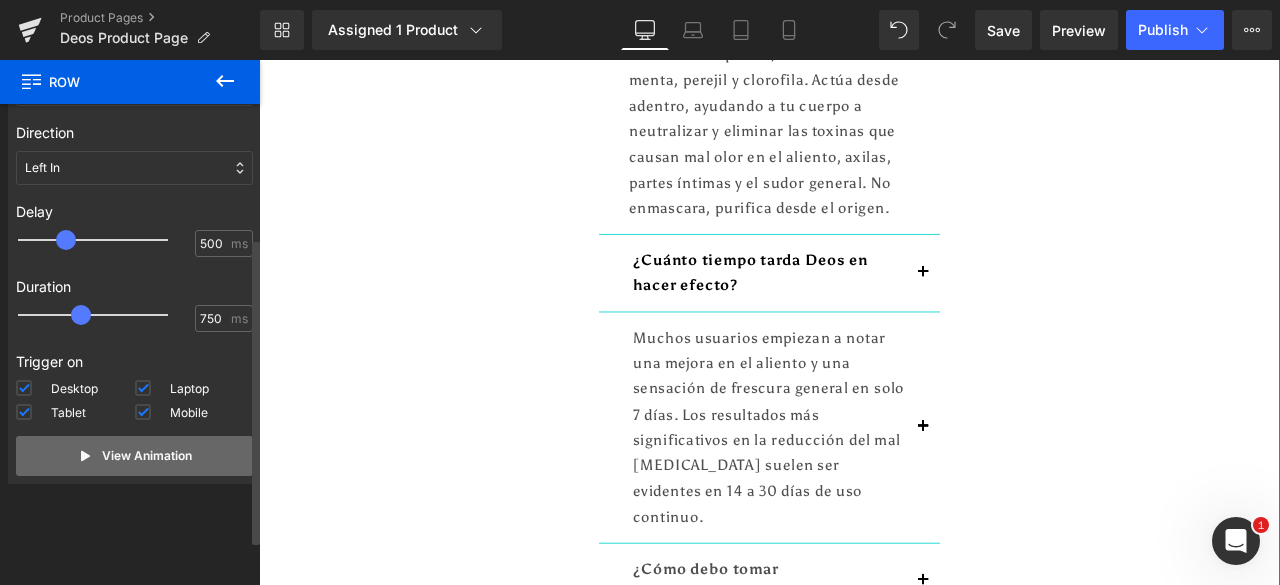 click on "View Animation" at bounding box center (147, 456) 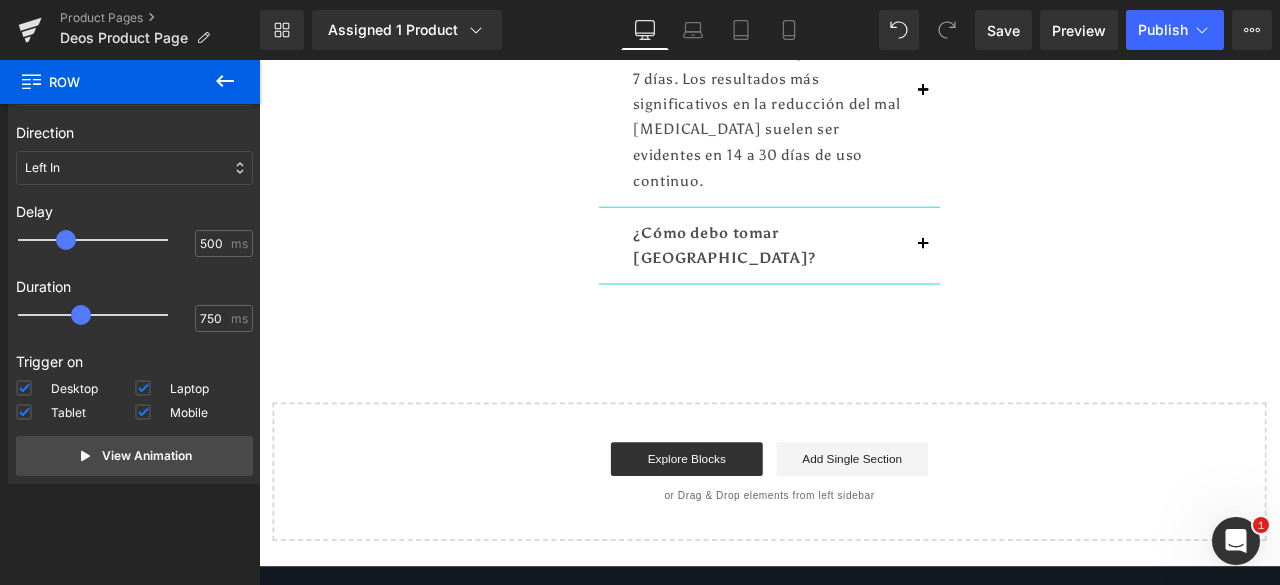 scroll, scrollTop: 6900, scrollLeft: 0, axis: vertical 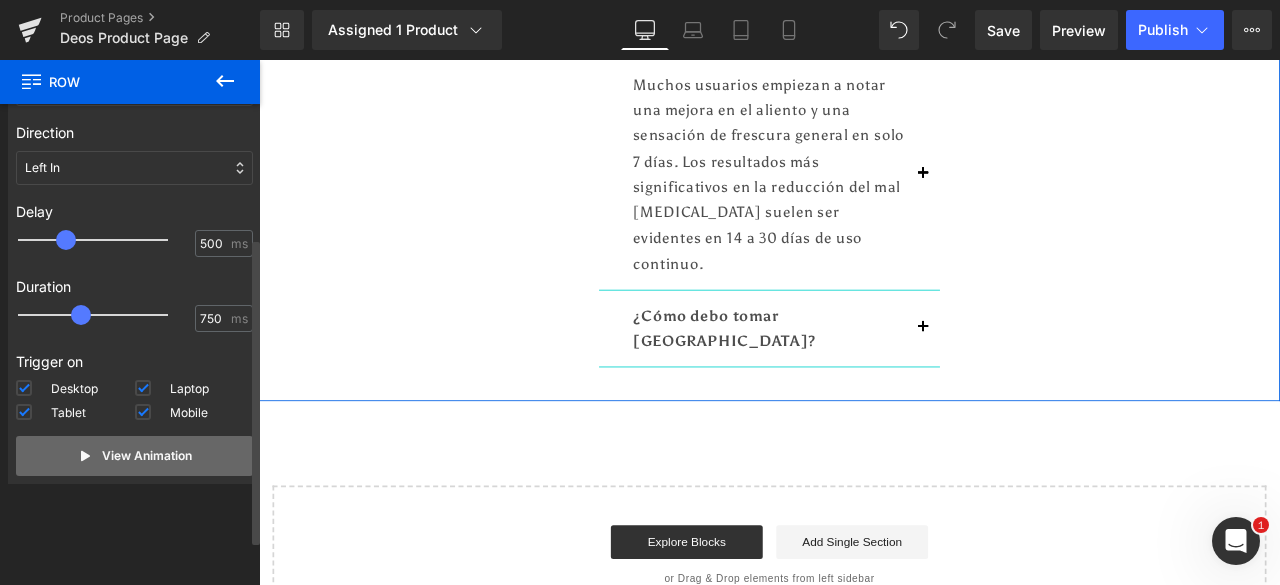 click on "View Animation" at bounding box center [147, 456] 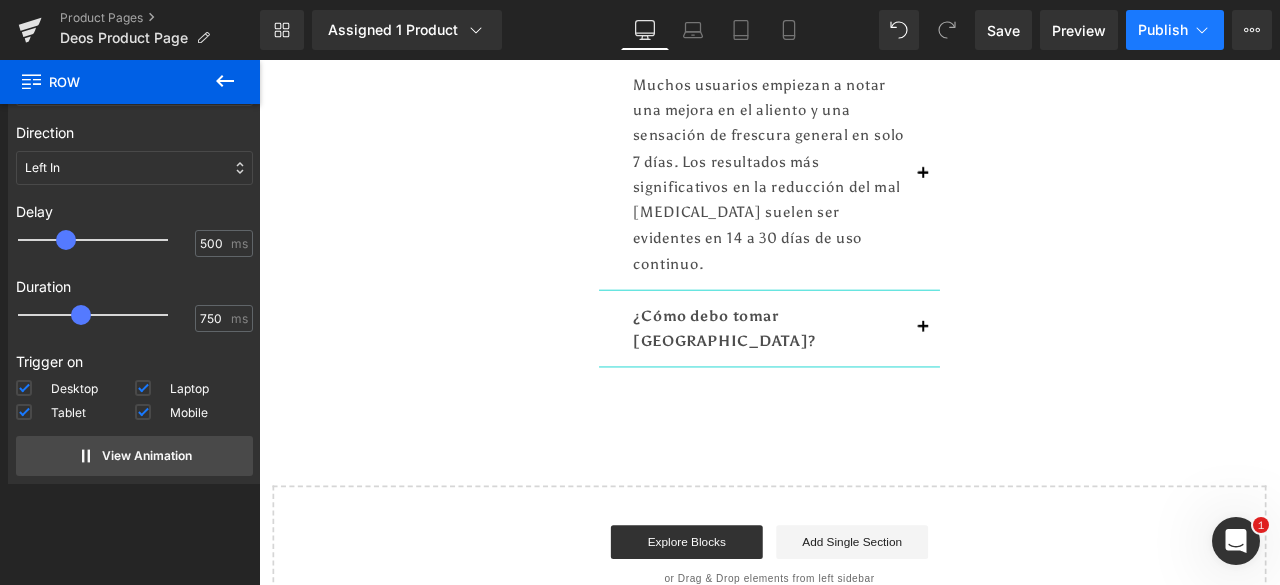 click on "Publish" at bounding box center (1163, 30) 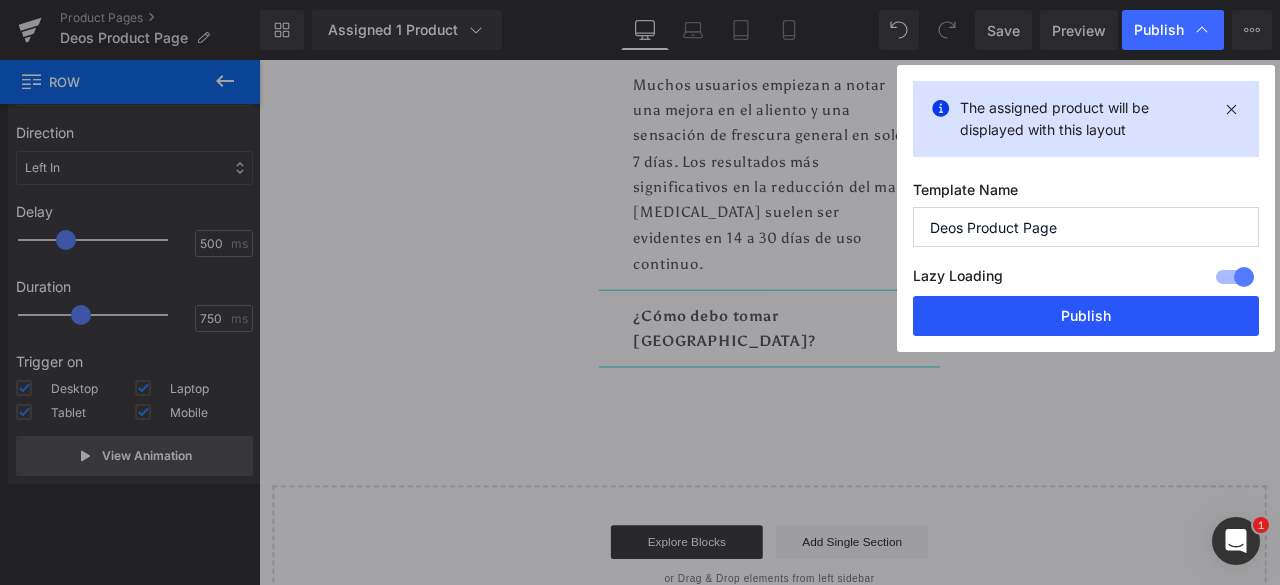 drag, startPoint x: 1091, startPoint y: 318, endPoint x: 1001, endPoint y: 280, distance: 97.6934 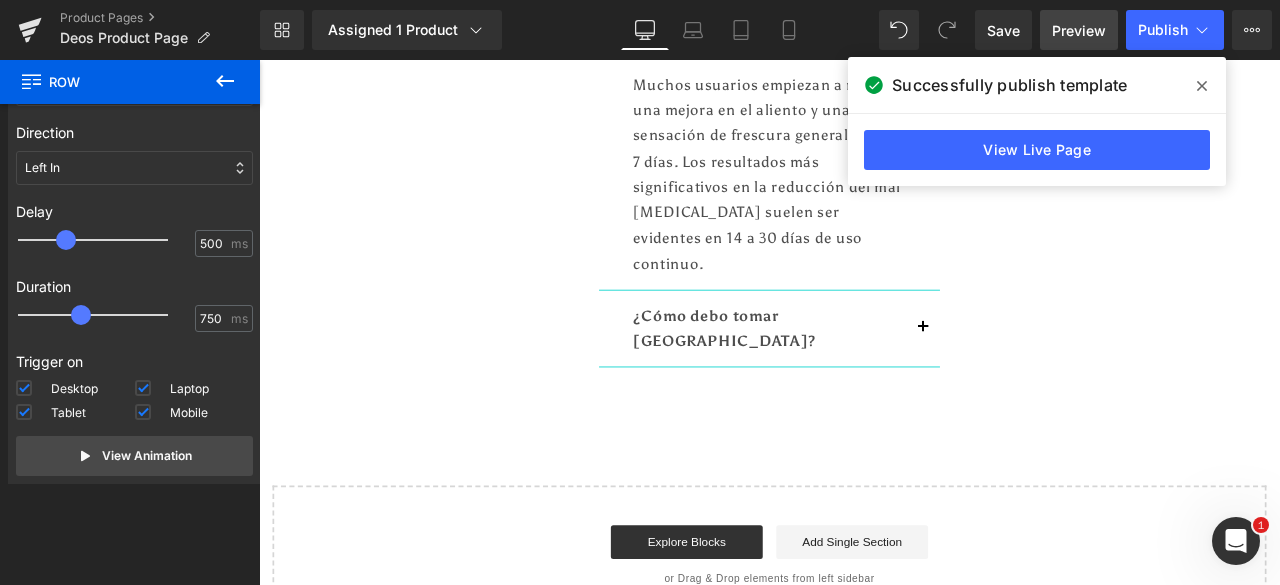 click on "Preview" at bounding box center (1079, 30) 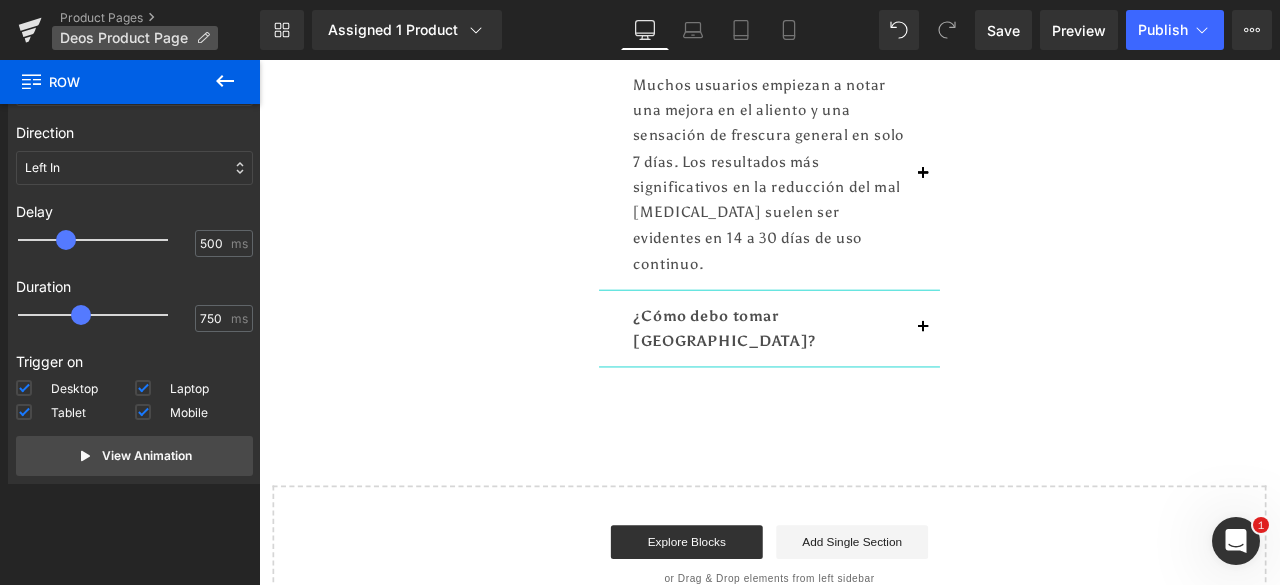 click on "Deos Product Page" at bounding box center [124, 38] 